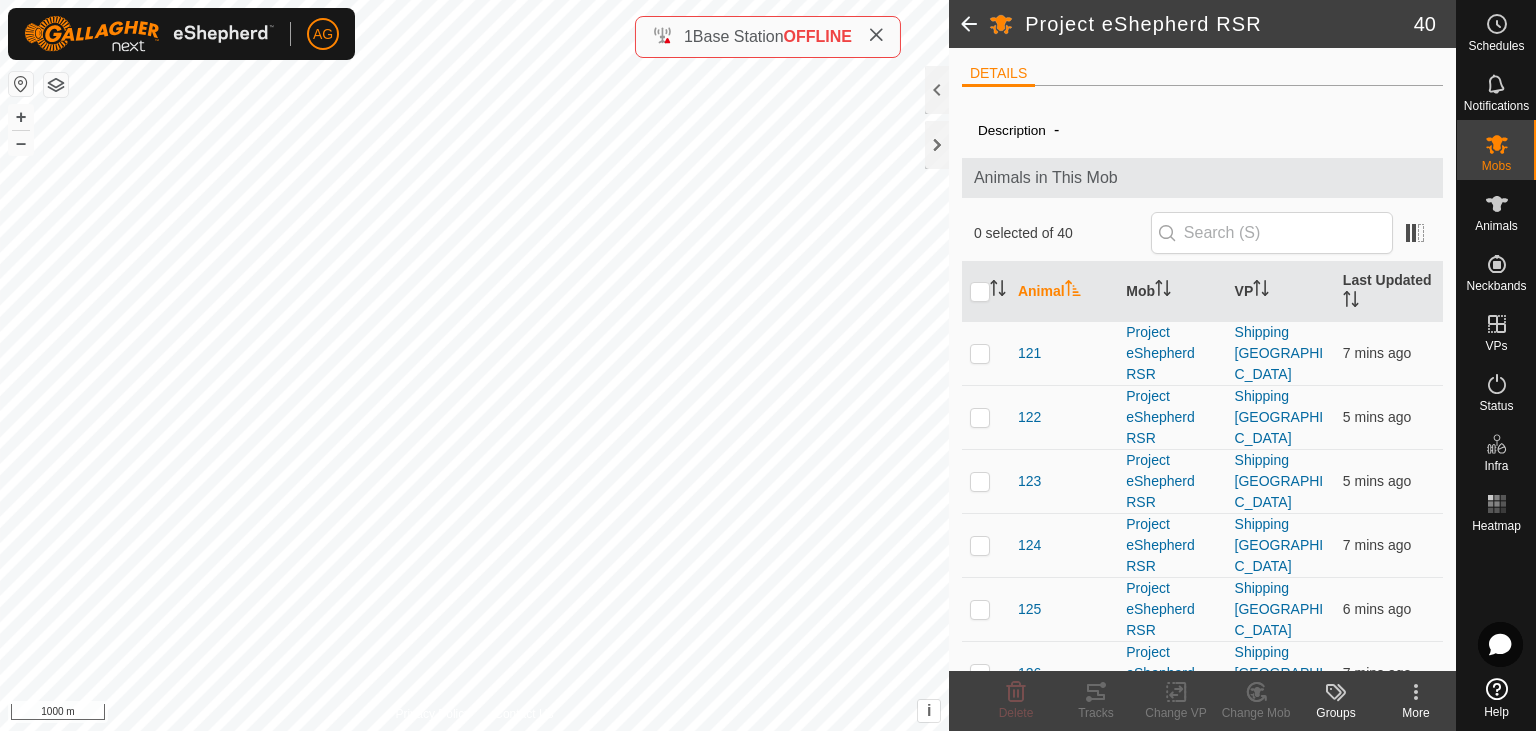 scroll, scrollTop: 0, scrollLeft: 0, axis: both 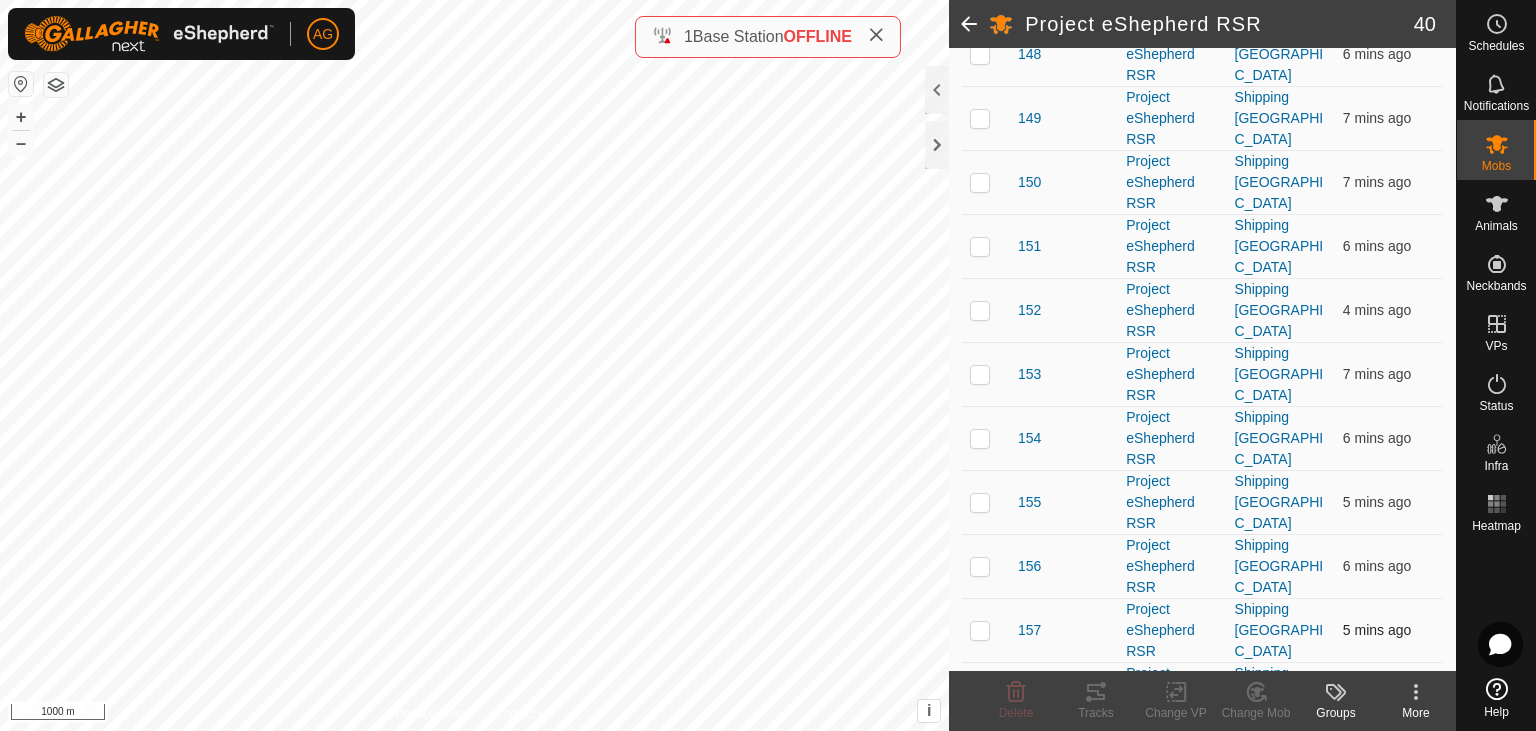 click at bounding box center (980, 630) 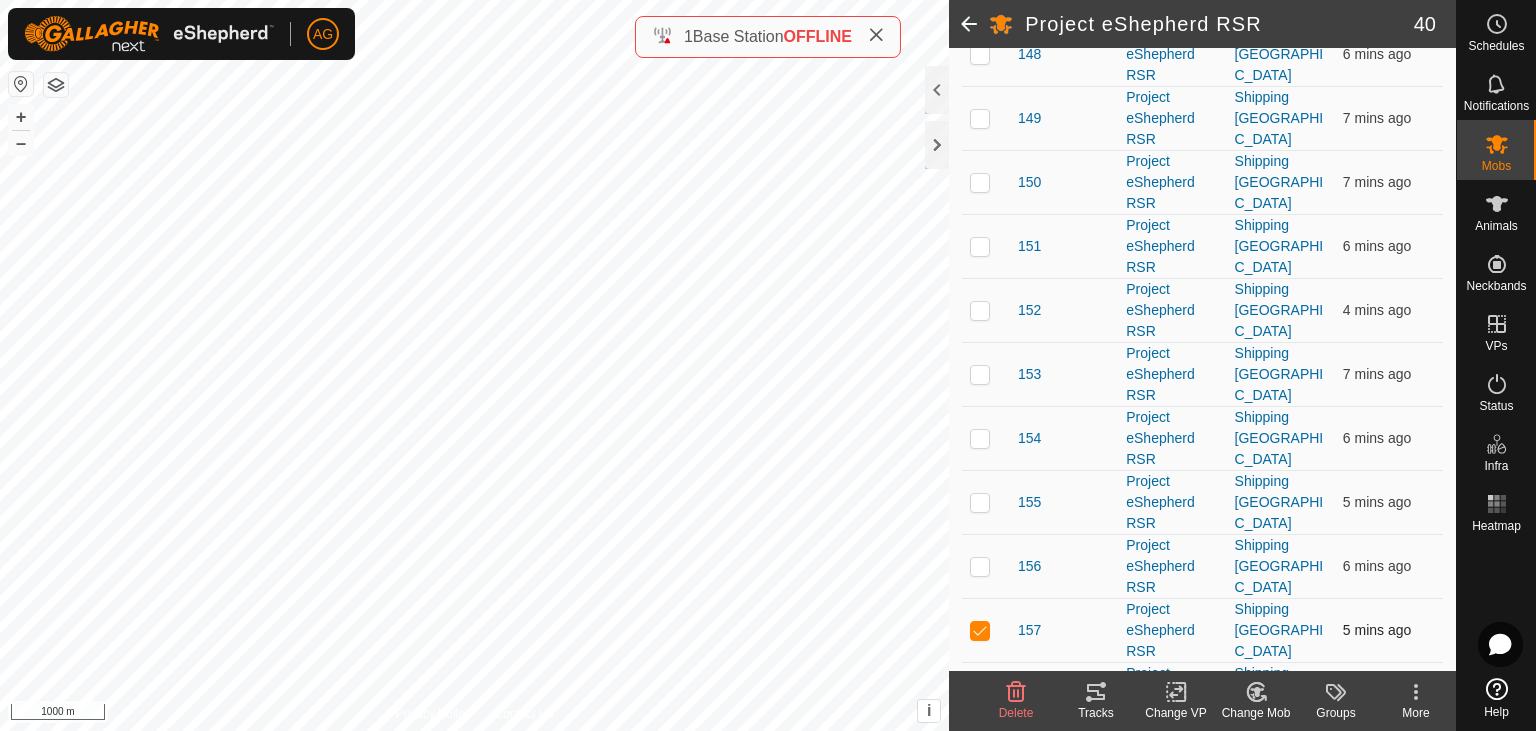 checkbox on "true" 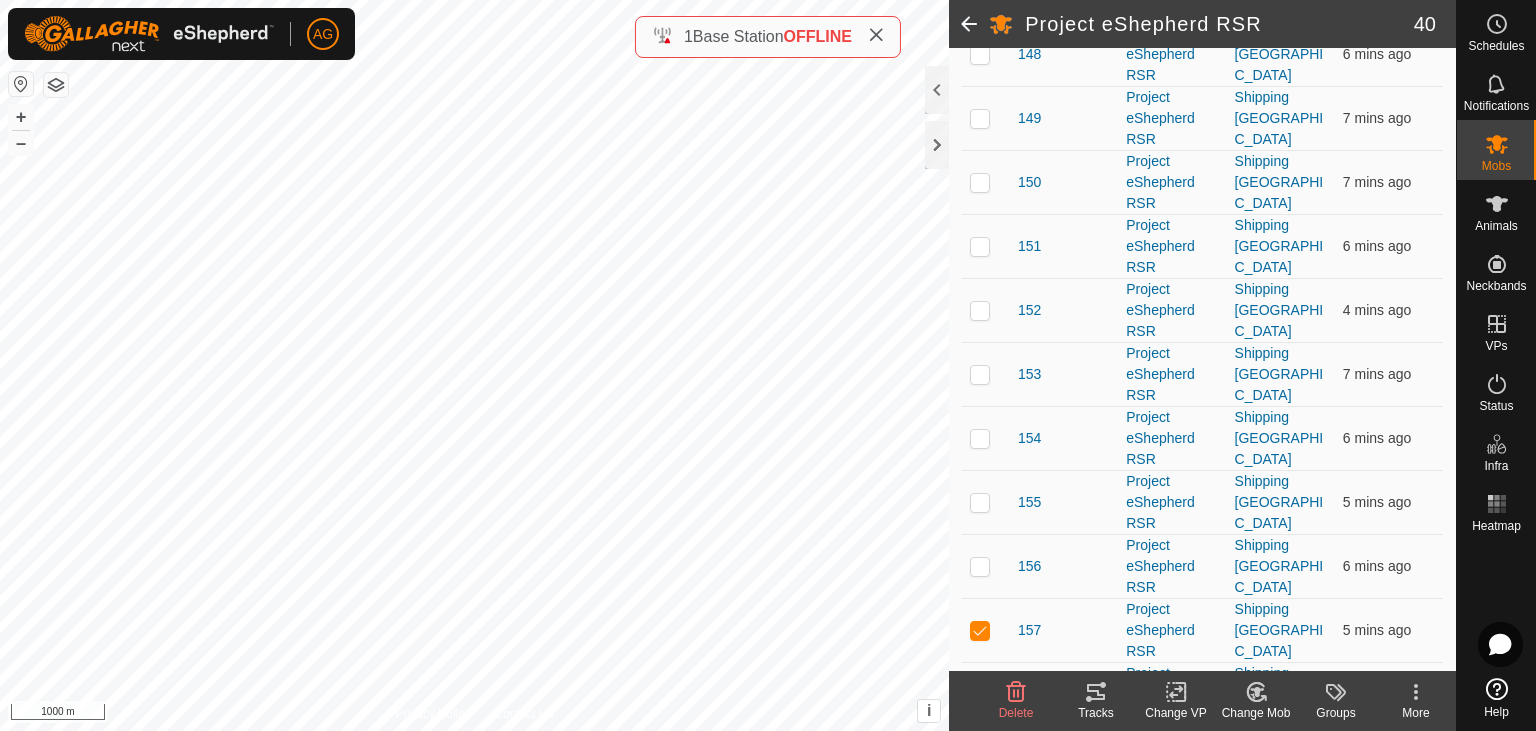 click 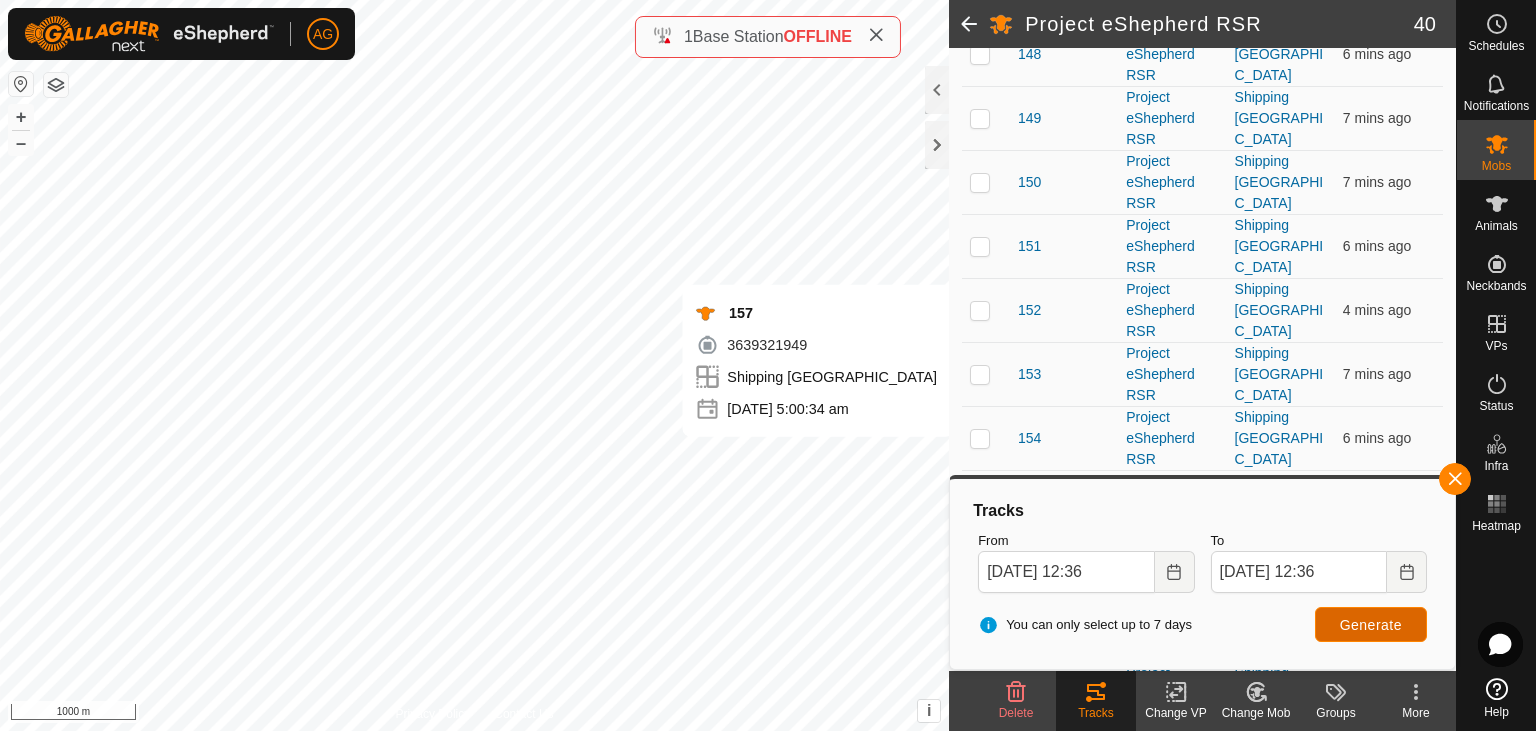 click on "Generate" at bounding box center (1371, 624) 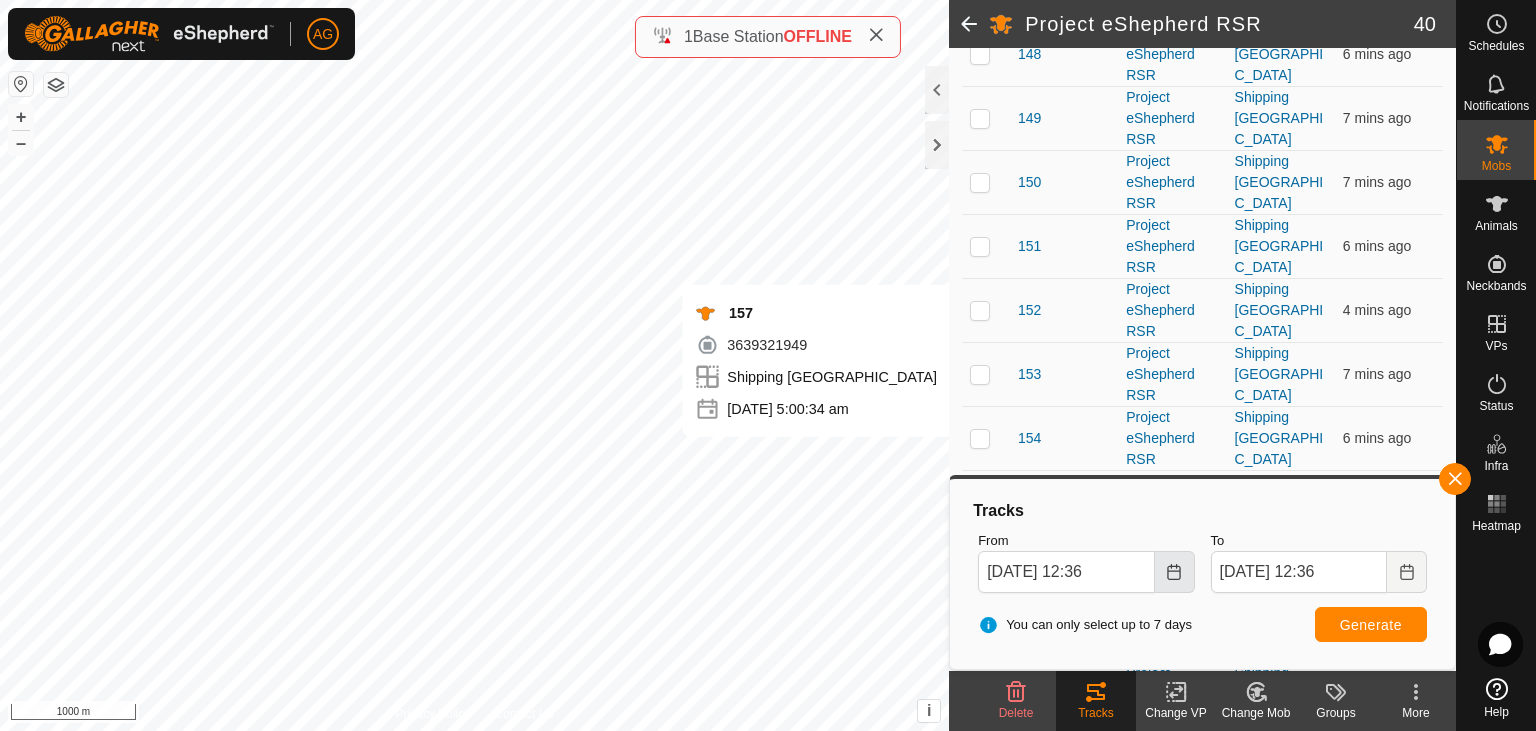 click at bounding box center (1175, 572) 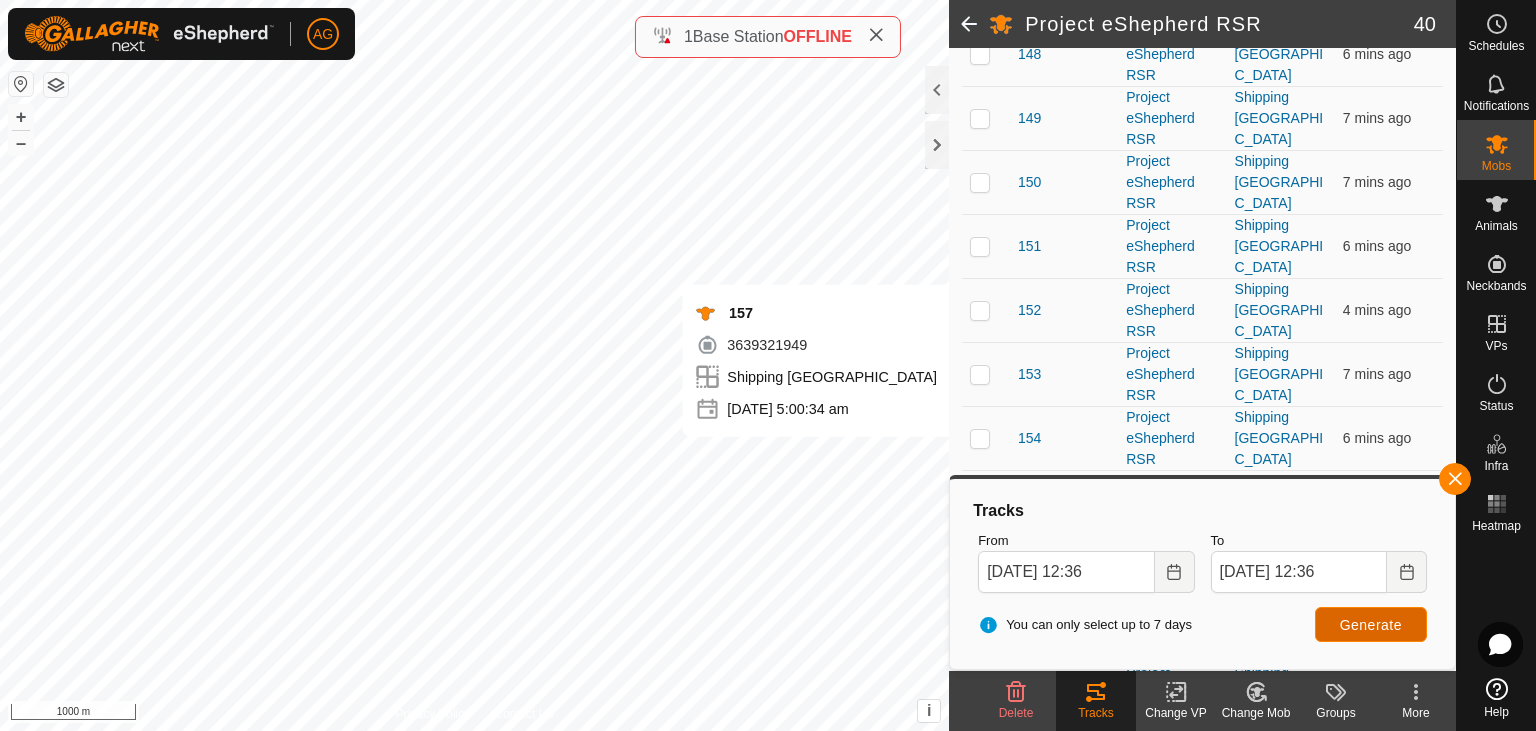 click on "Generate" at bounding box center [1371, 624] 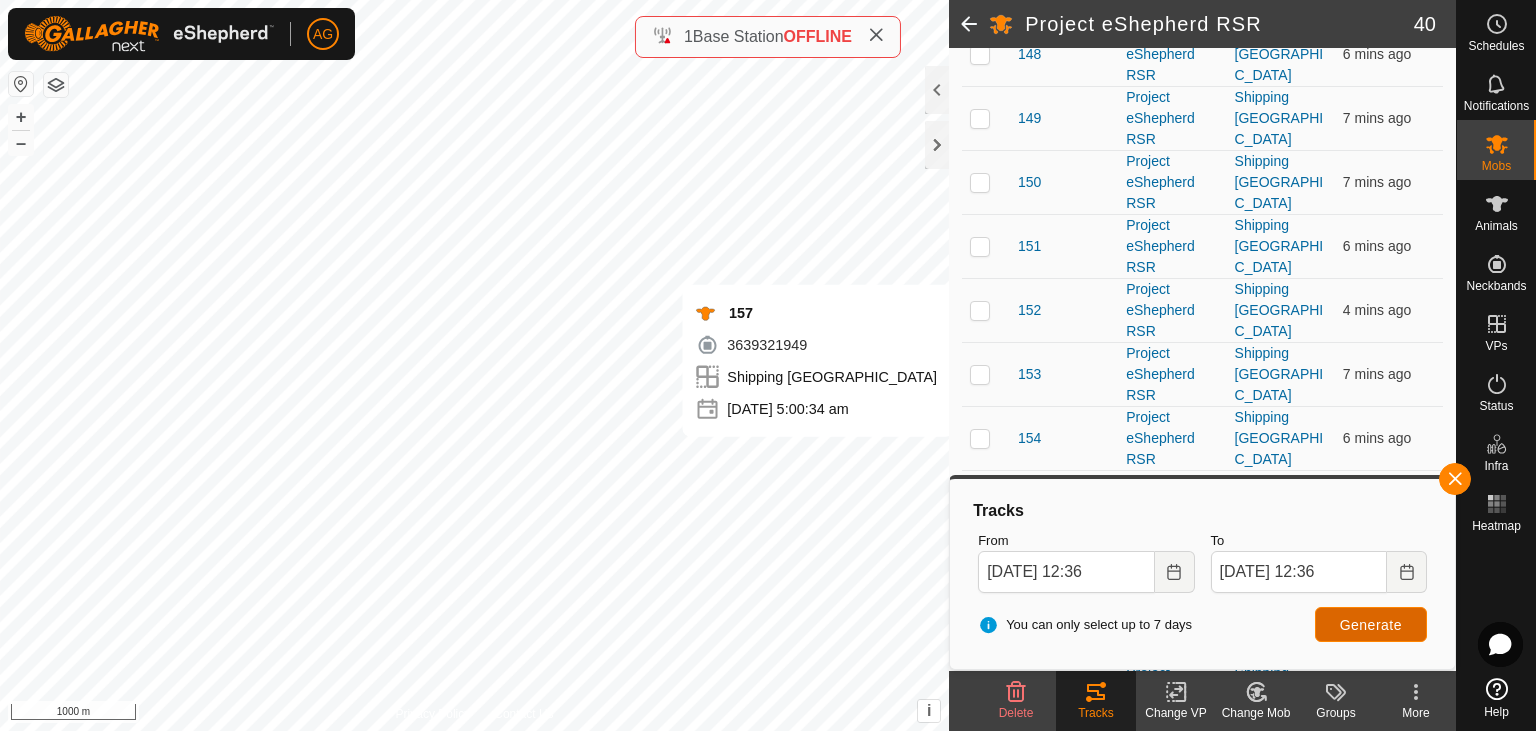 click on "Generate" at bounding box center (1371, 624) 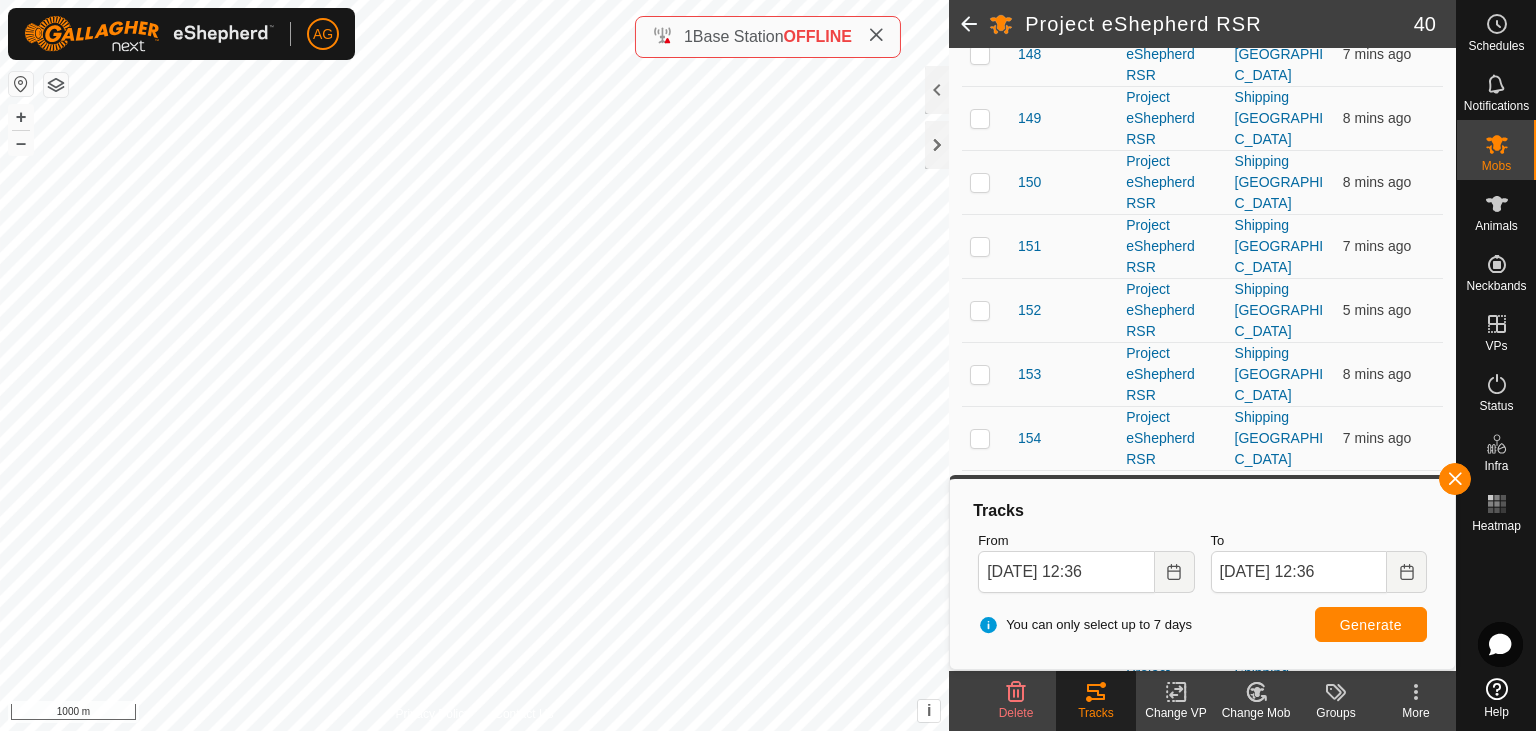 click 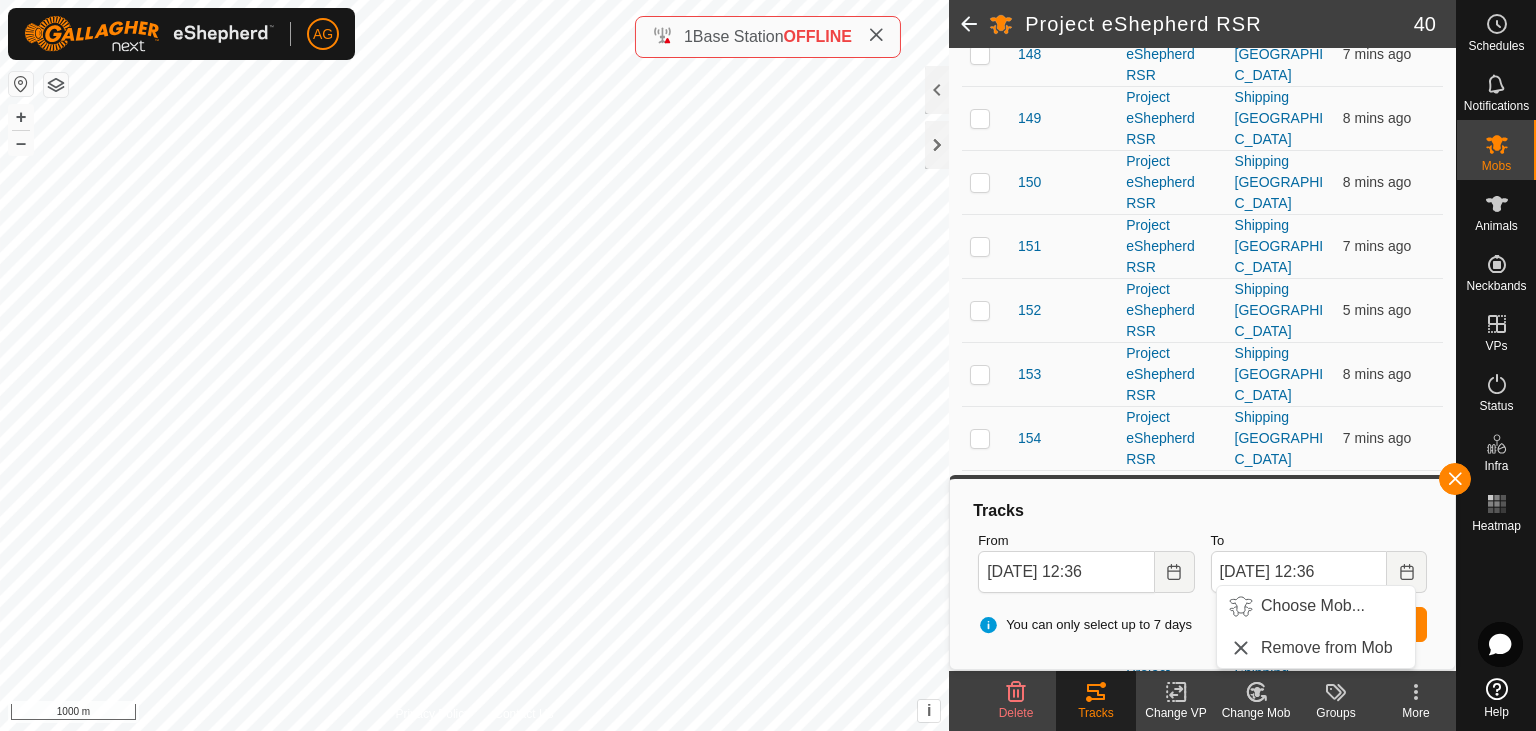 scroll, scrollTop: 2027, scrollLeft: 0, axis: vertical 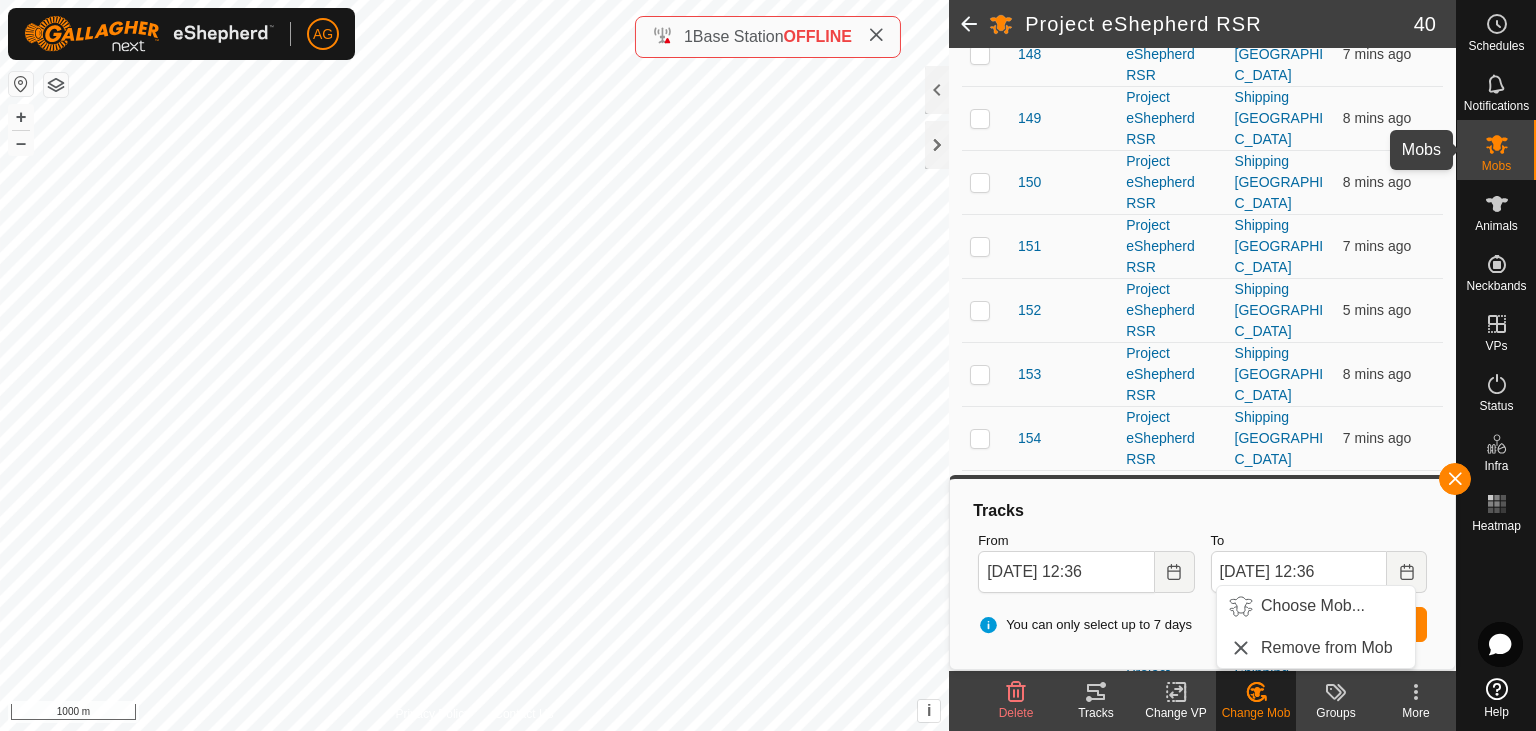click 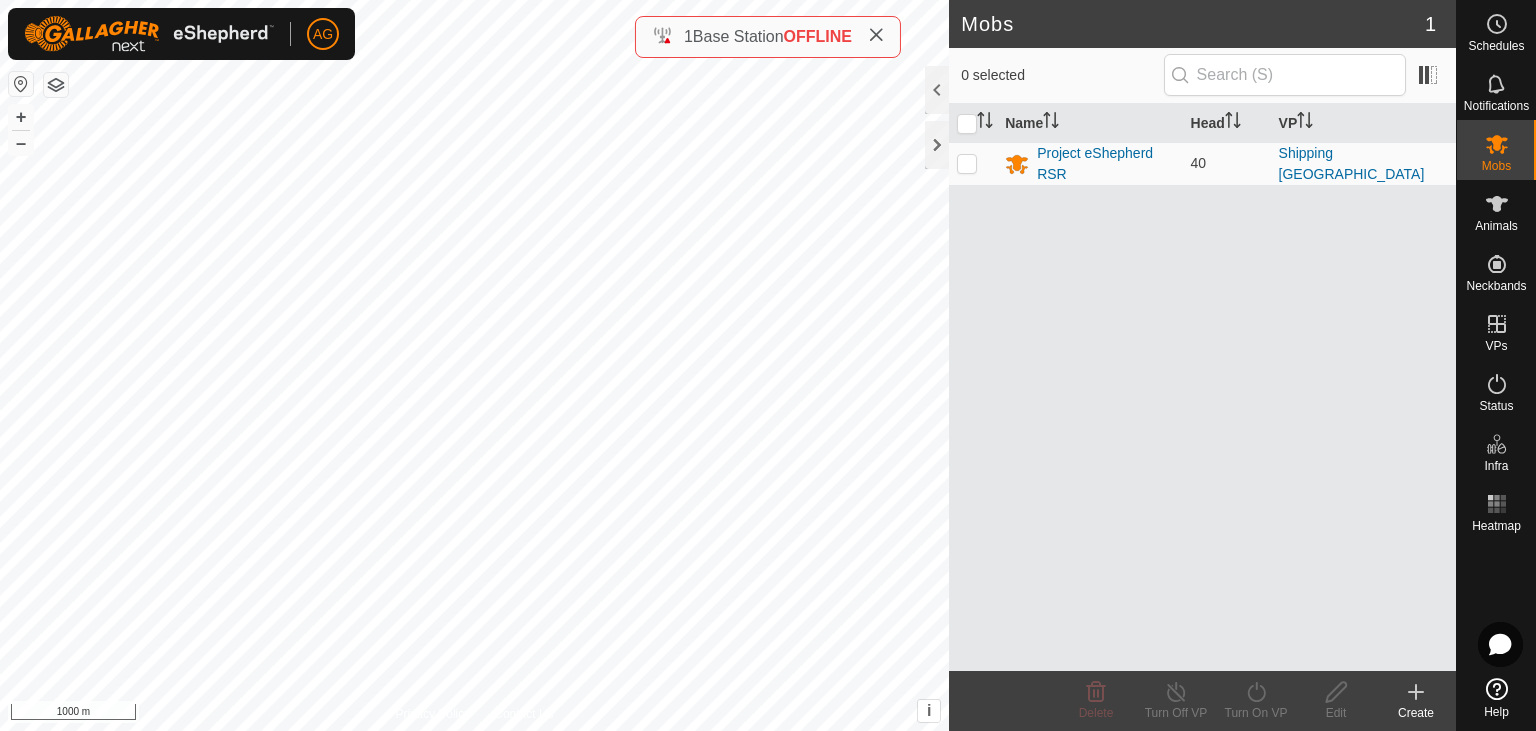click on "Create" 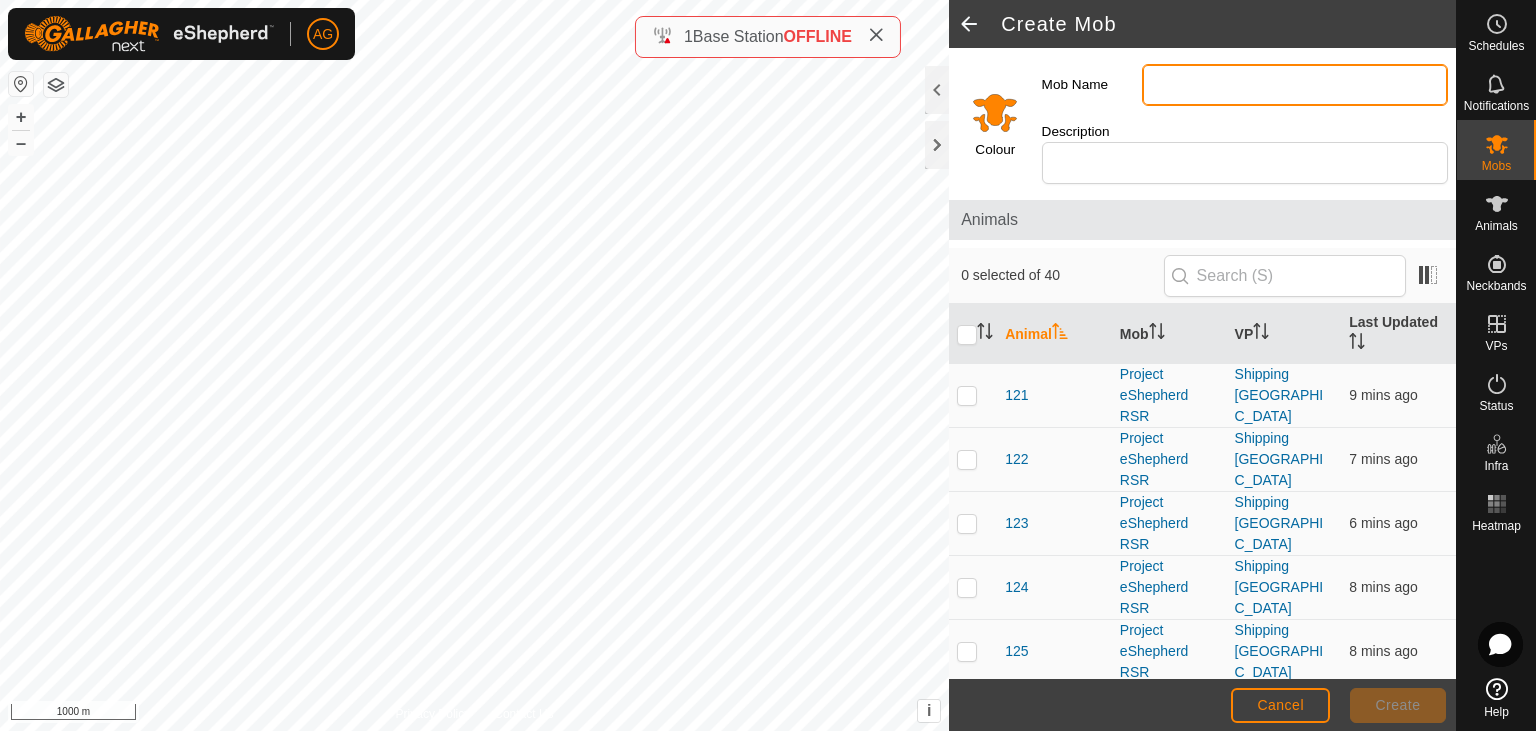 click on "Mob Name" at bounding box center [1295, 85] 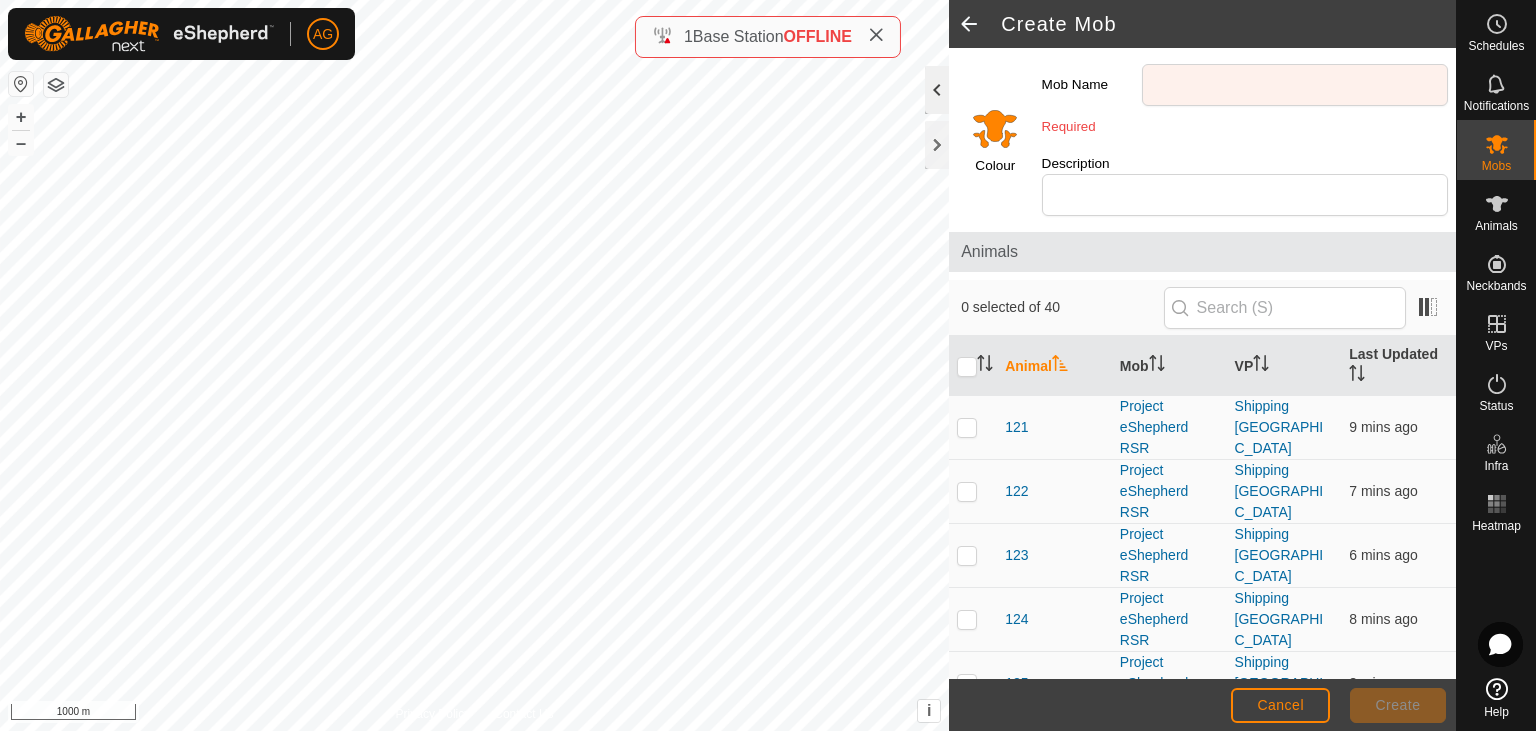 click 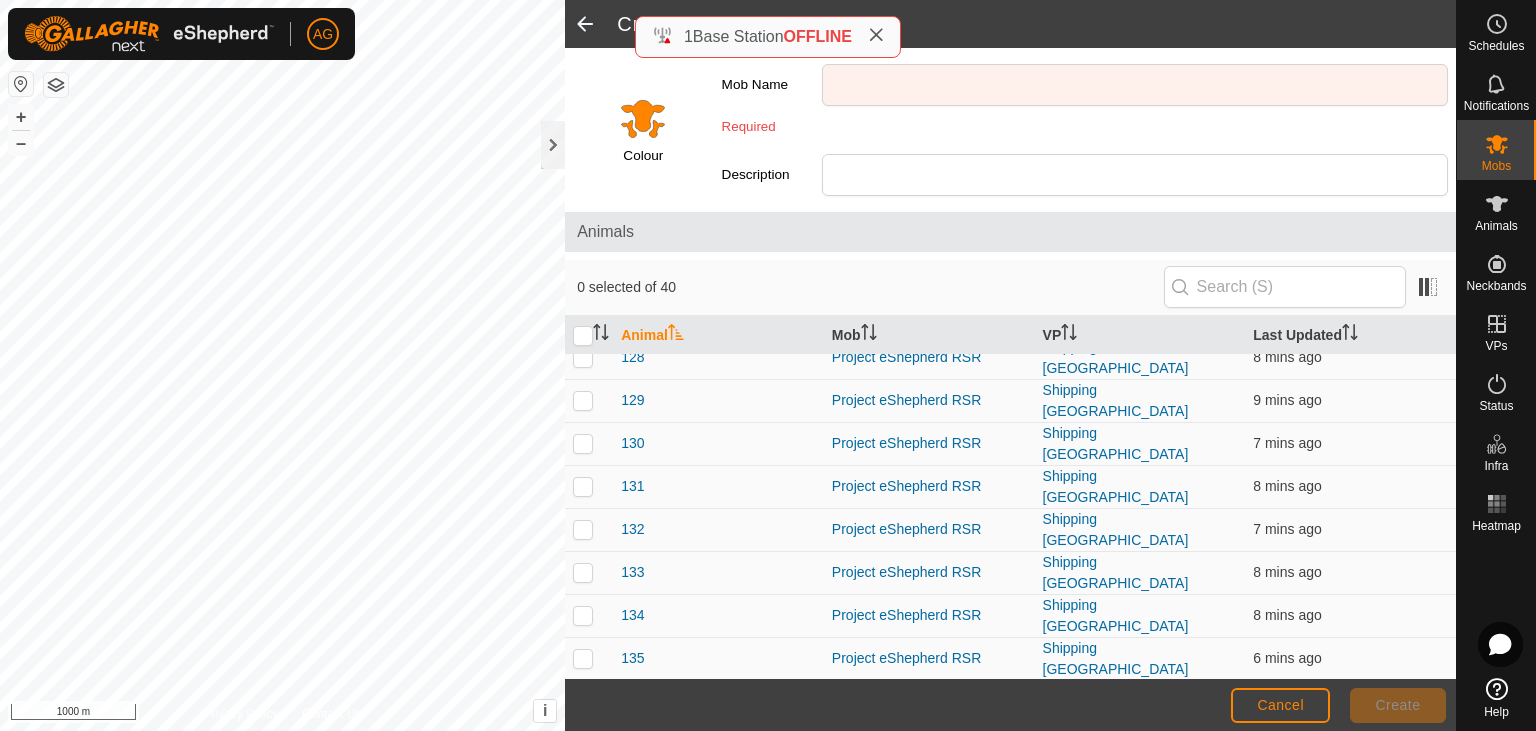 scroll, scrollTop: 0, scrollLeft: 0, axis: both 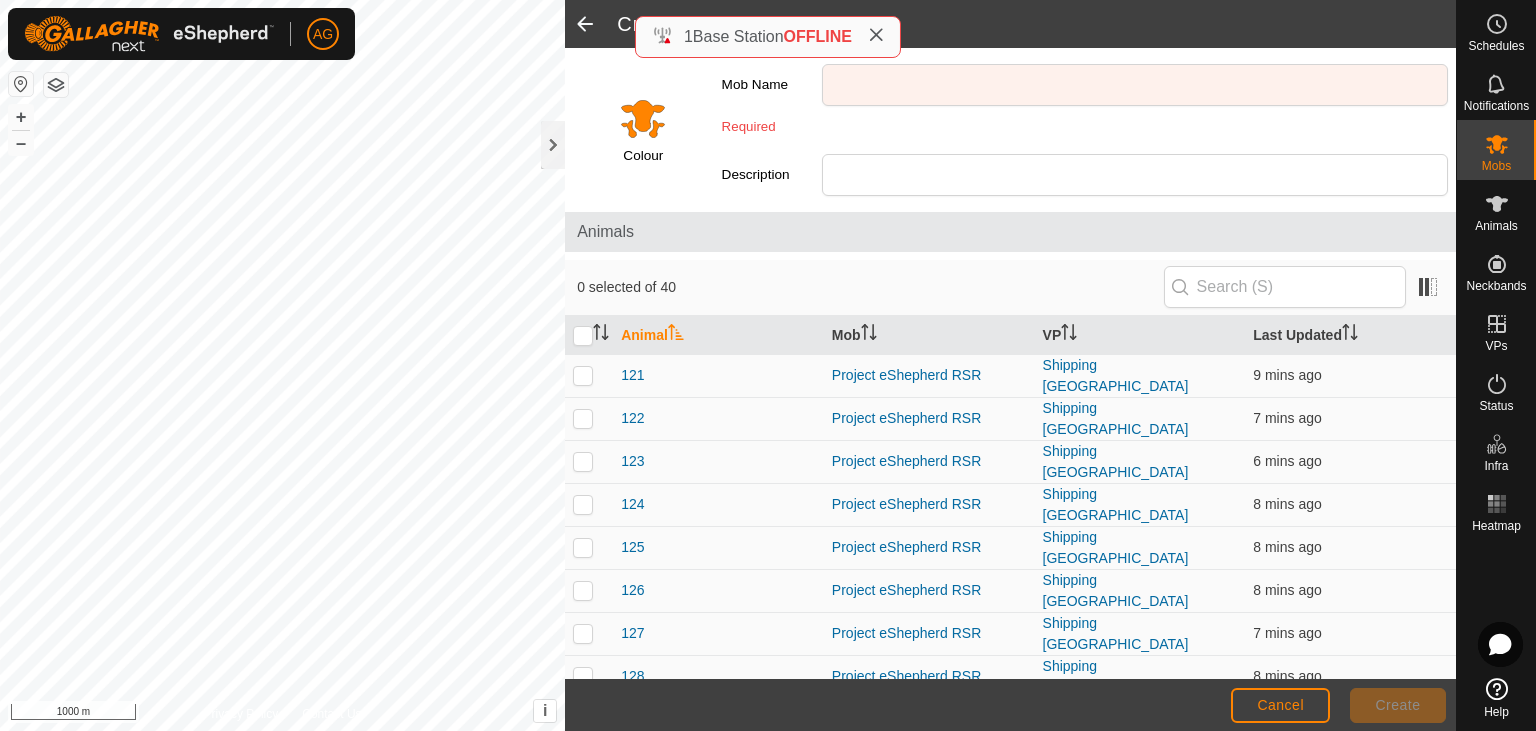 click 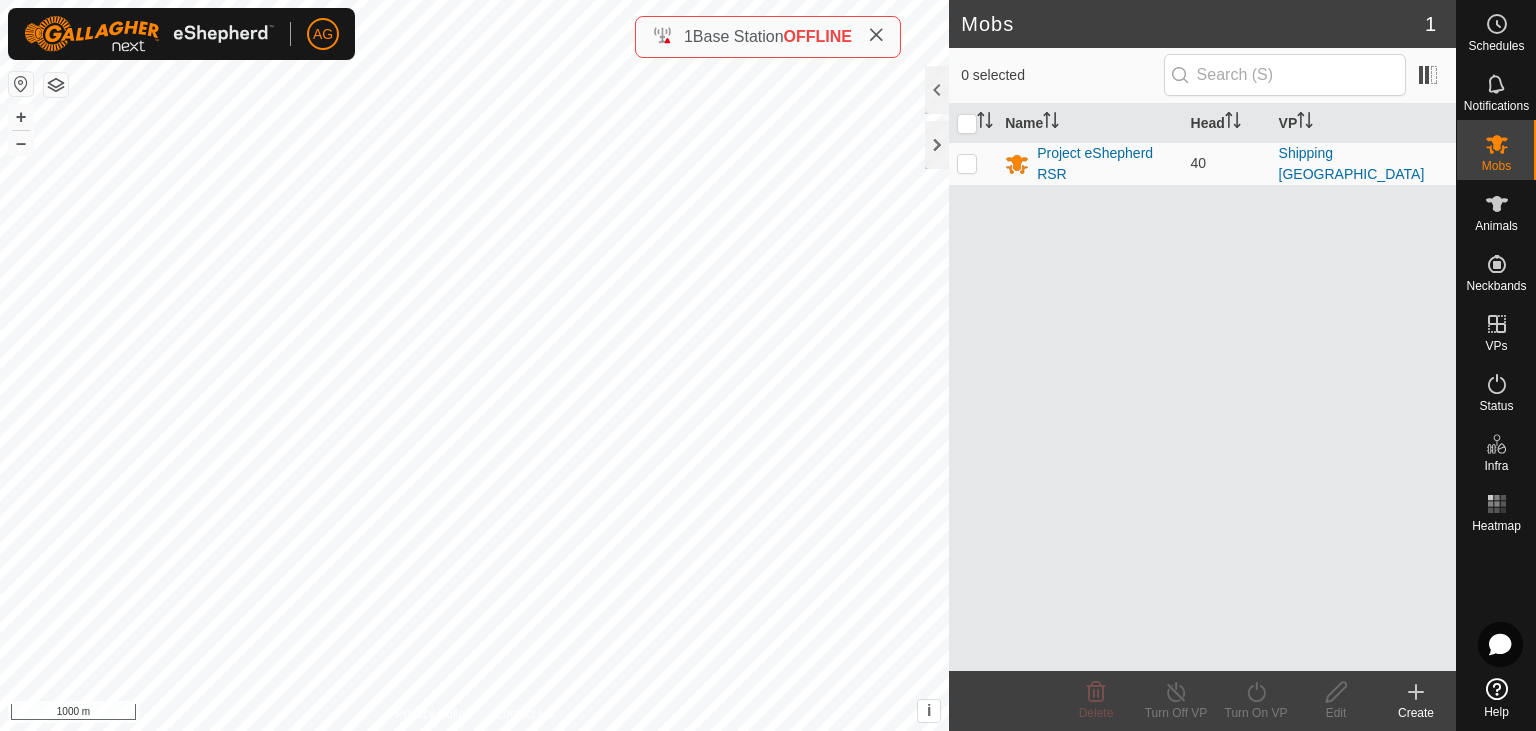click on "Mobs 1  0 selected   Name   Head   VP  Project eShepherd RSR 40 Shipping Meadow NW Delete  Turn Off VP   Turn On VP   Edit   Create  Privacy Policy Contact Us + – ⇧ i This application includes HERE Maps. © 2024 HERE. All rights reserved. 1000 m" 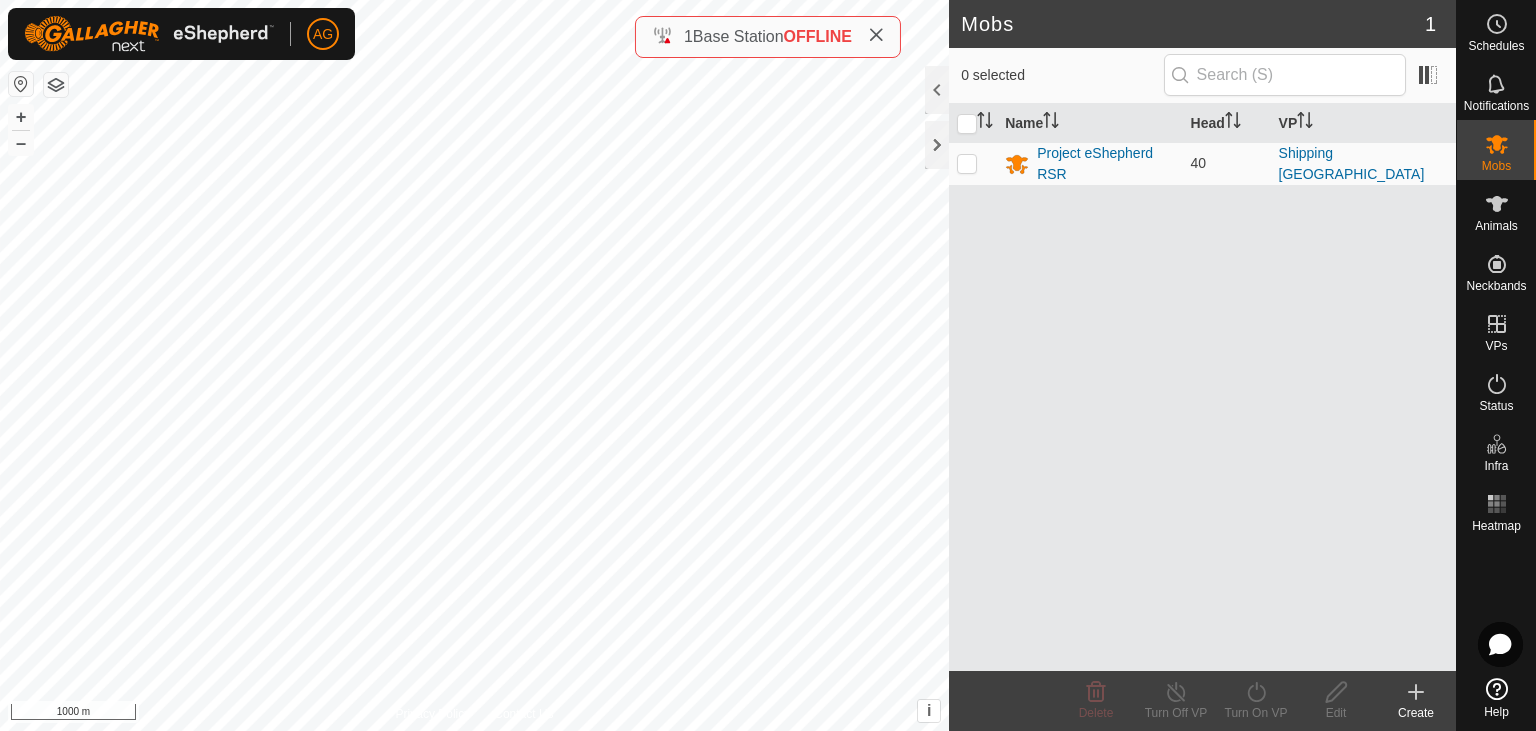click 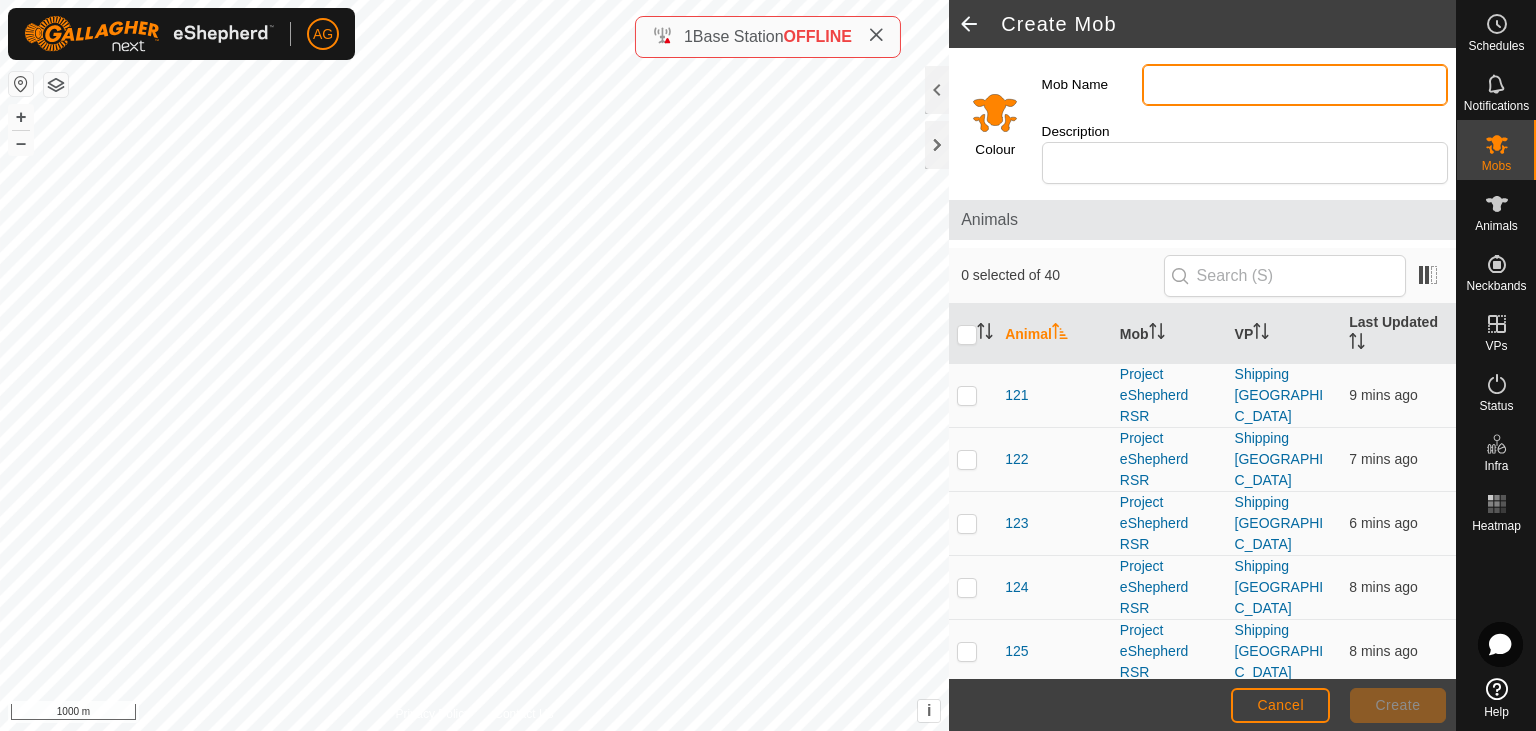 click on "Mob Name" at bounding box center (1295, 85) 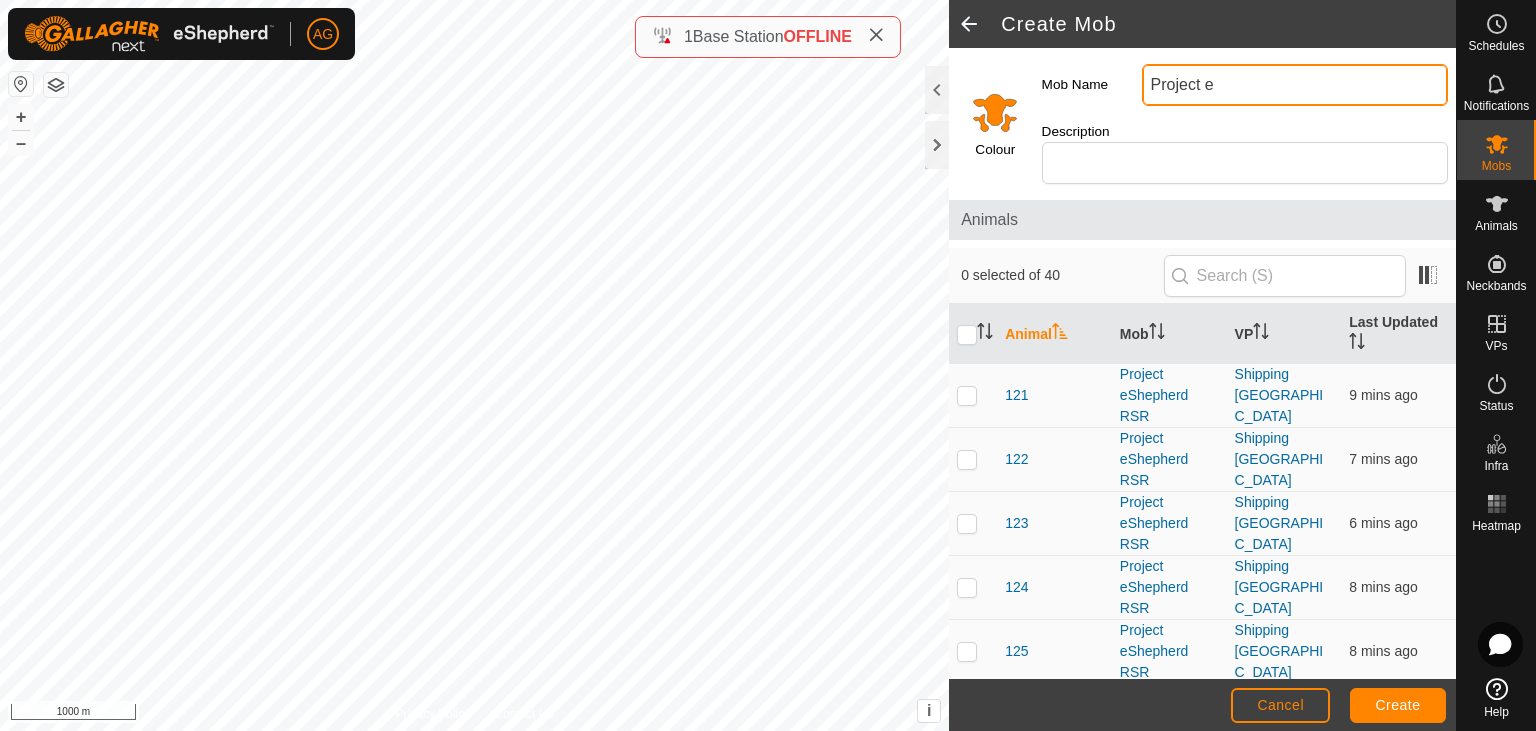 click on "Project e" at bounding box center (1295, 85) 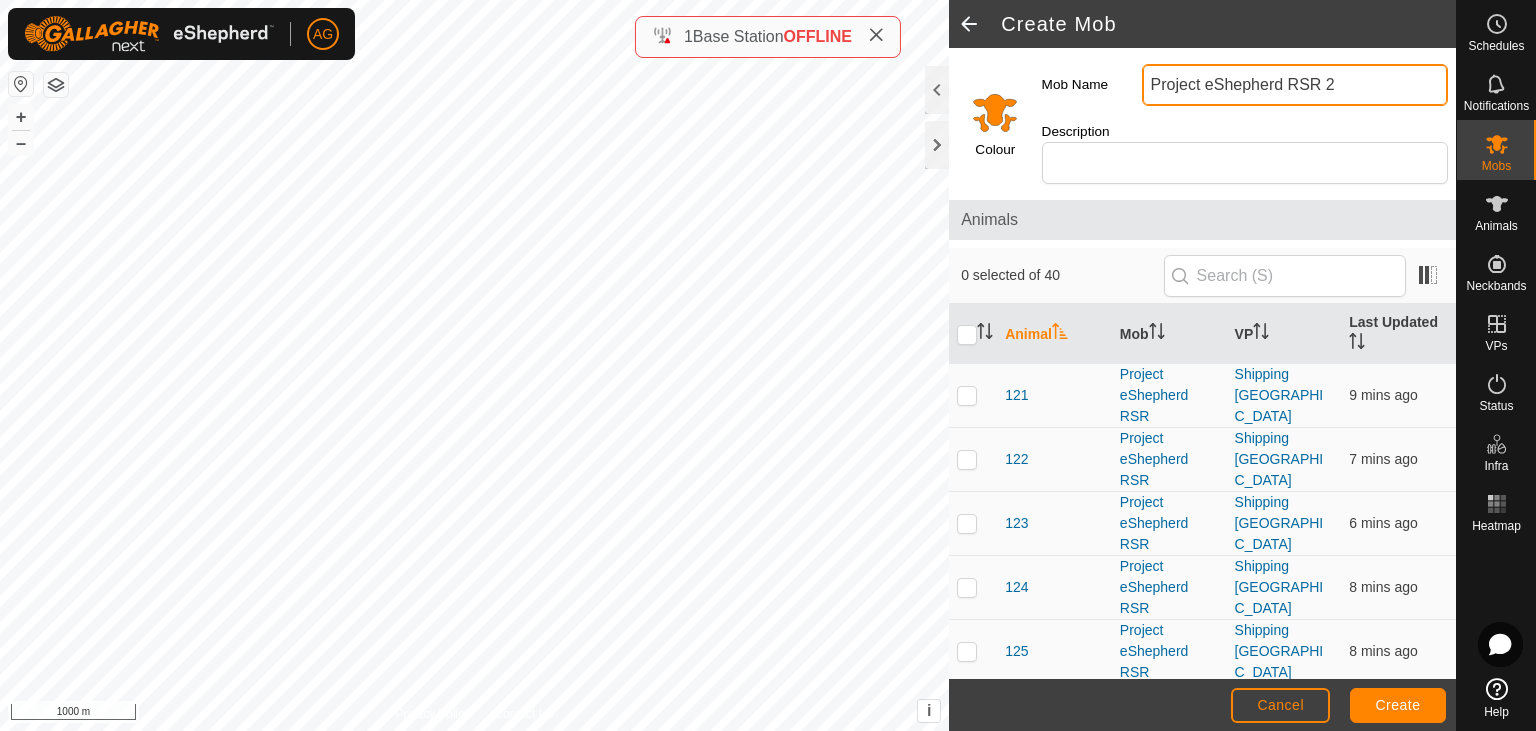 type on "Project eShepherd RSR 2" 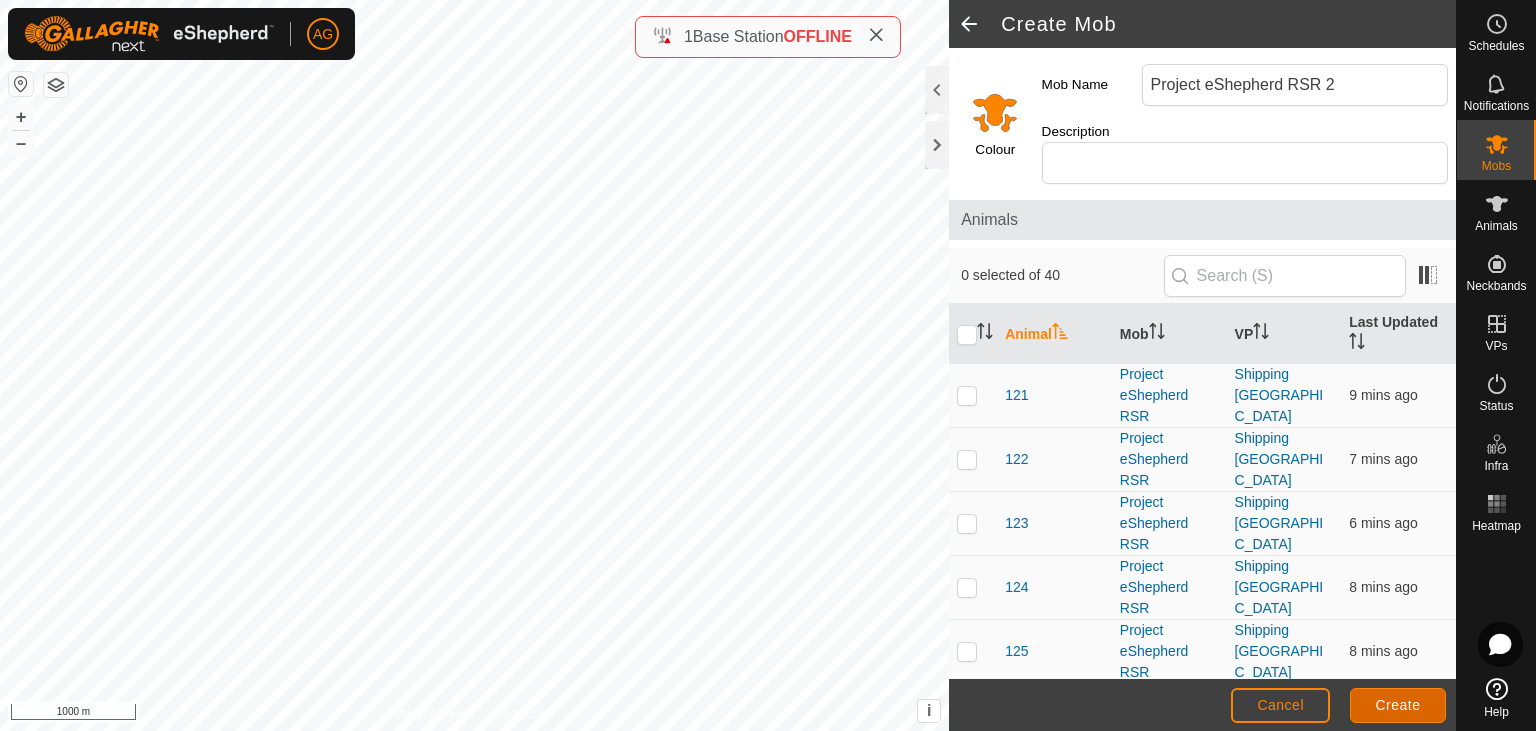 click on "Create" at bounding box center (1398, 705) 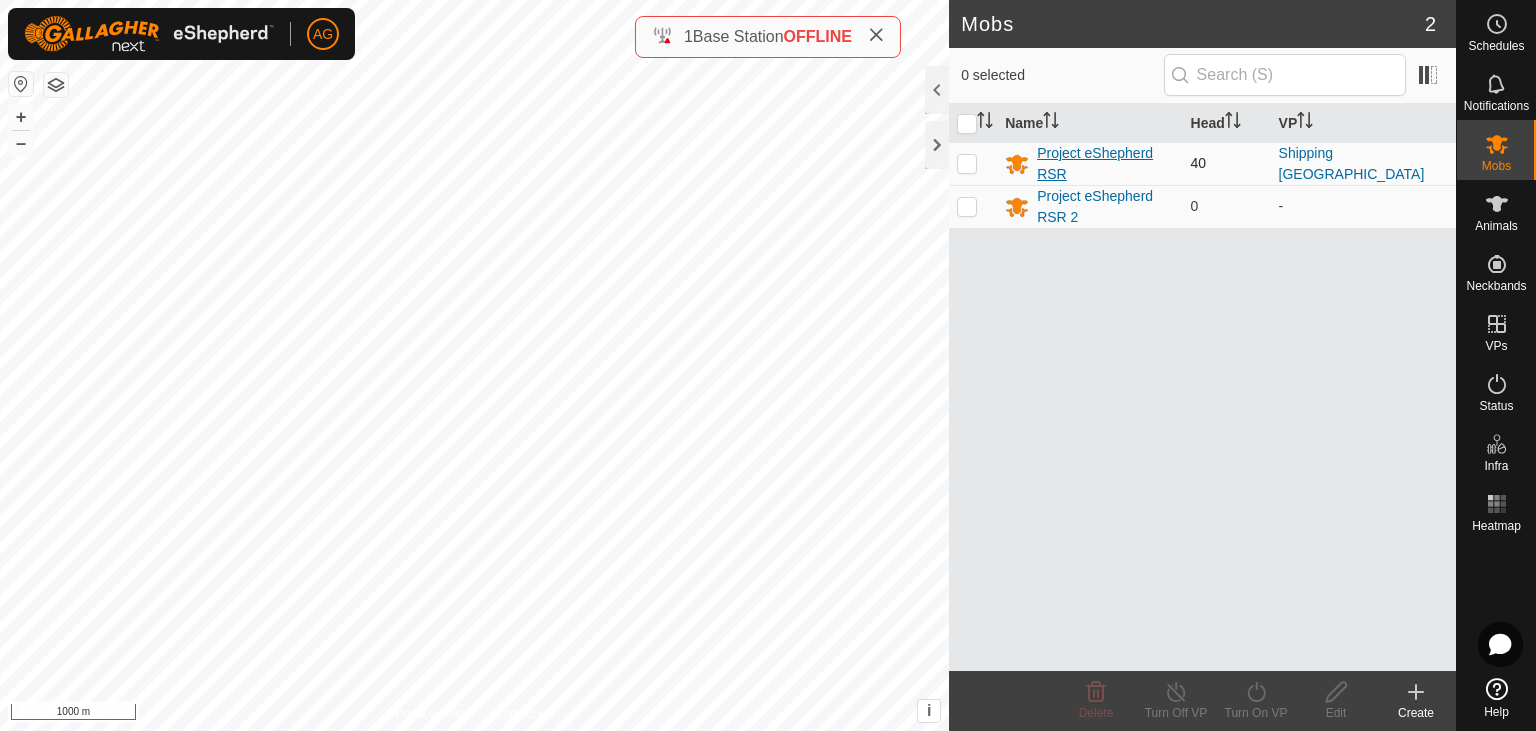 click on "Project eShepherd RSR" at bounding box center [1105, 164] 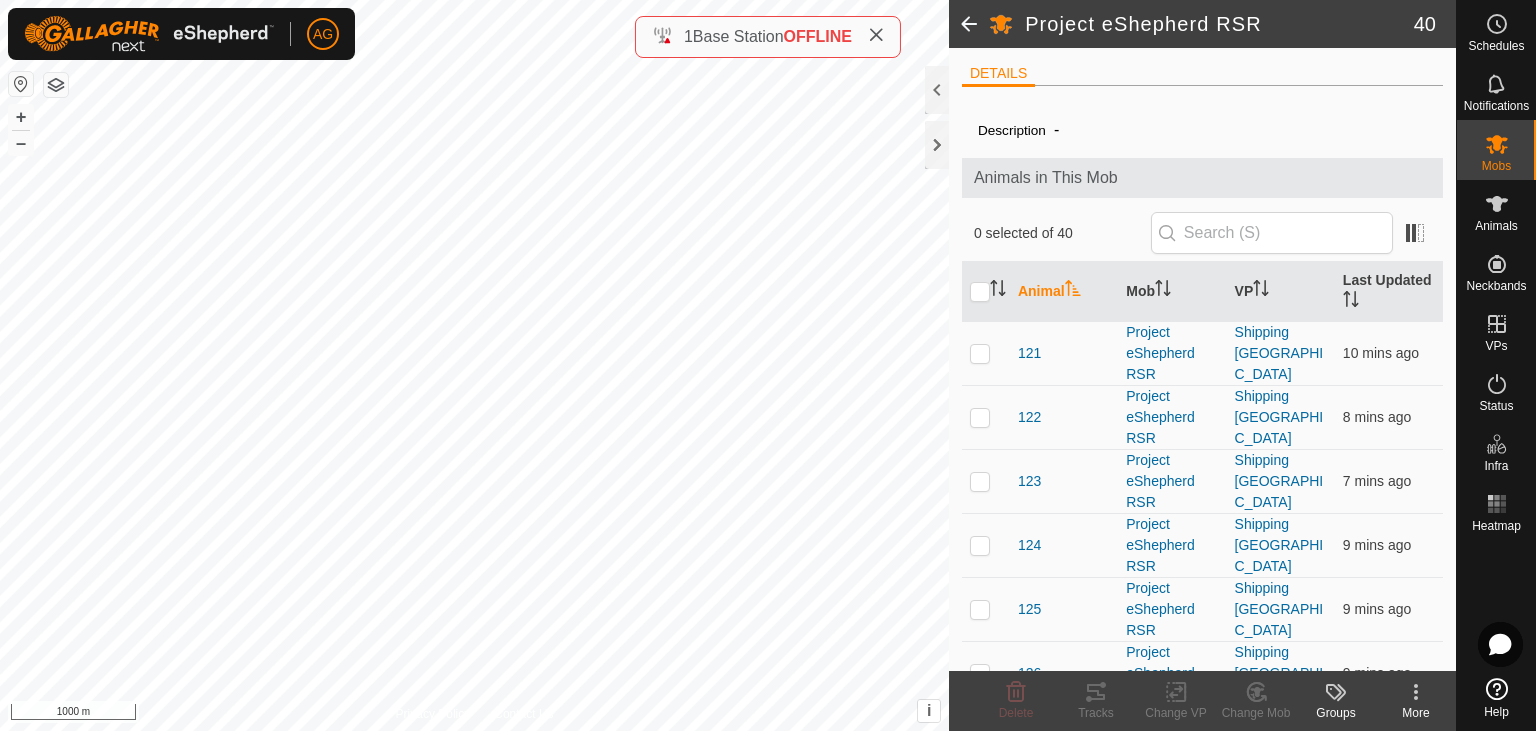 scroll, scrollTop: 2027, scrollLeft: 0, axis: vertical 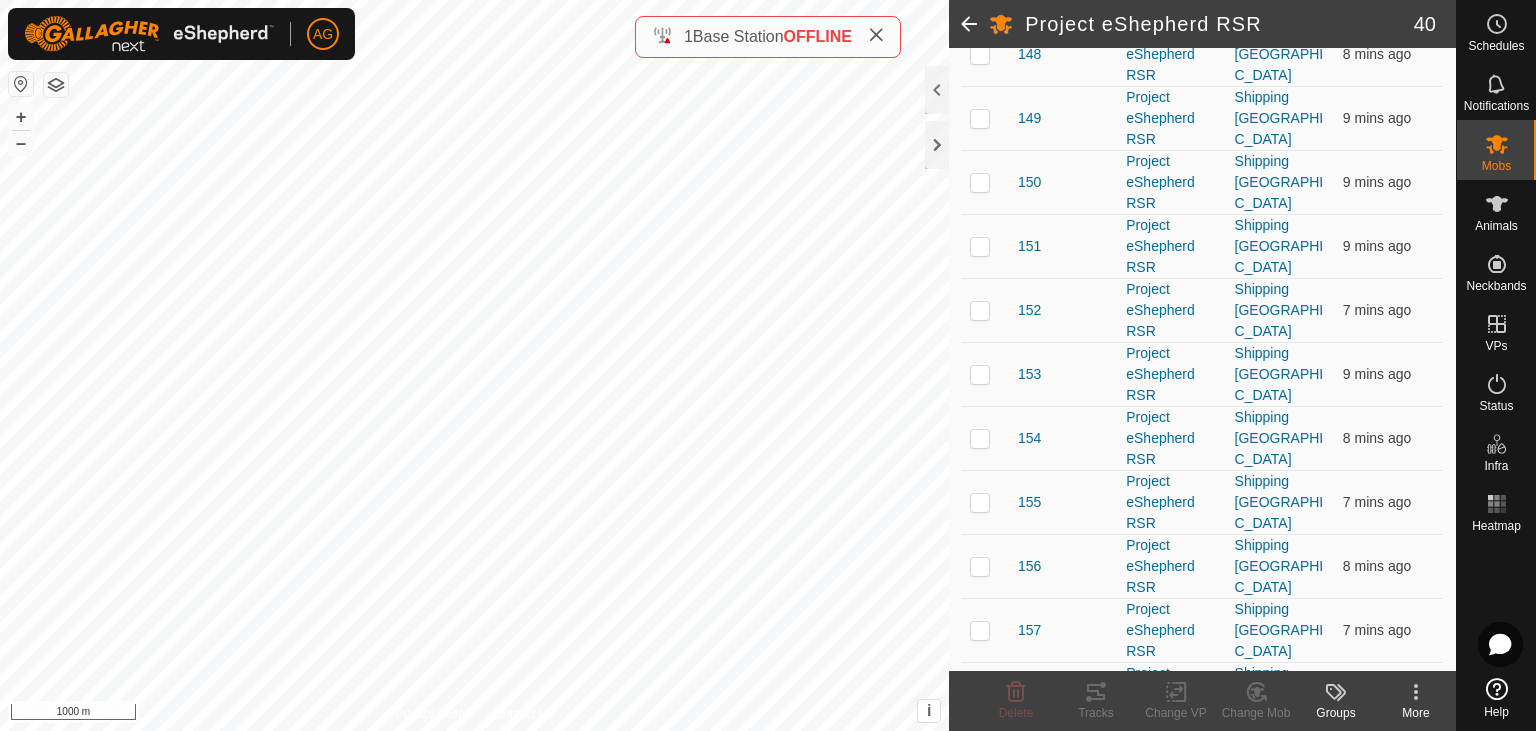 click 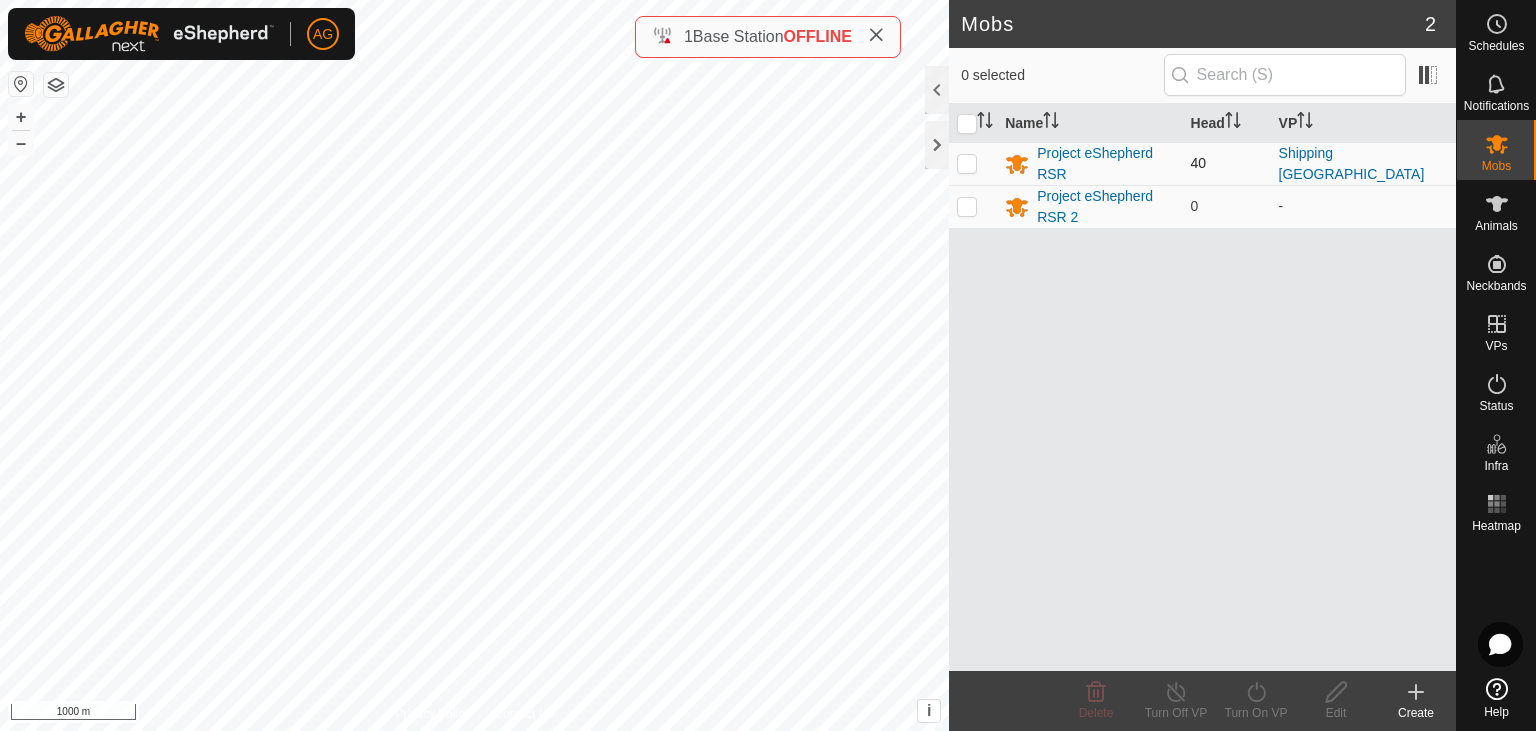 click at bounding box center (967, 163) 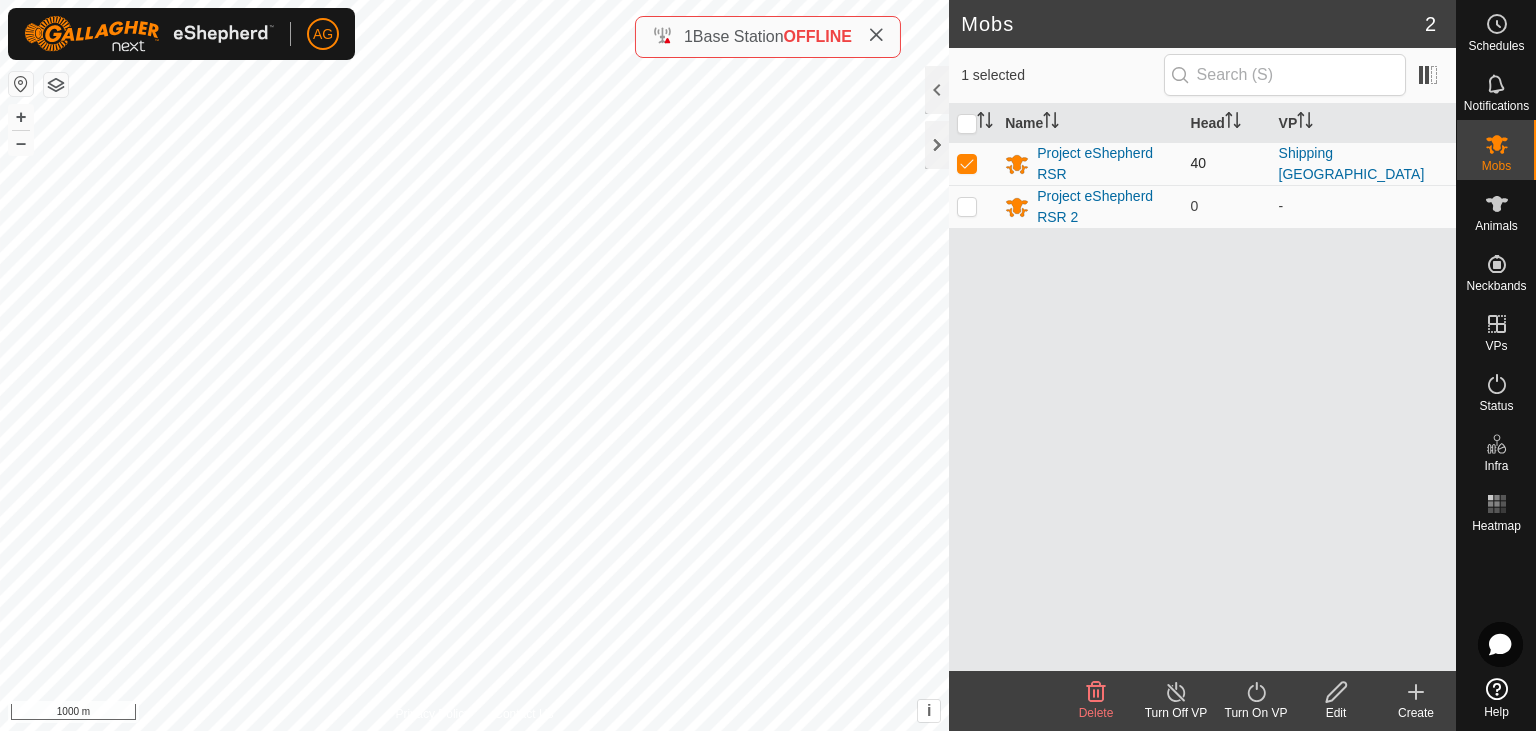 checkbox on "true" 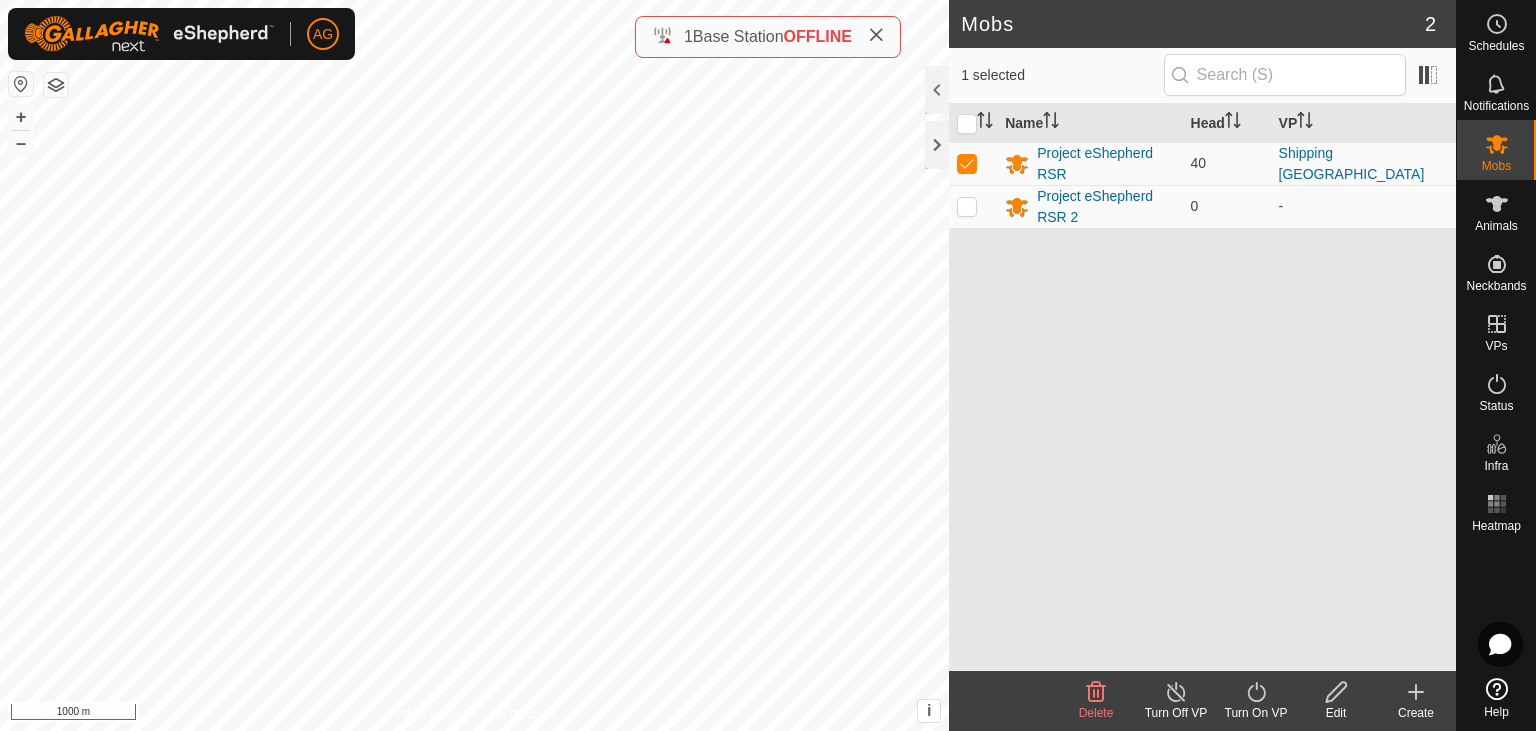 click on "Edit" 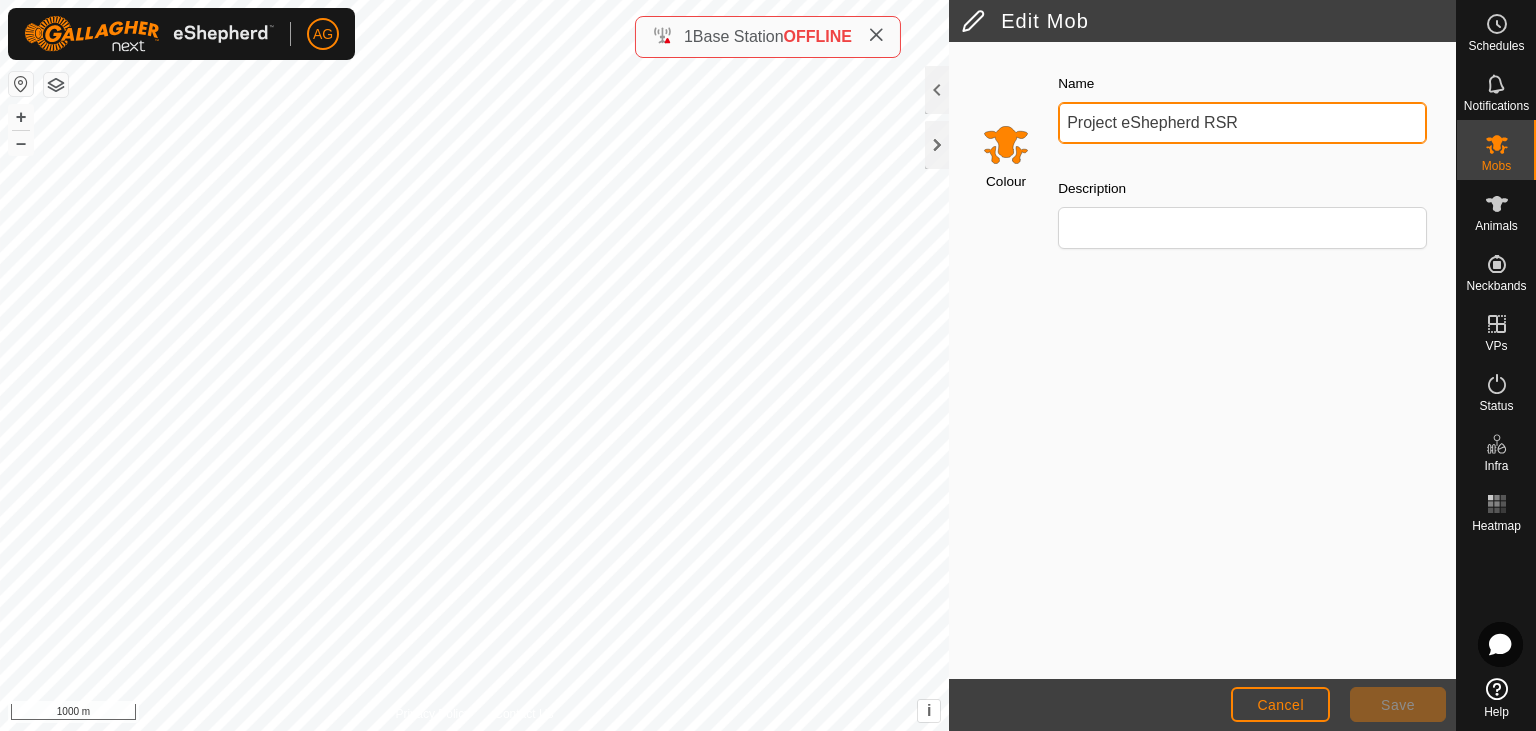 click on "Project eShepherd RSR" at bounding box center (1242, 123) 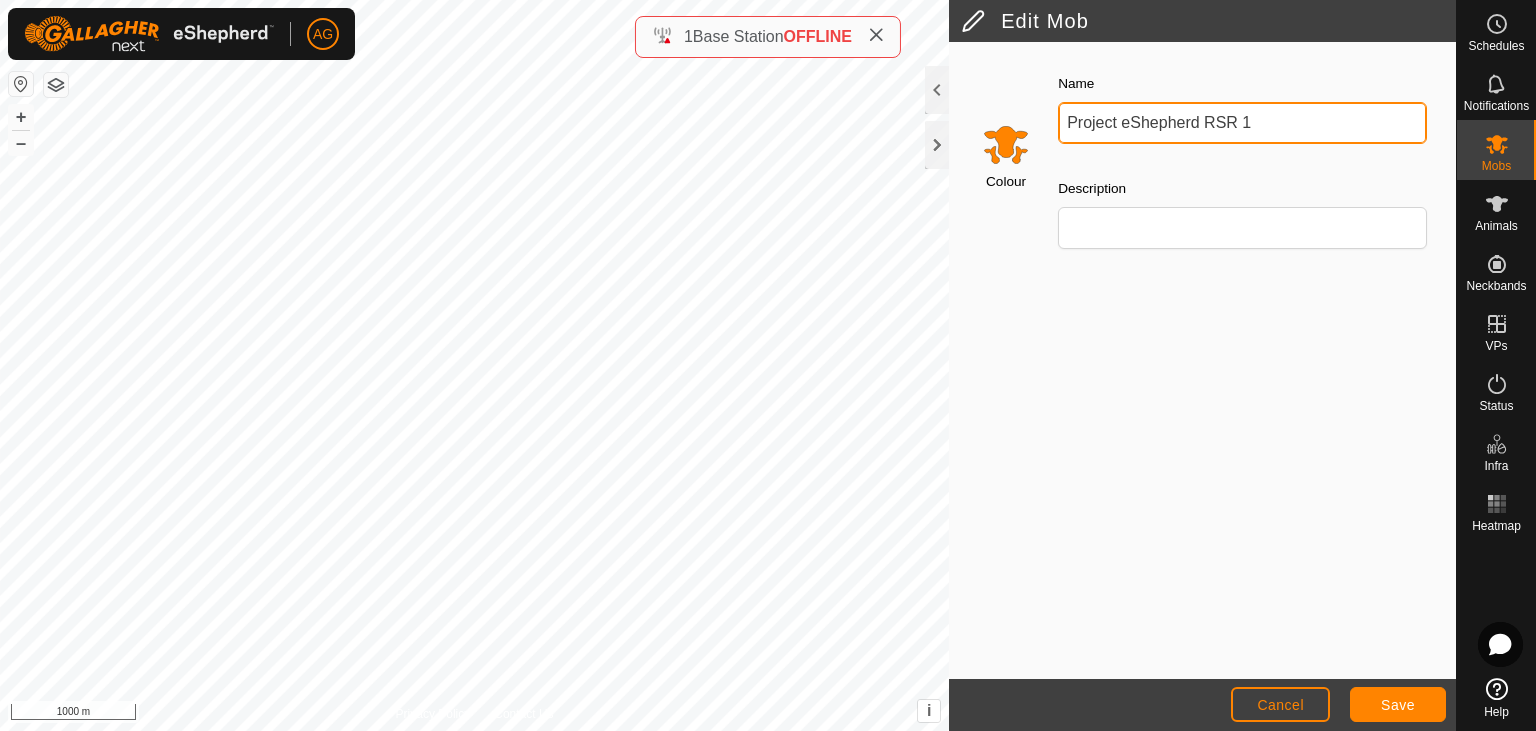 type on "Project eShepherd RSR 1" 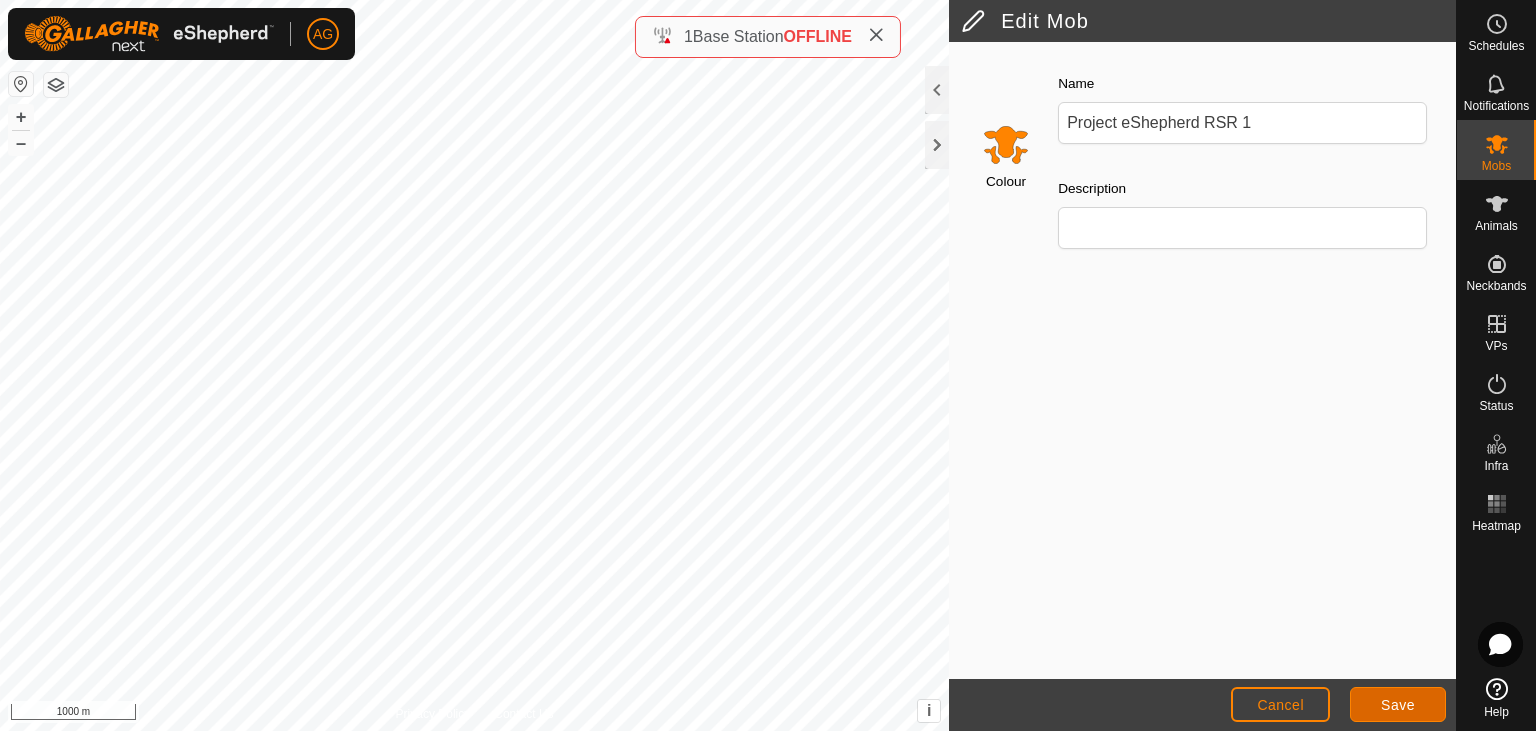 click on "Save" 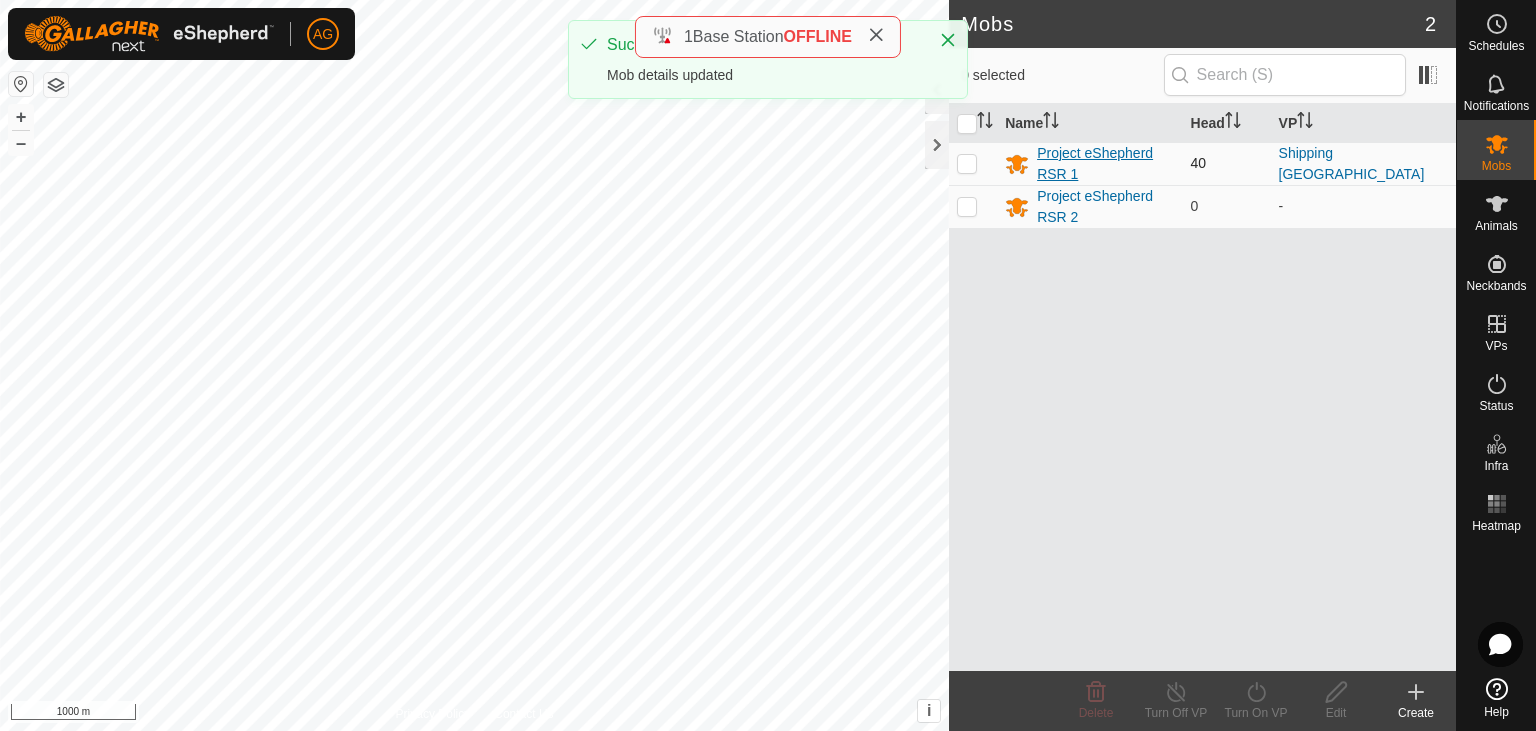 click on "Project eShepherd RSR 1" at bounding box center (1105, 164) 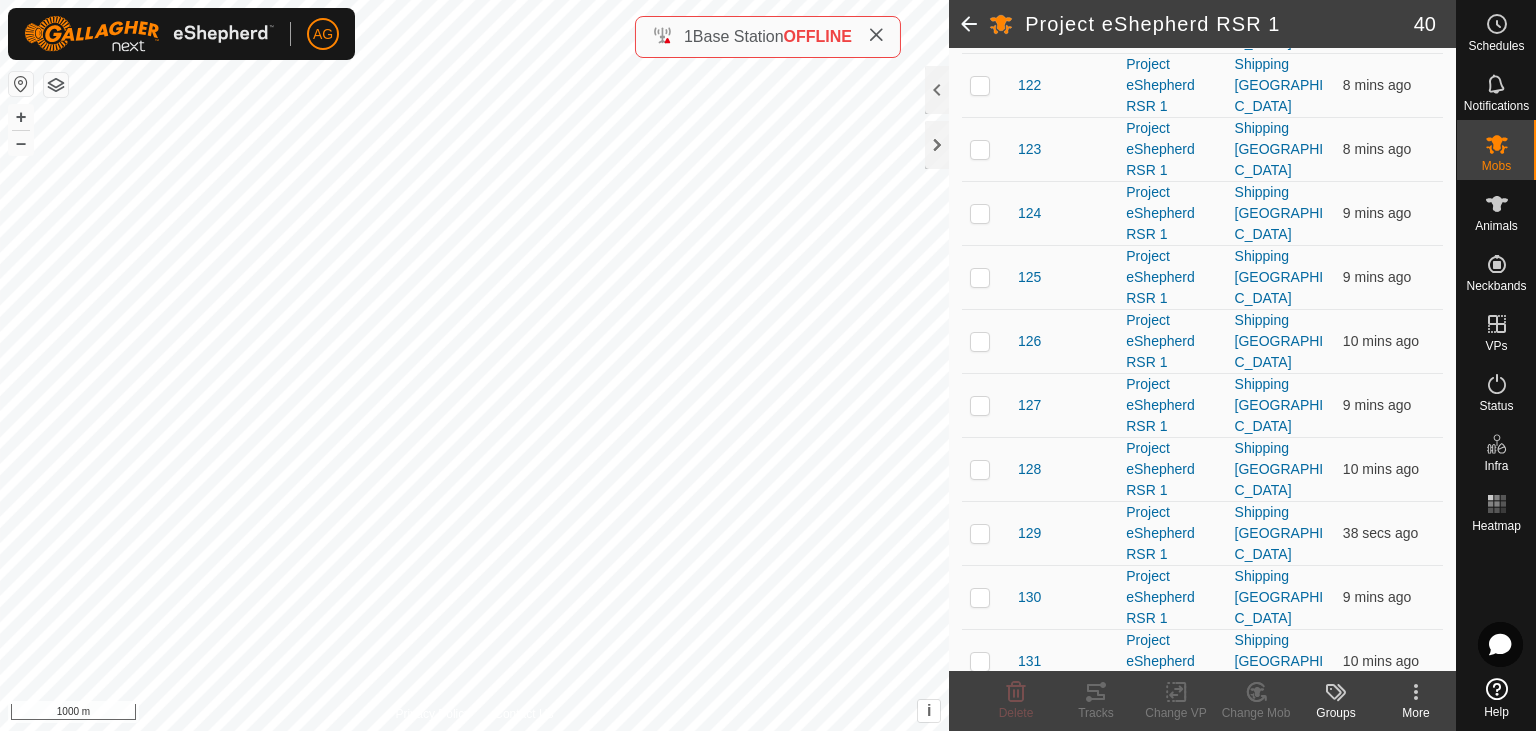 scroll, scrollTop: 0, scrollLeft: 0, axis: both 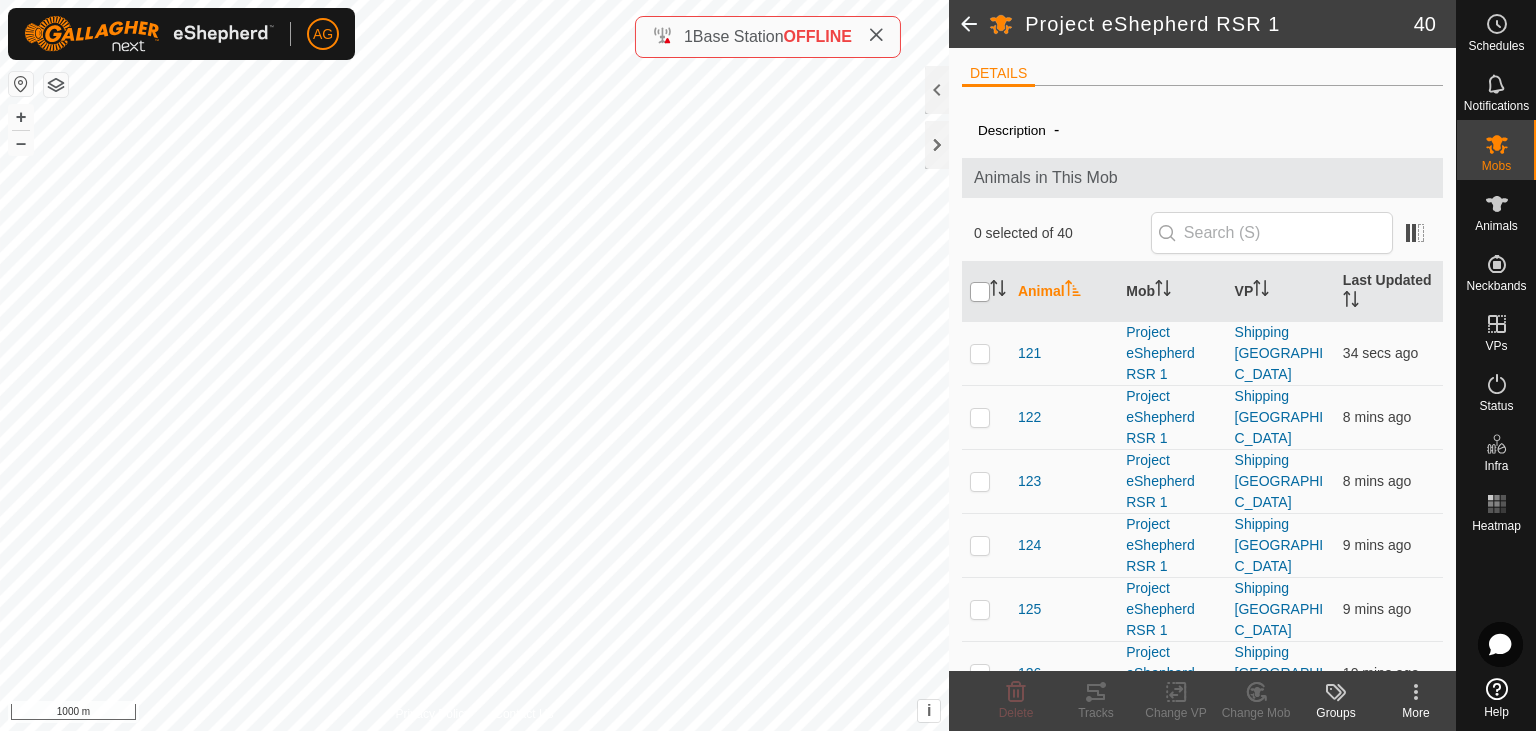 click at bounding box center (980, 292) 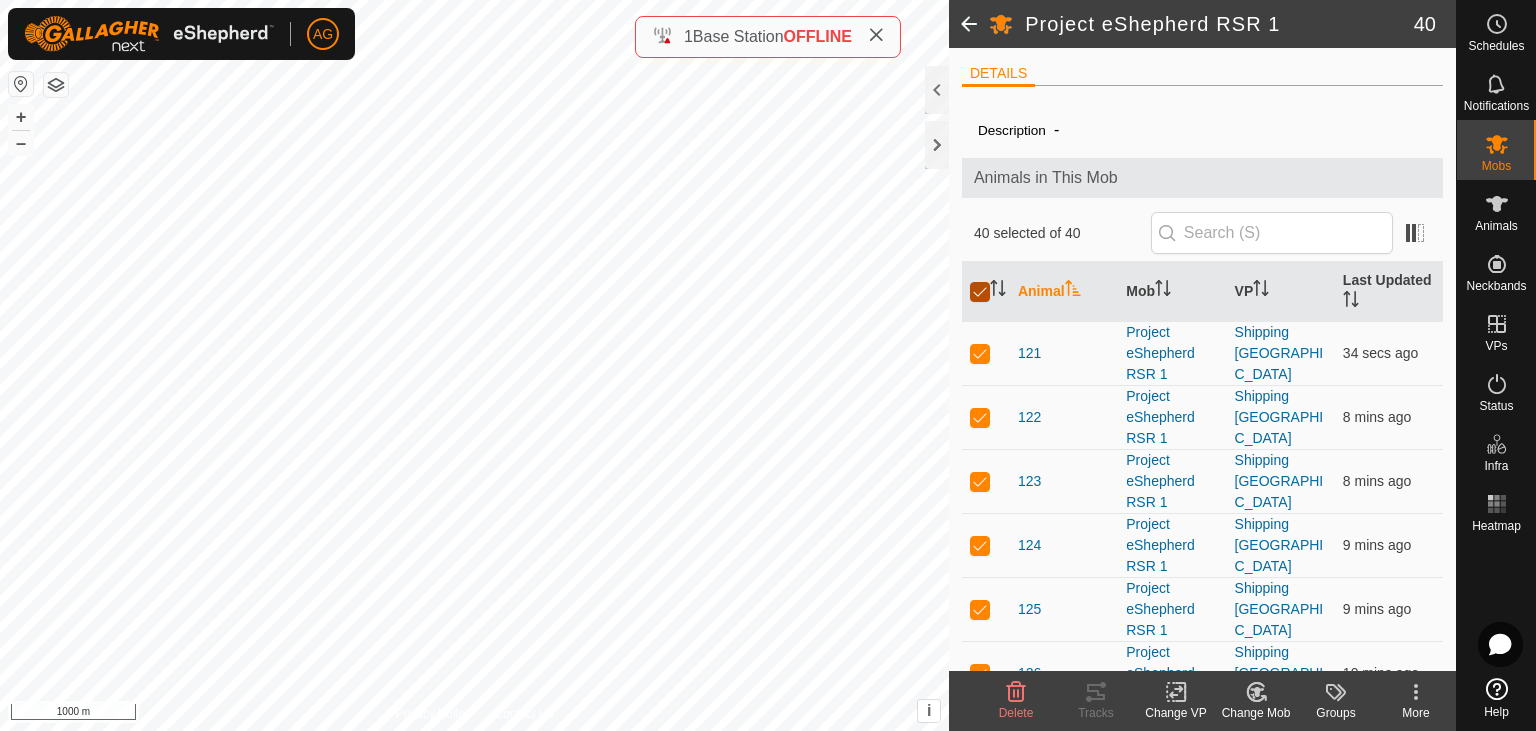 click at bounding box center (980, 292) 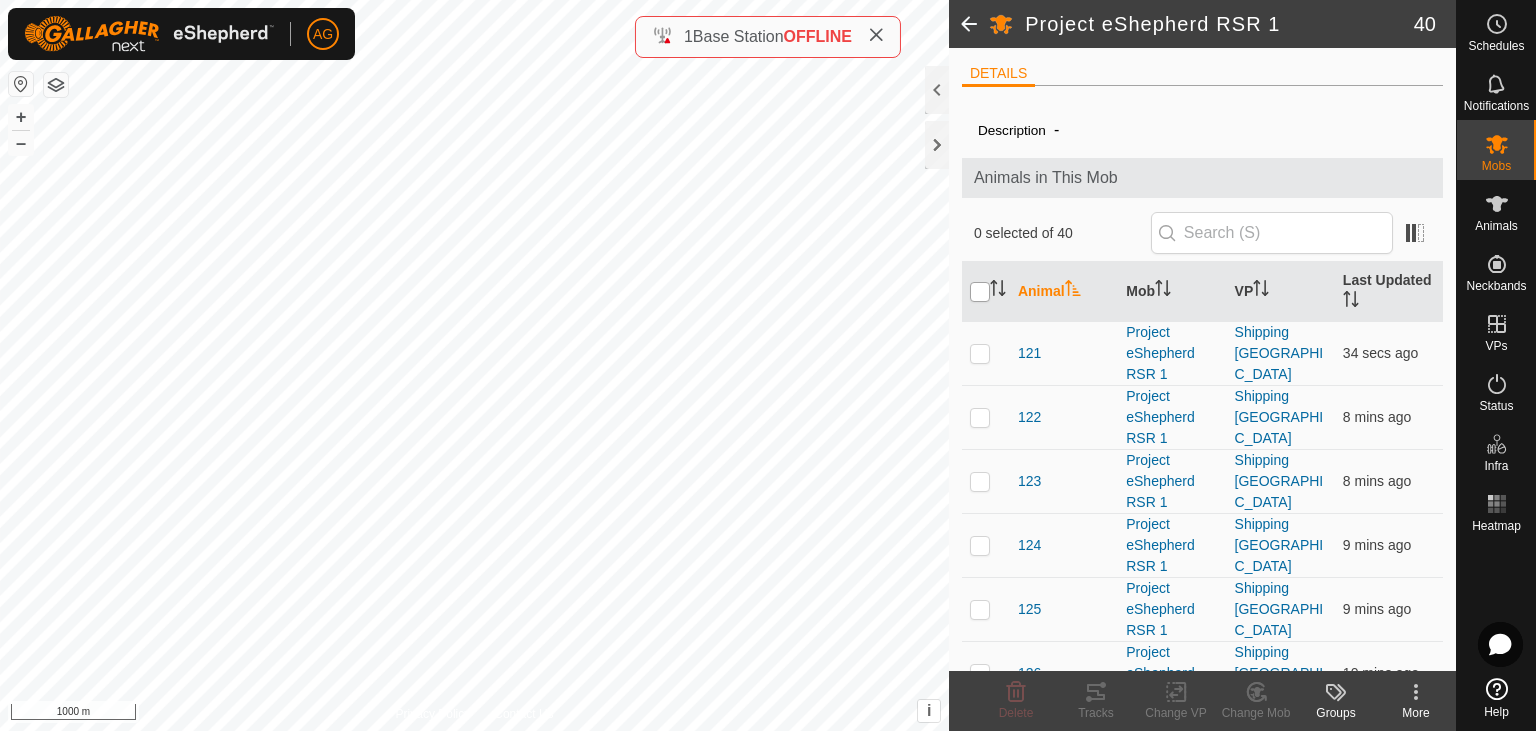 click at bounding box center (980, 292) 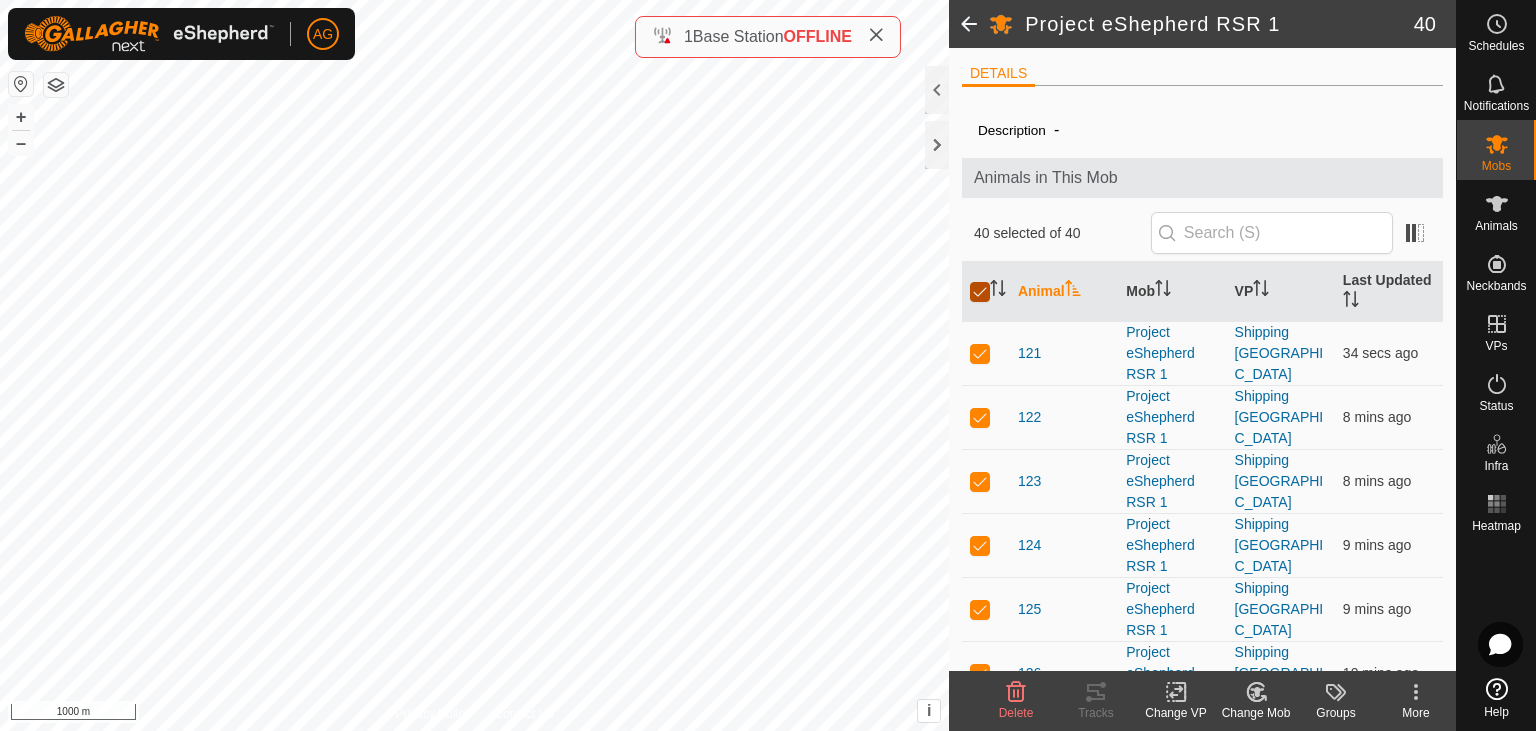 checkbox on "true" 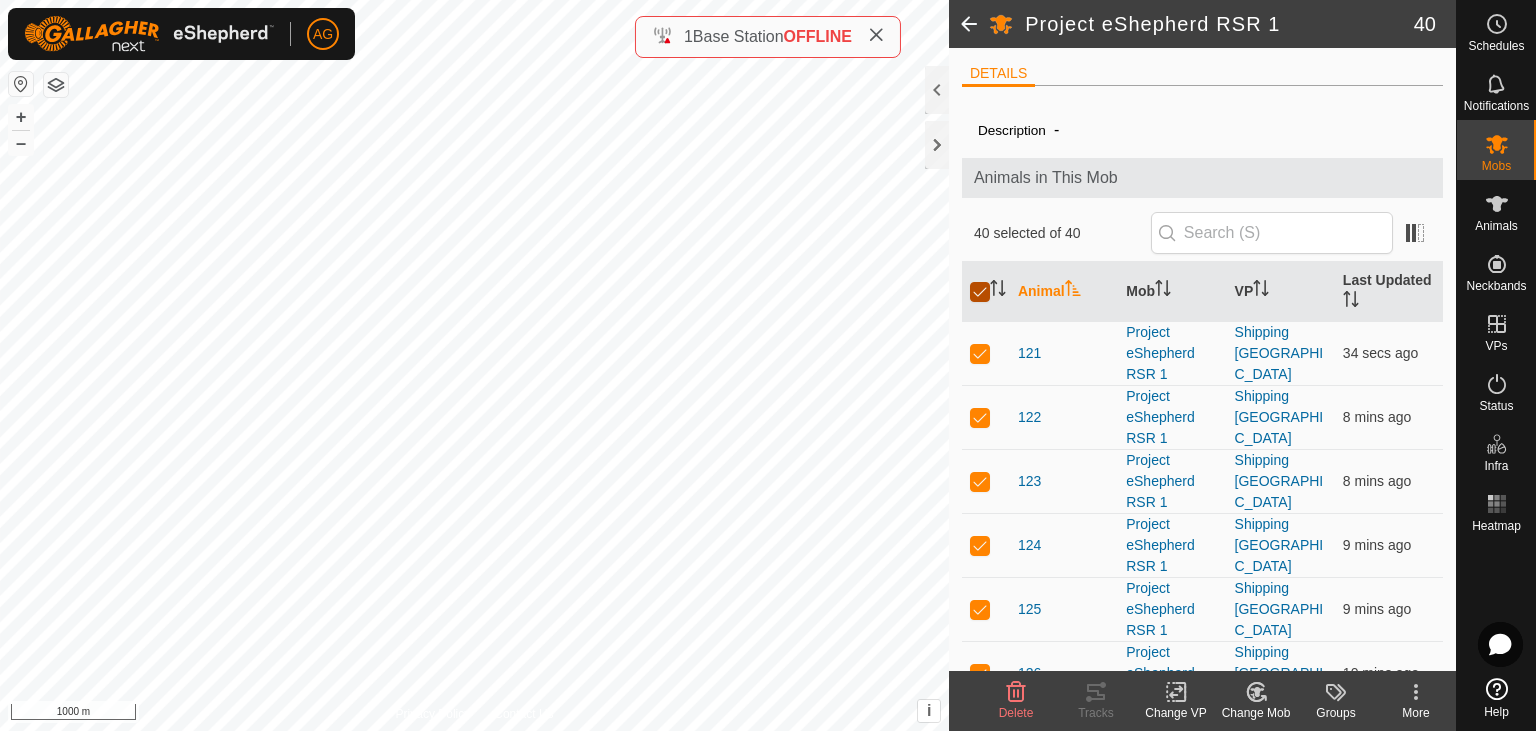 checkbox on "true" 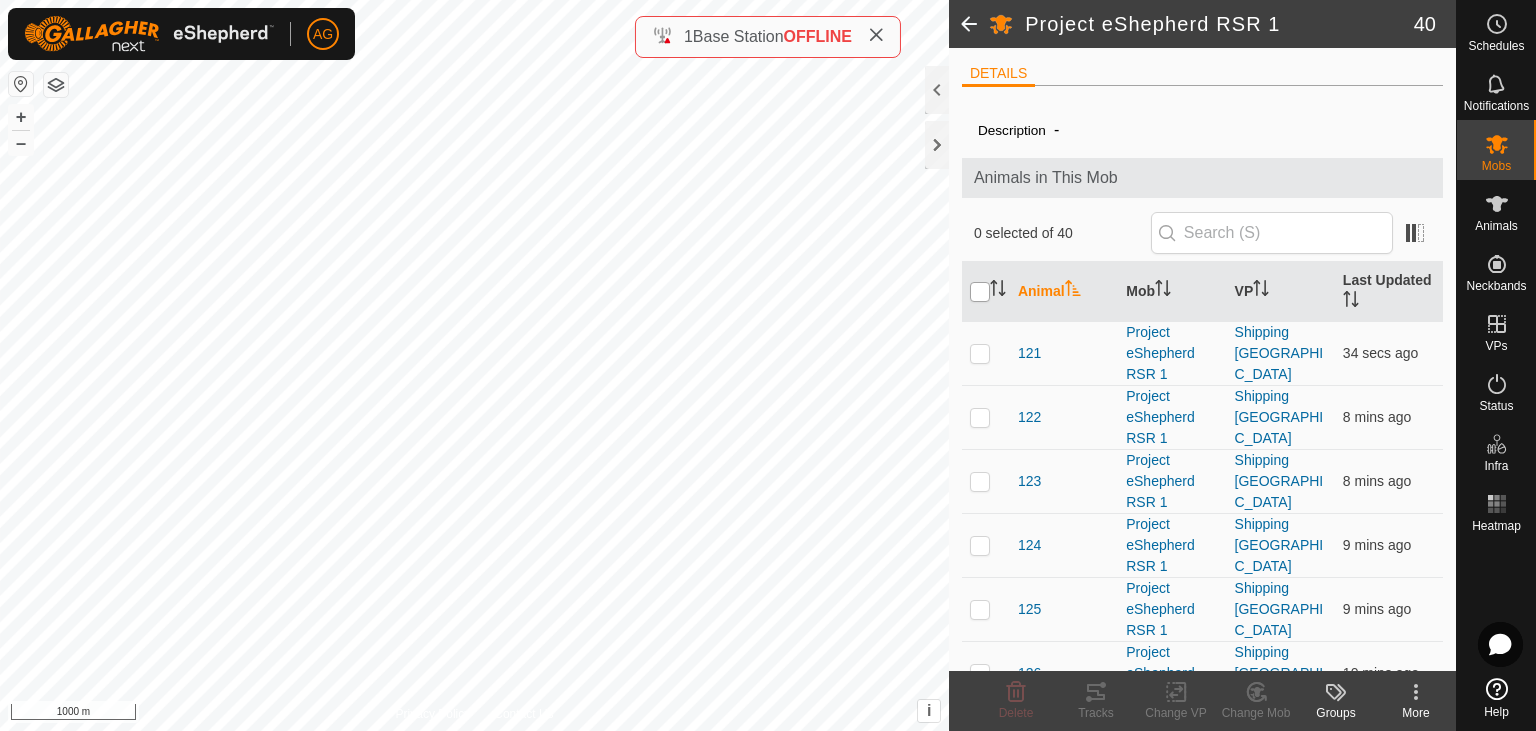 click at bounding box center [980, 292] 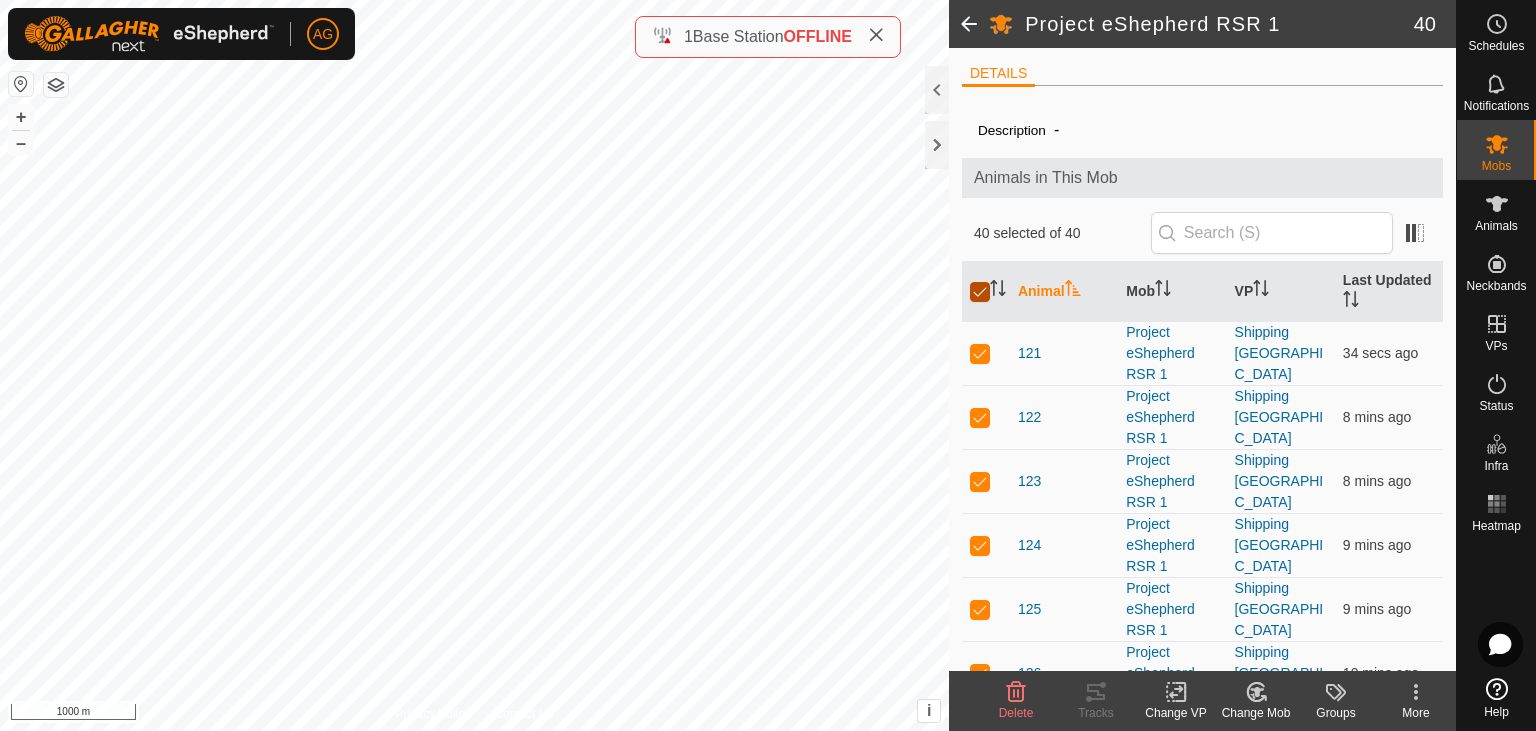 checkbox on "true" 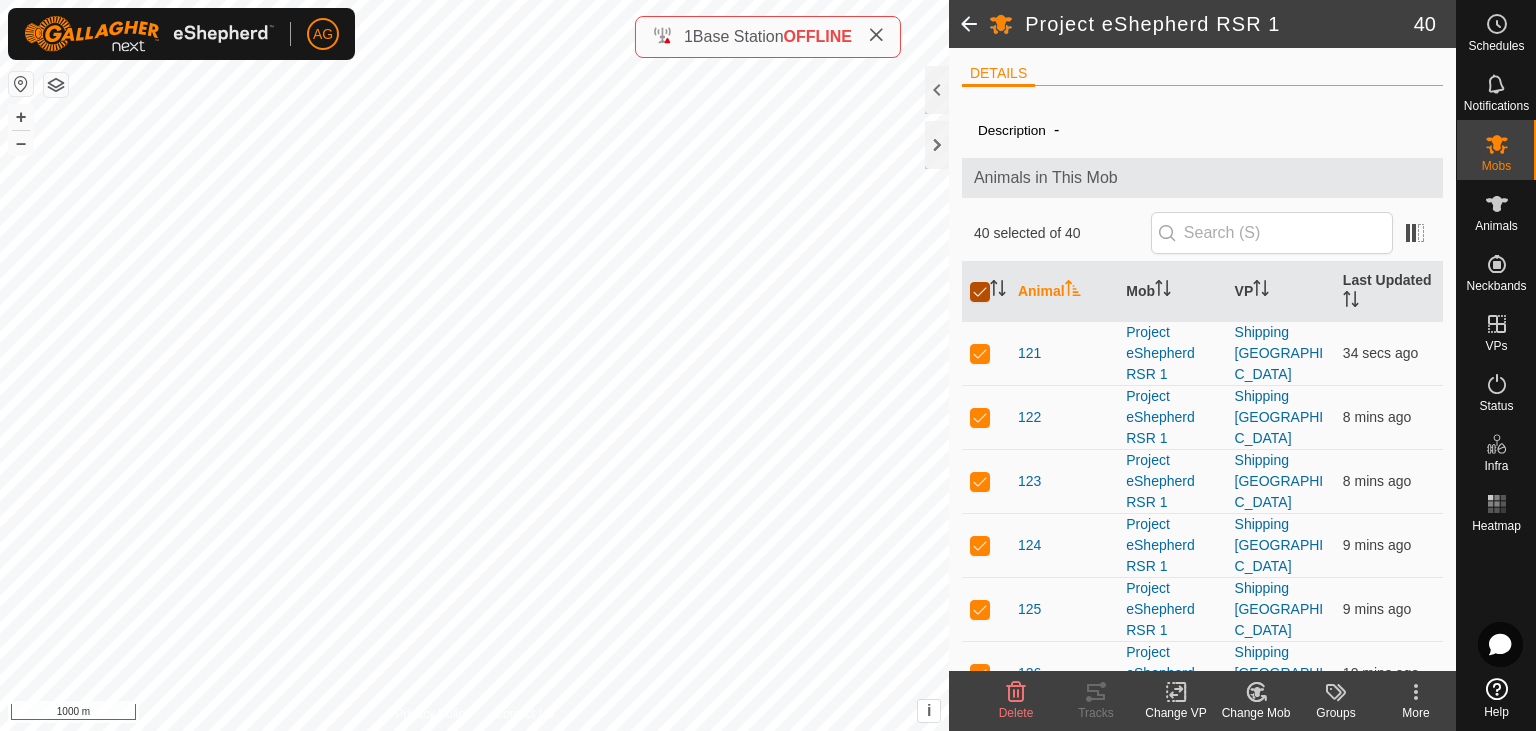 checkbox on "true" 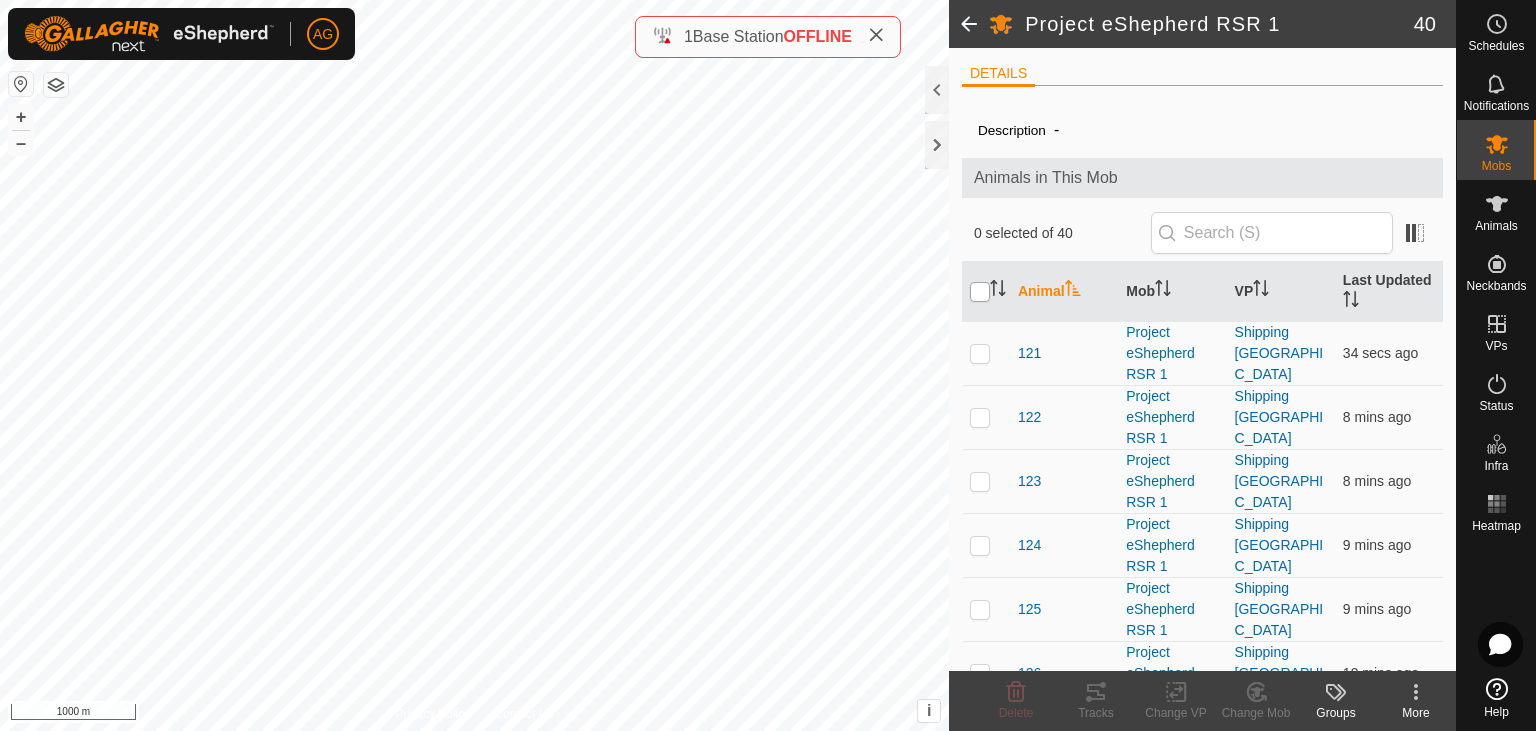 checkbox on "false" 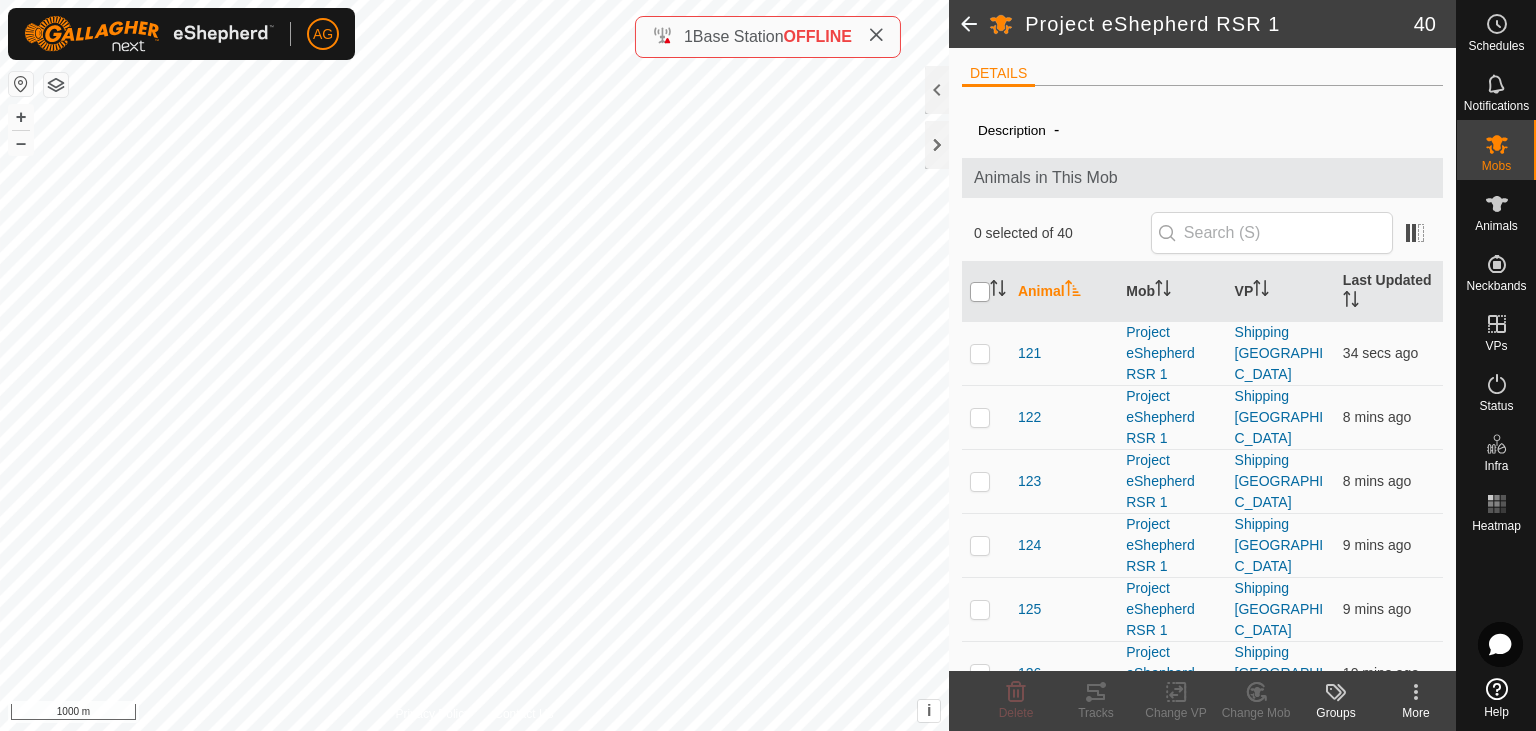 checkbox on "false" 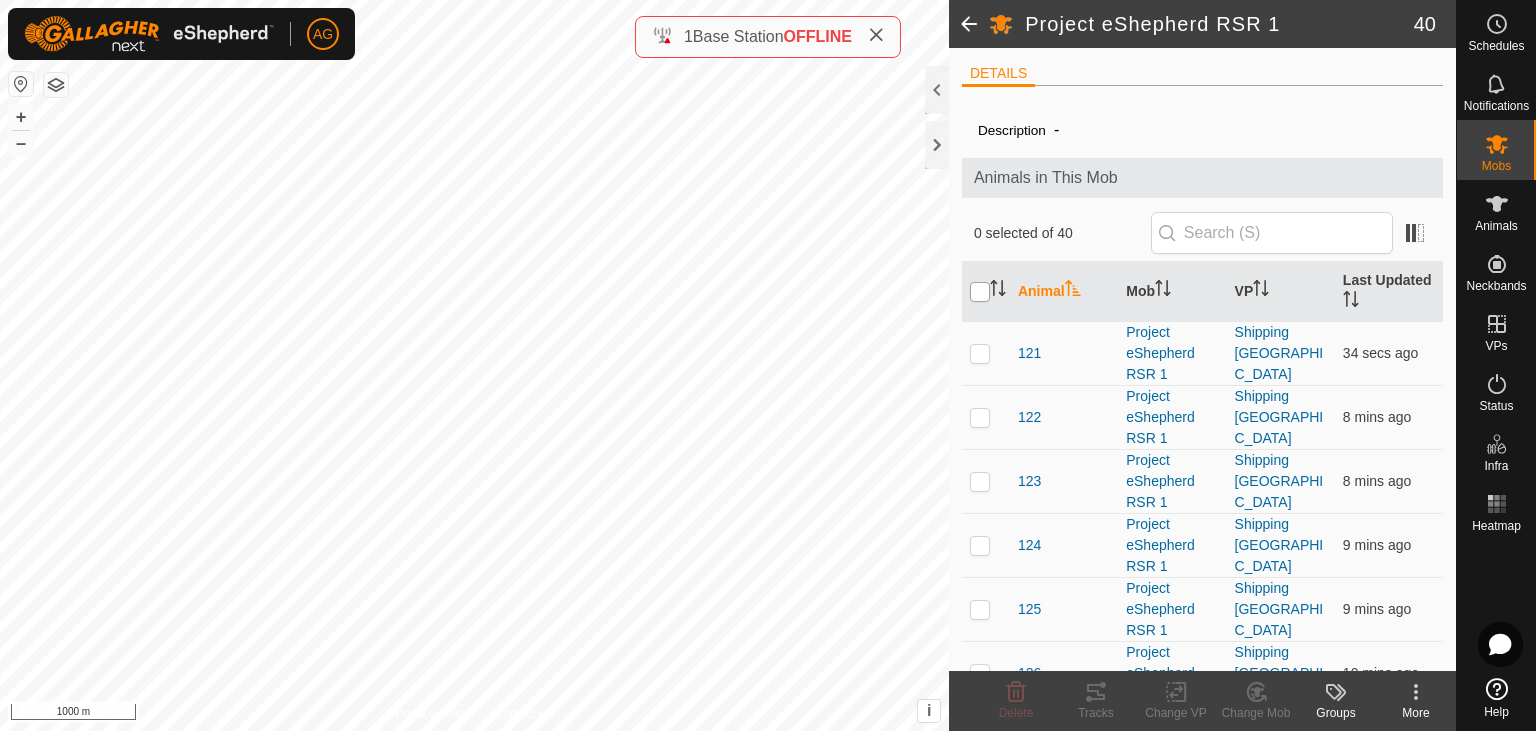 checkbox on "false" 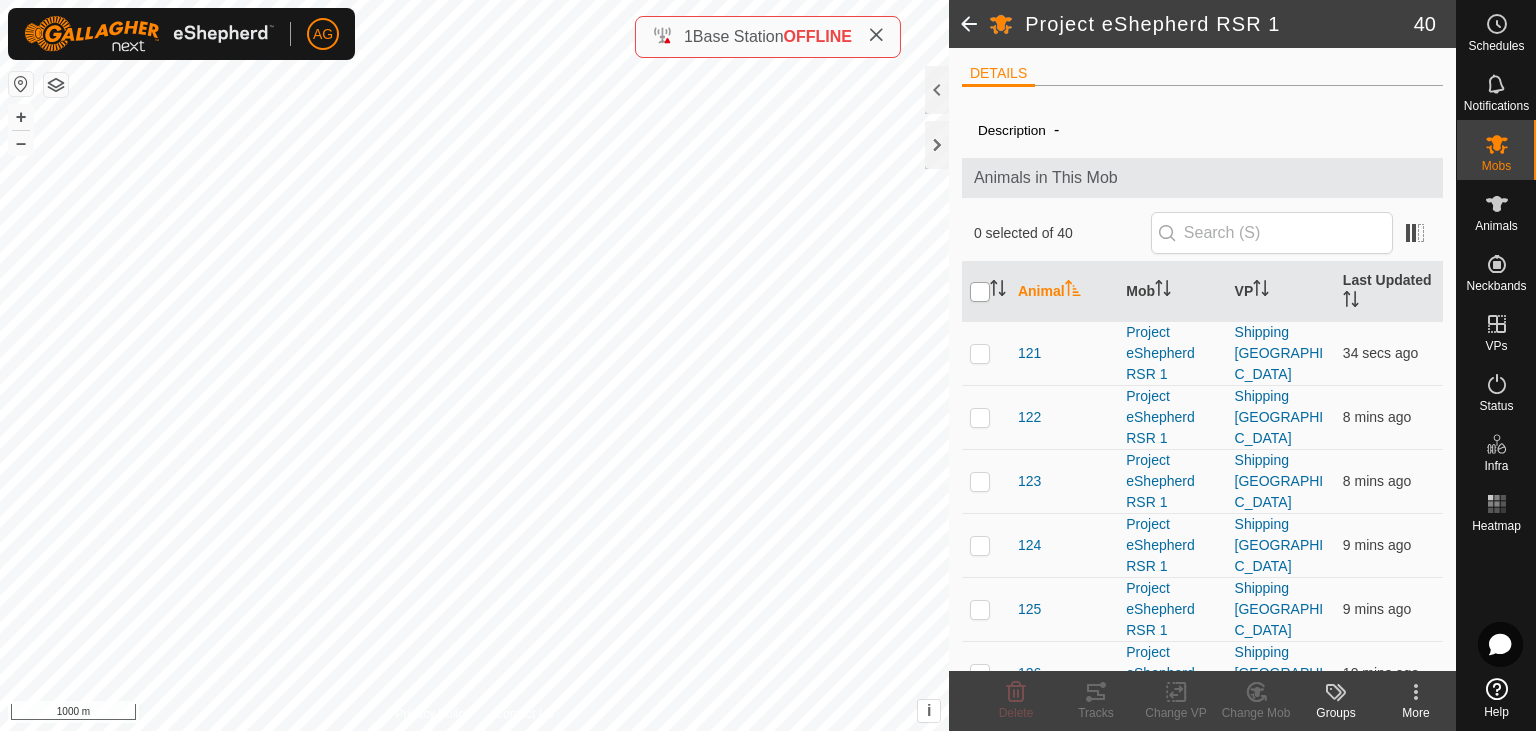 checkbox on "false" 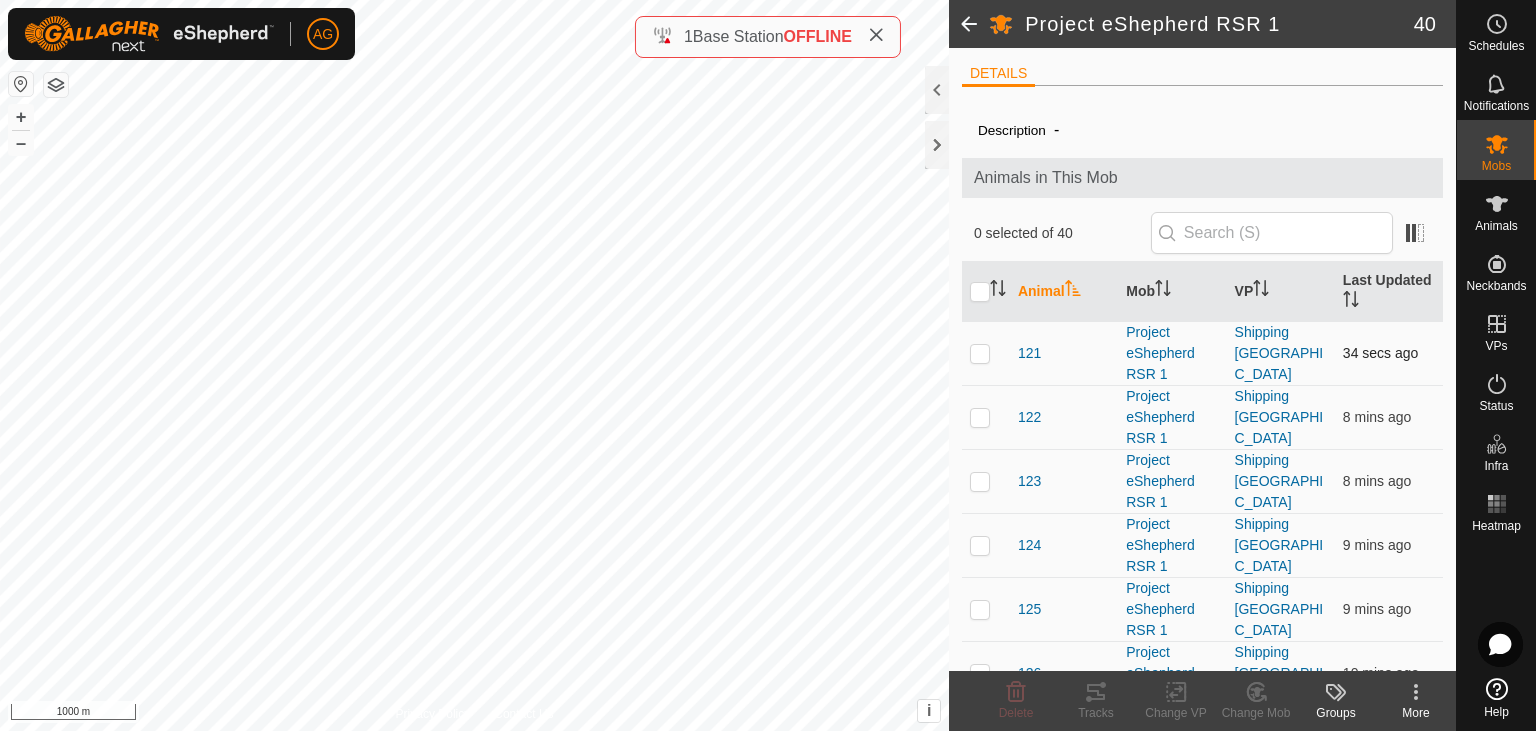 click at bounding box center [980, 353] 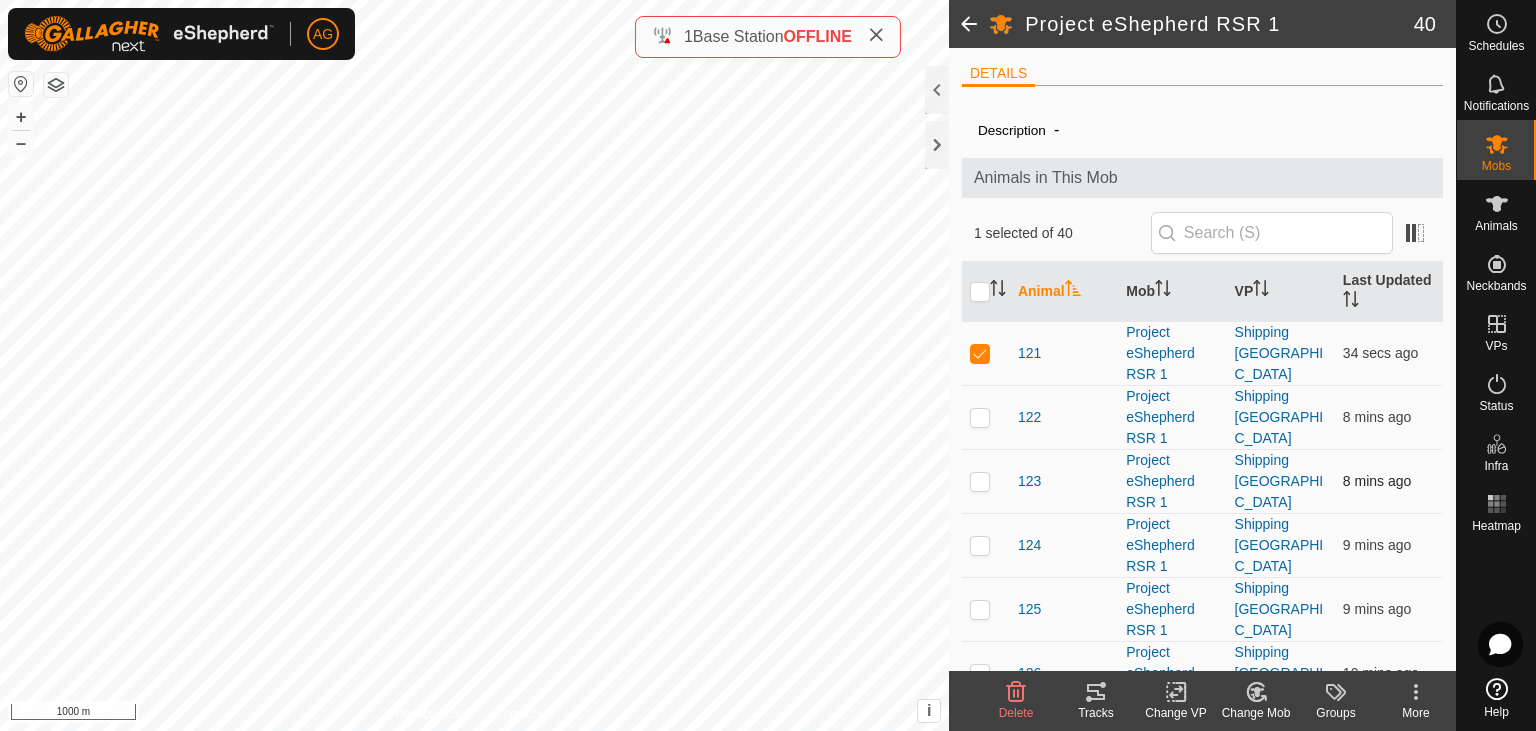 click at bounding box center [980, 481] 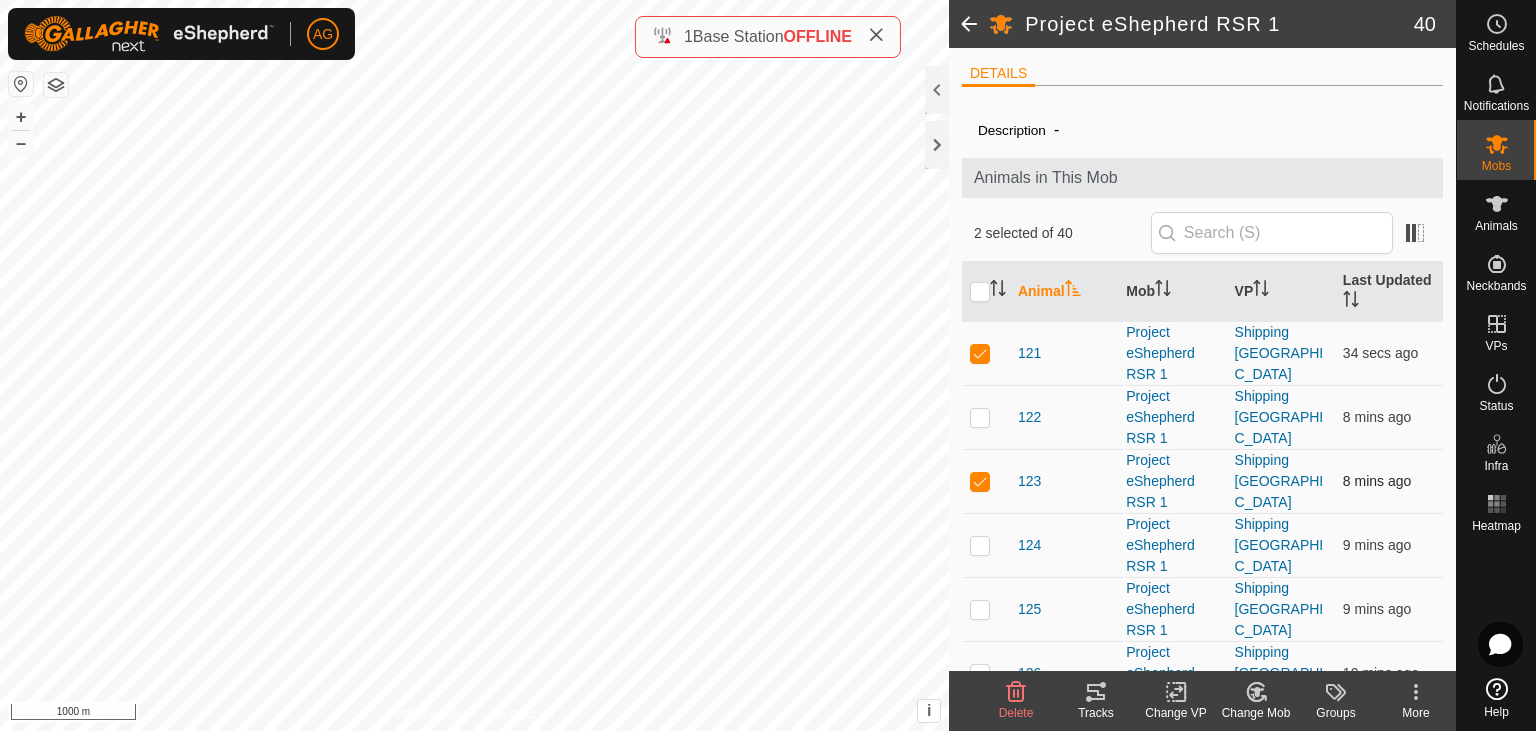 scroll, scrollTop: 88, scrollLeft: 0, axis: vertical 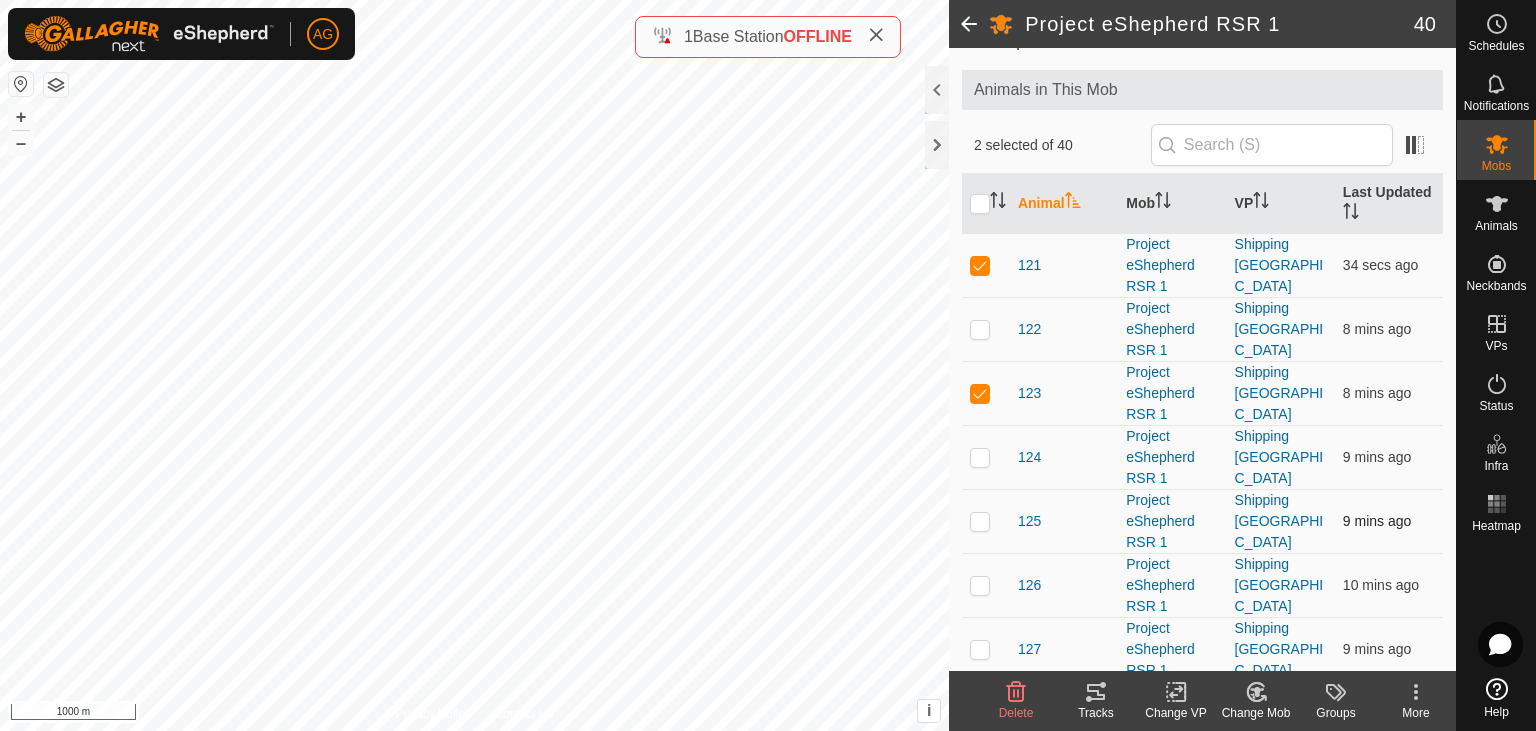 click at bounding box center [986, 393] 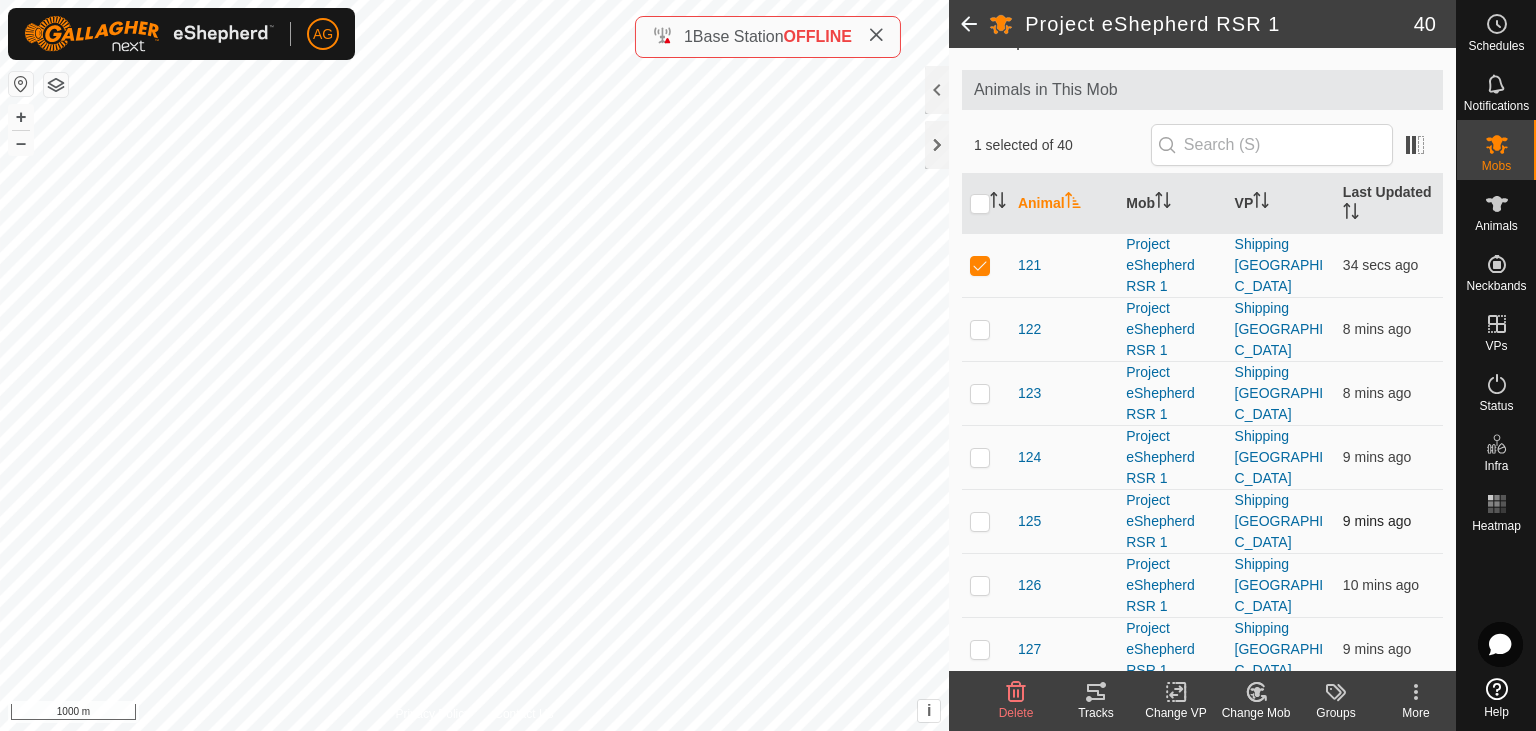 scroll, scrollTop: 198, scrollLeft: 0, axis: vertical 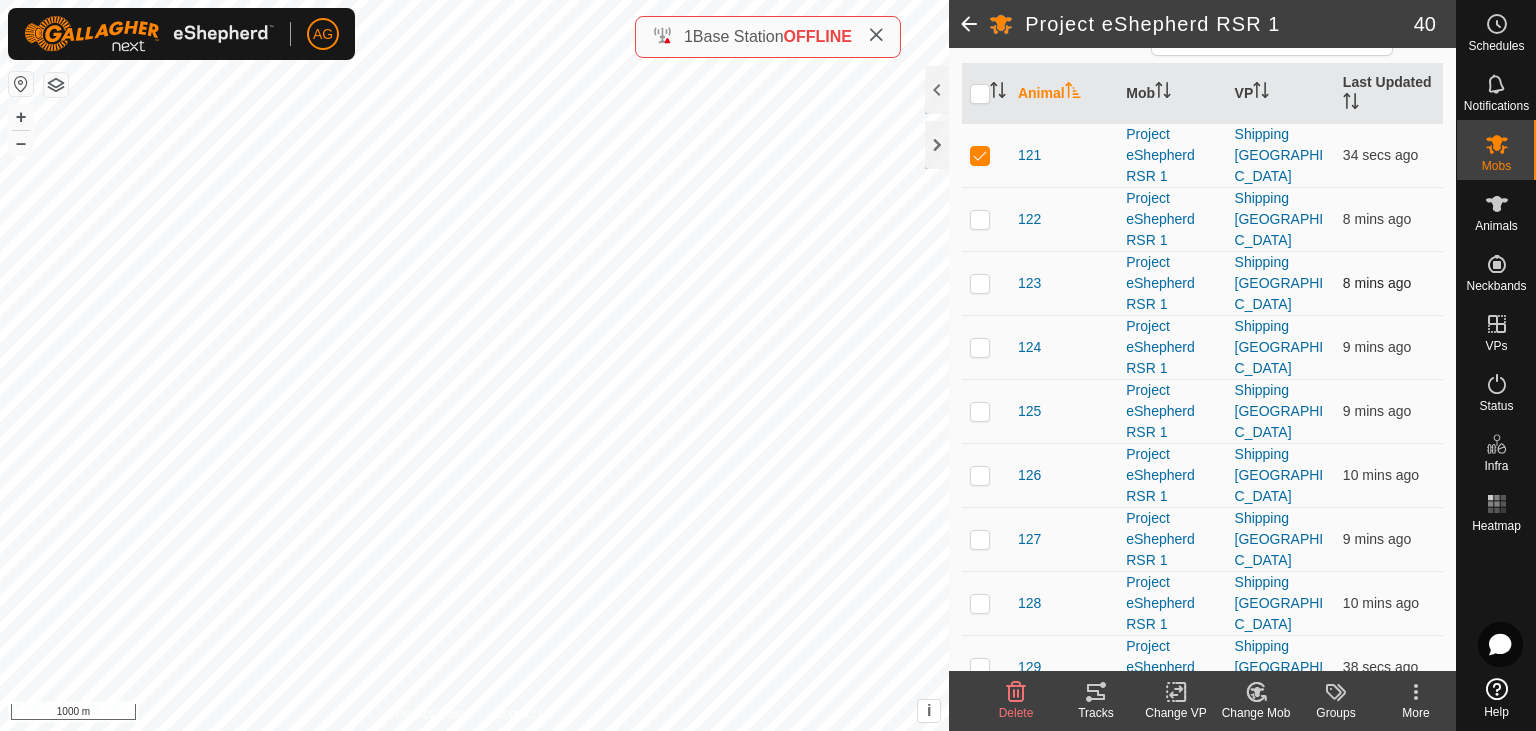 click at bounding box center (980, 283) 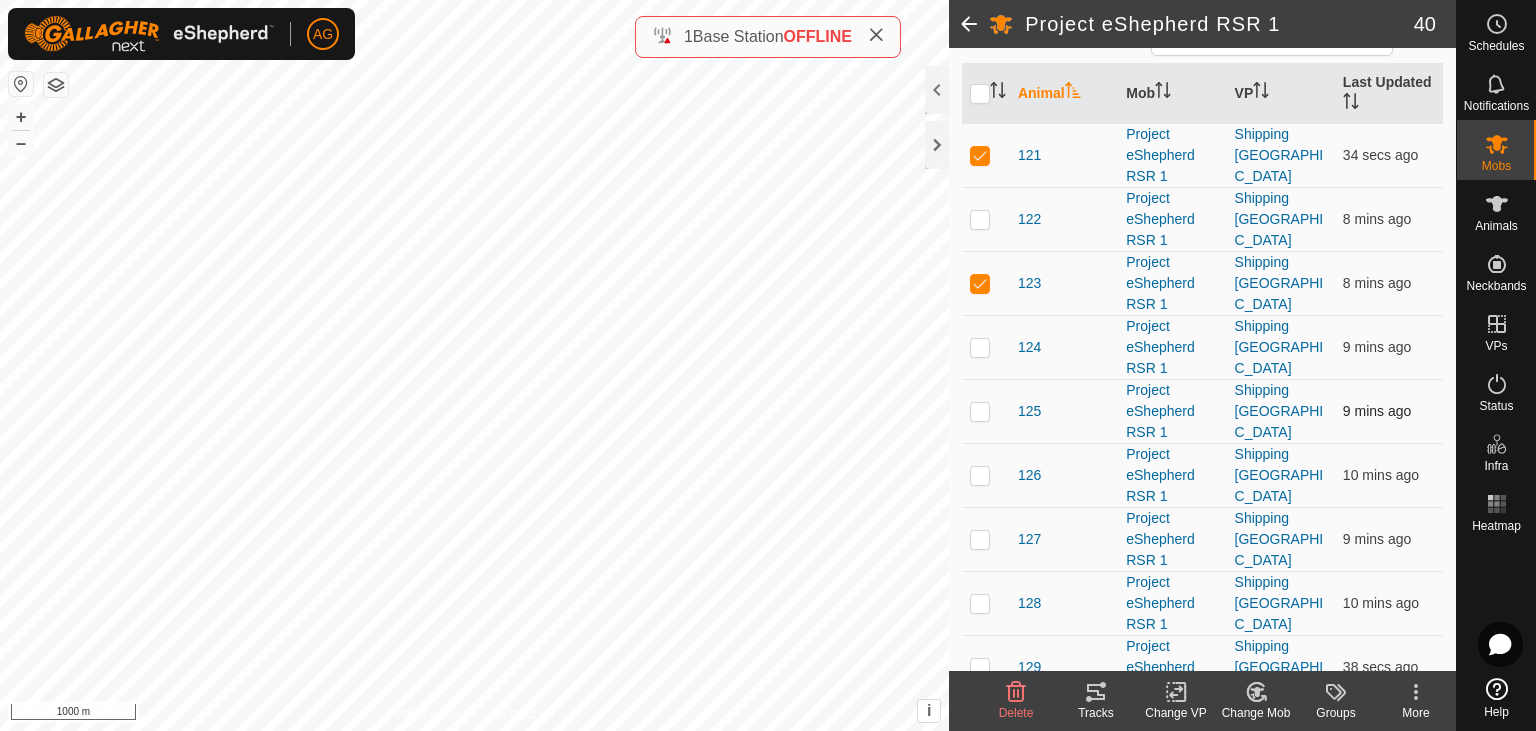 click at bounding box center [980, 411] 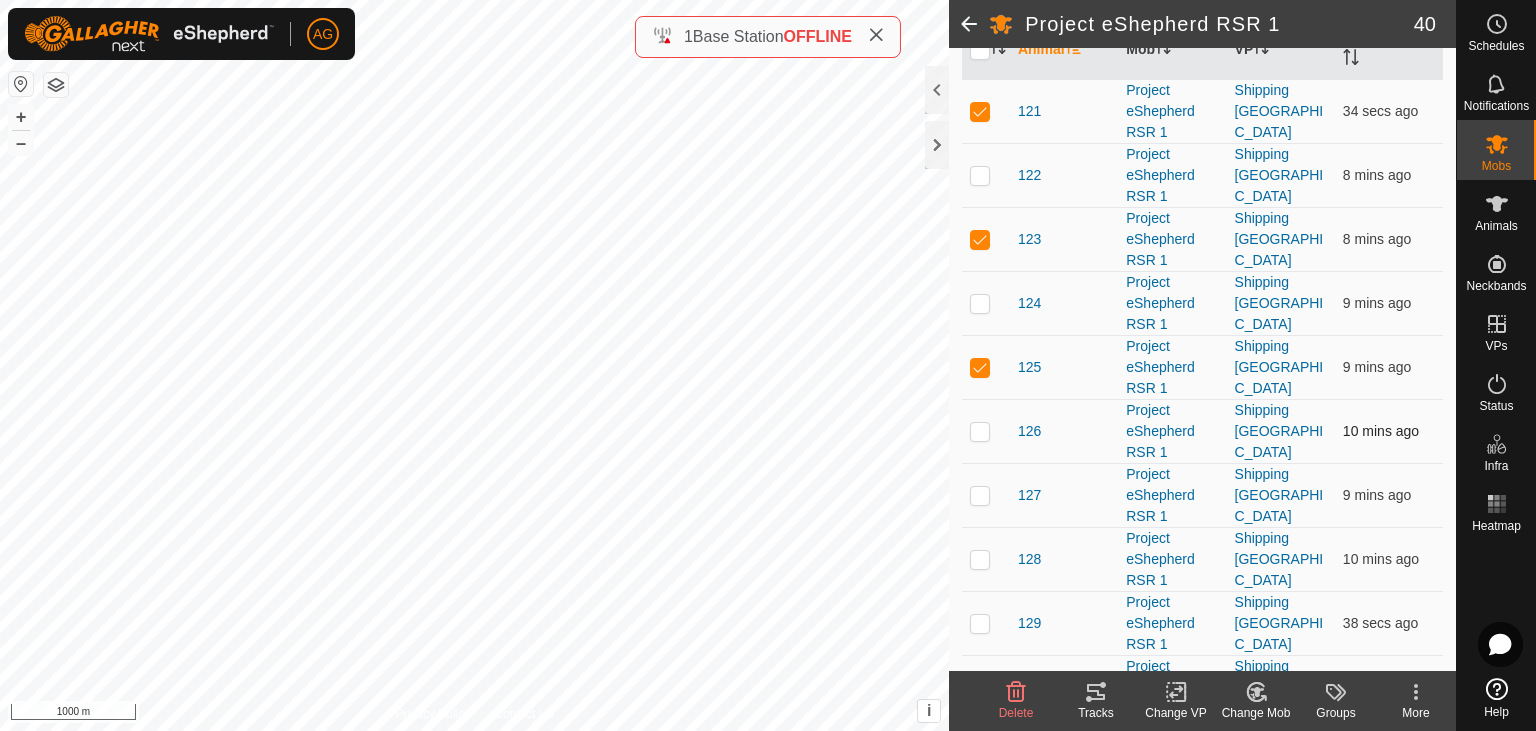 scroll, scrollTop: 298, scrollLeft: 0, axis: vertical 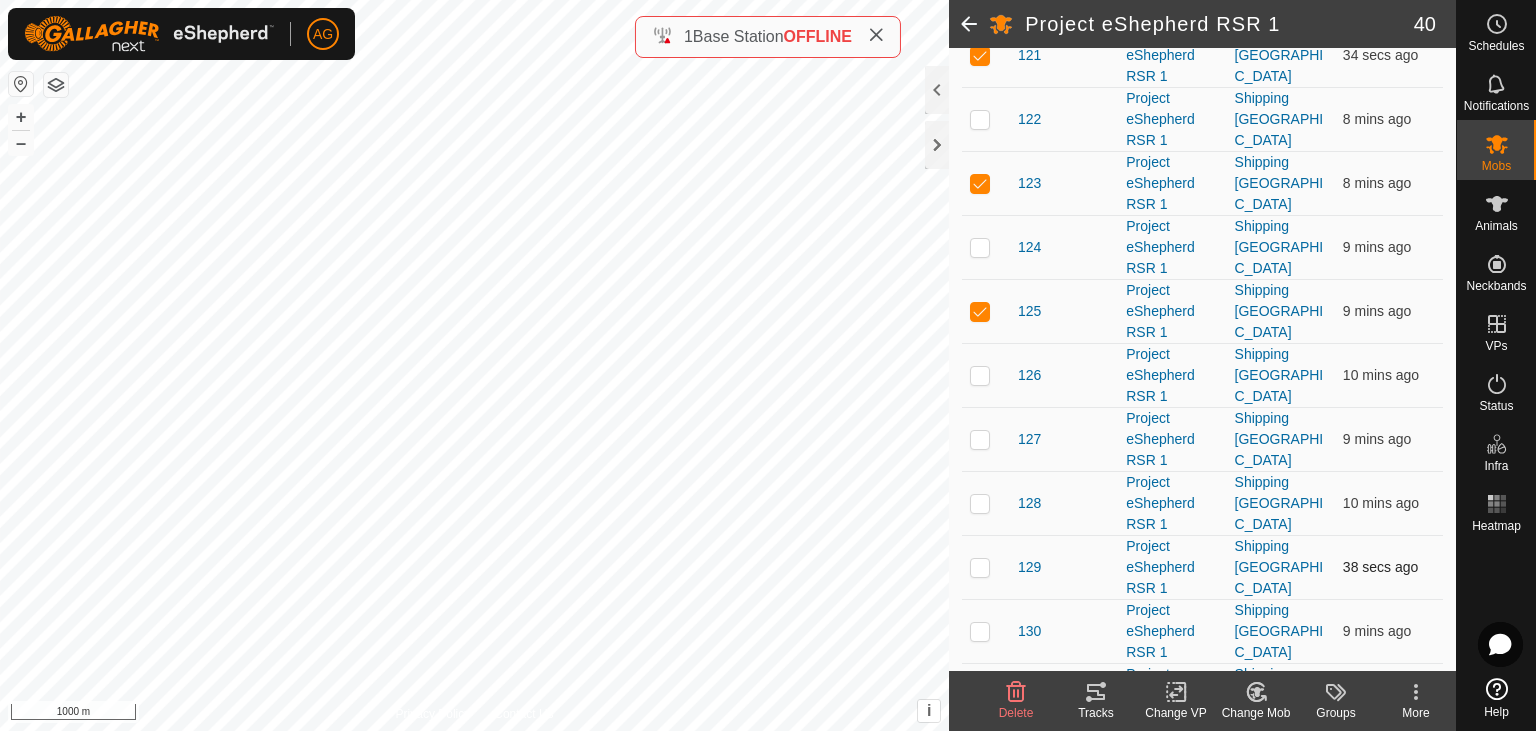 click at bounding box center [986, 311] 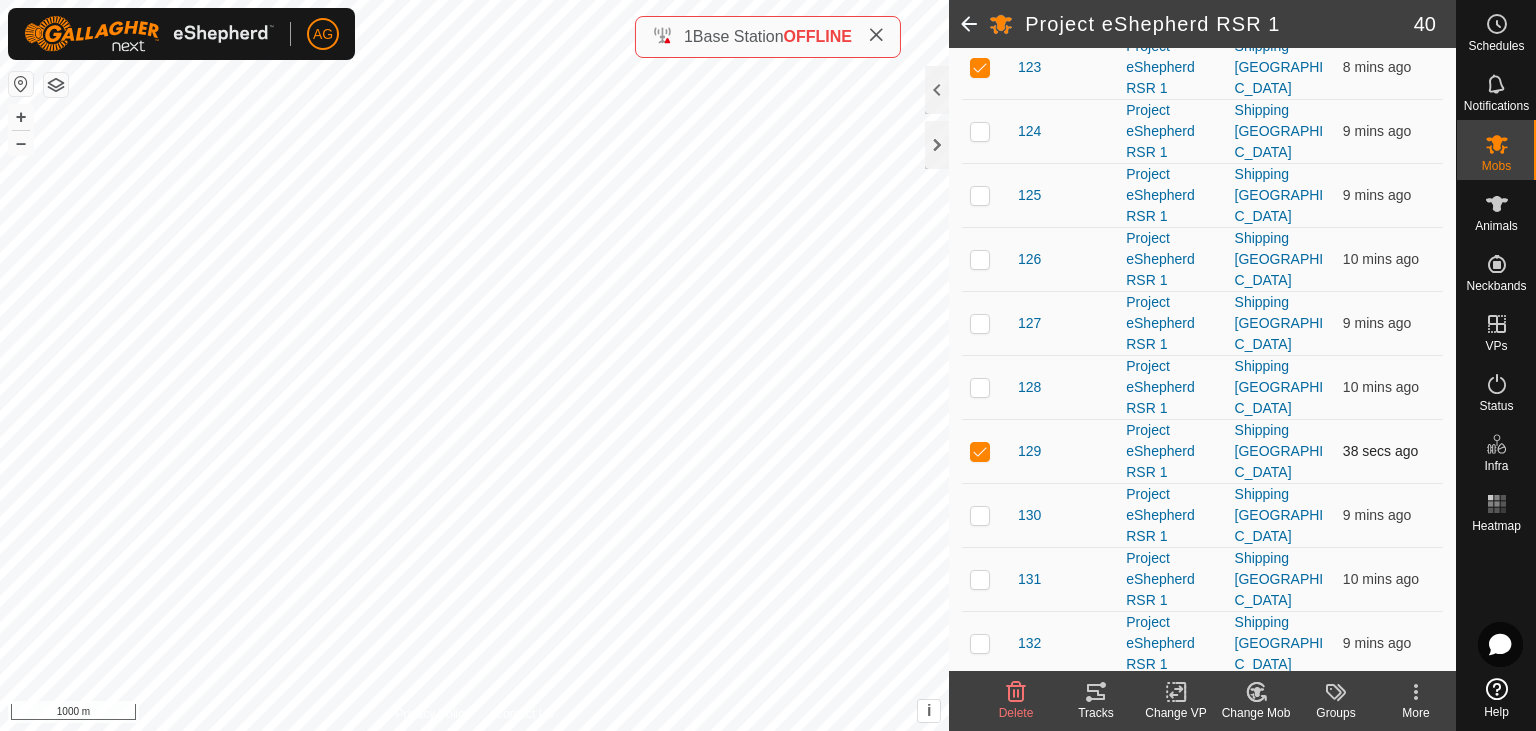 scroll, scrollTop: 402, scrollLeft: 0, axis: vertical 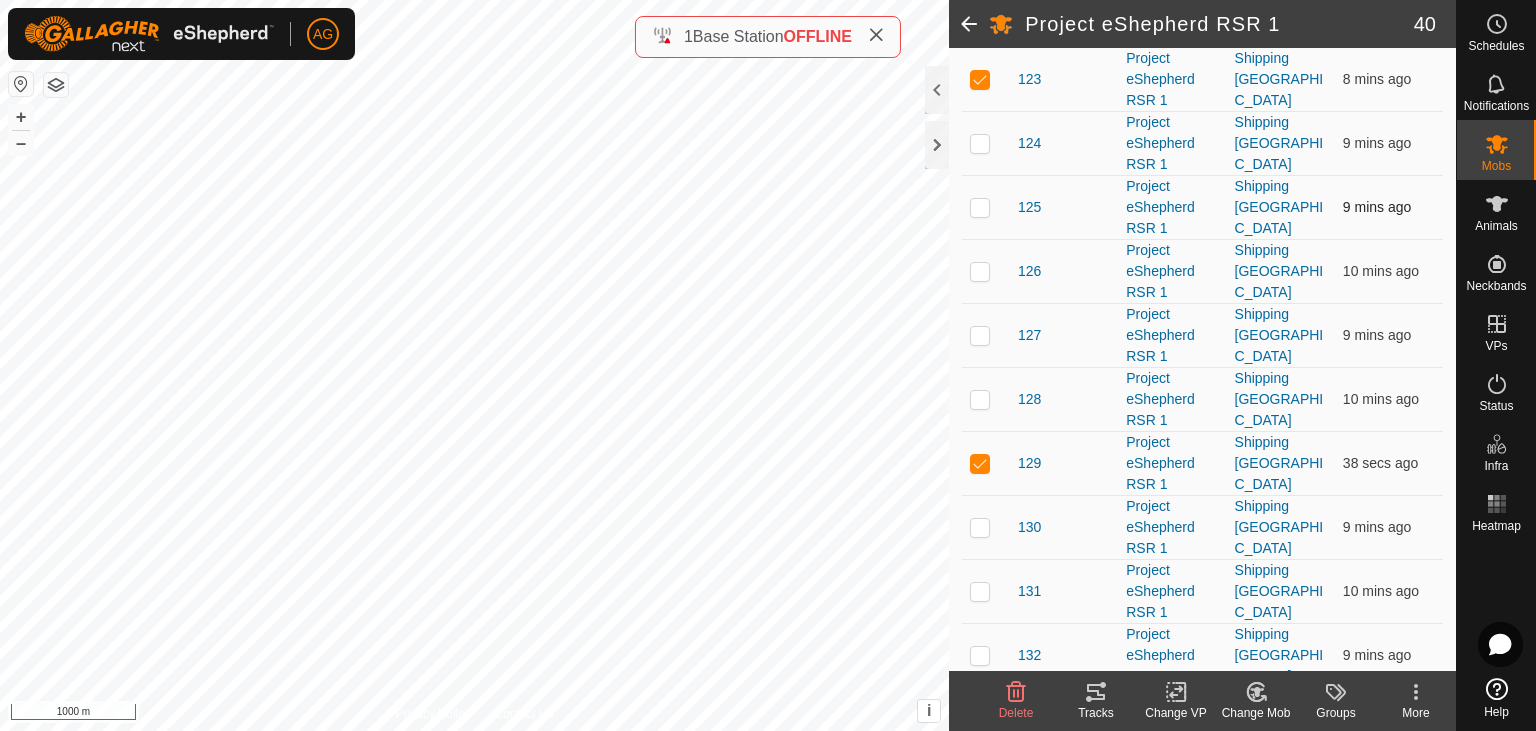 click at bounding box center (980, 207) 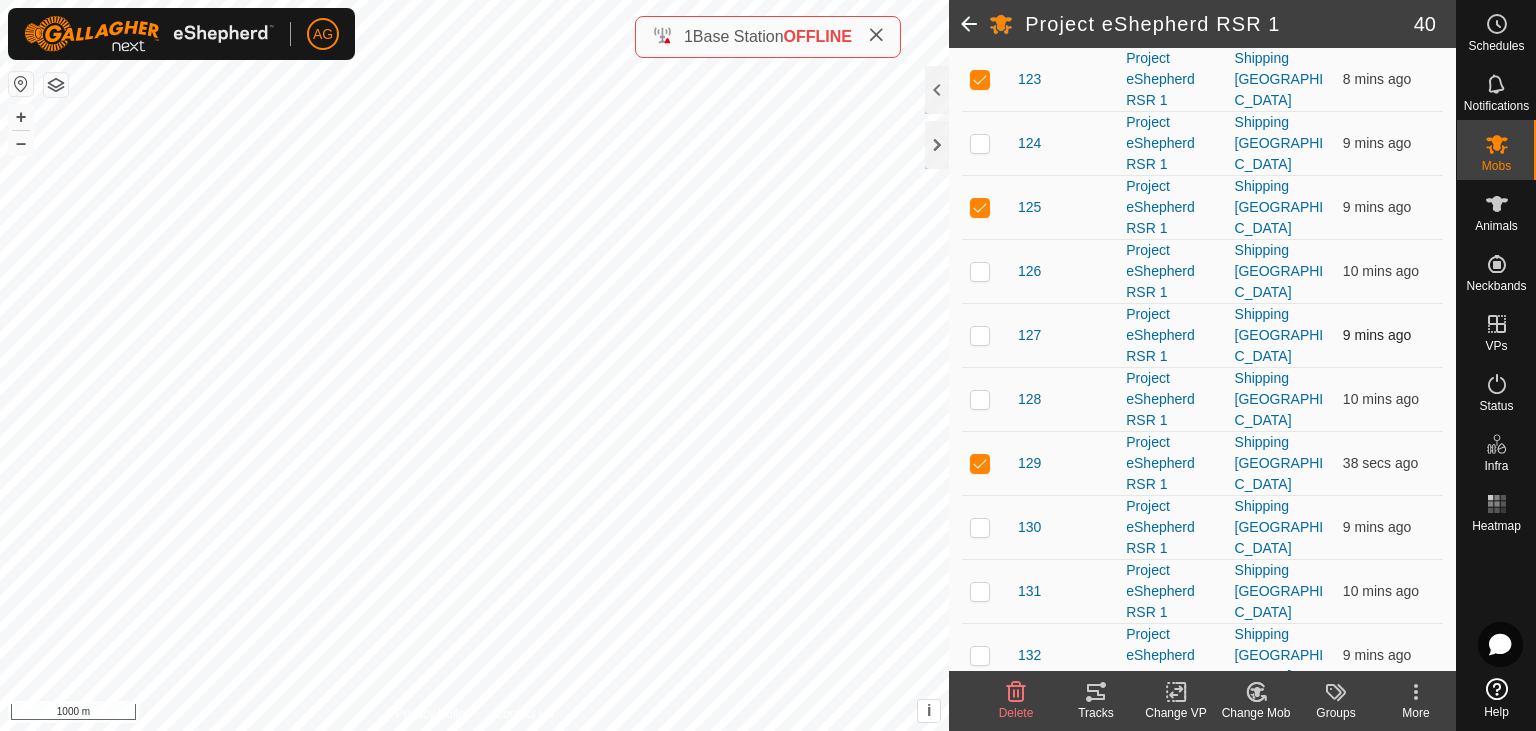click at bounding box center [980, 335] 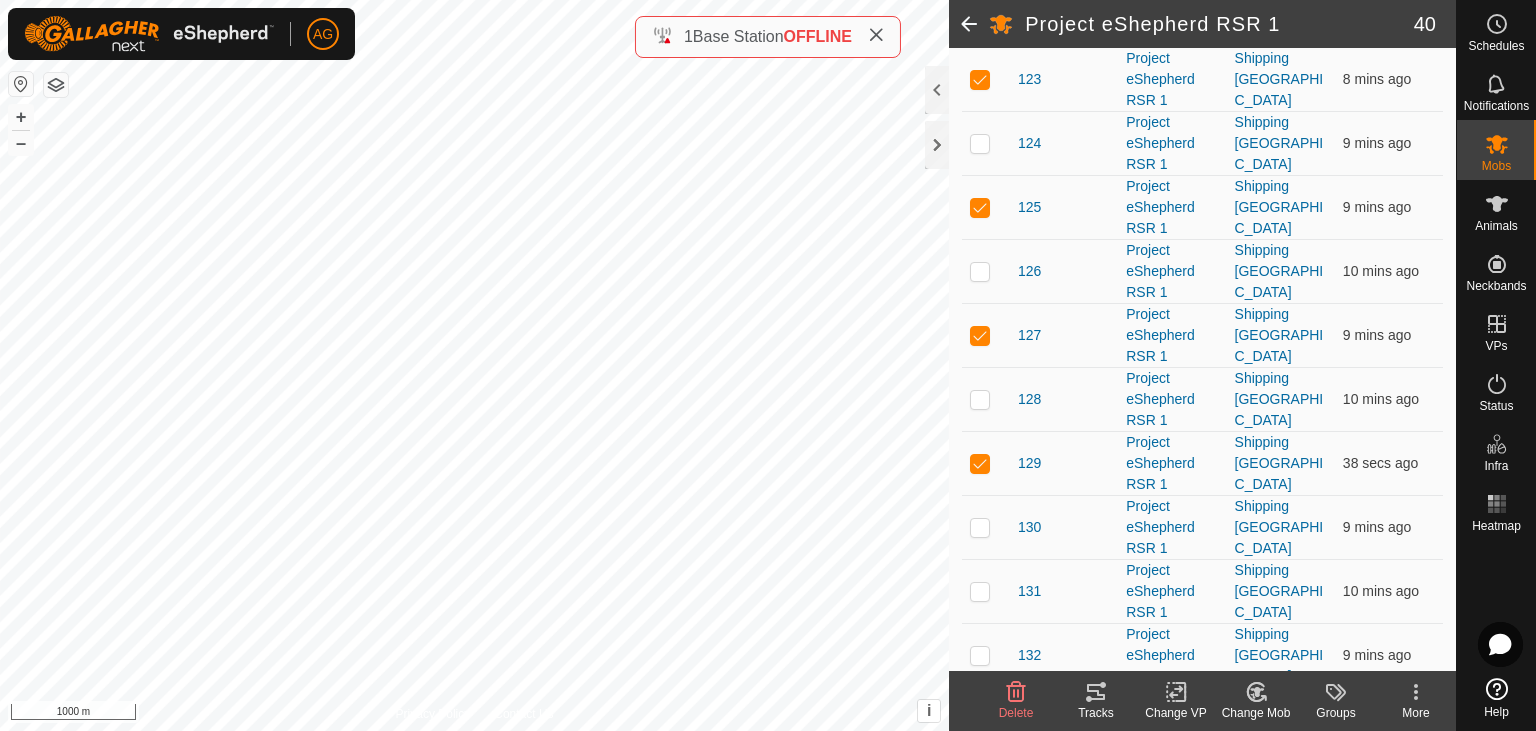 click at bounding box center (986, 335) 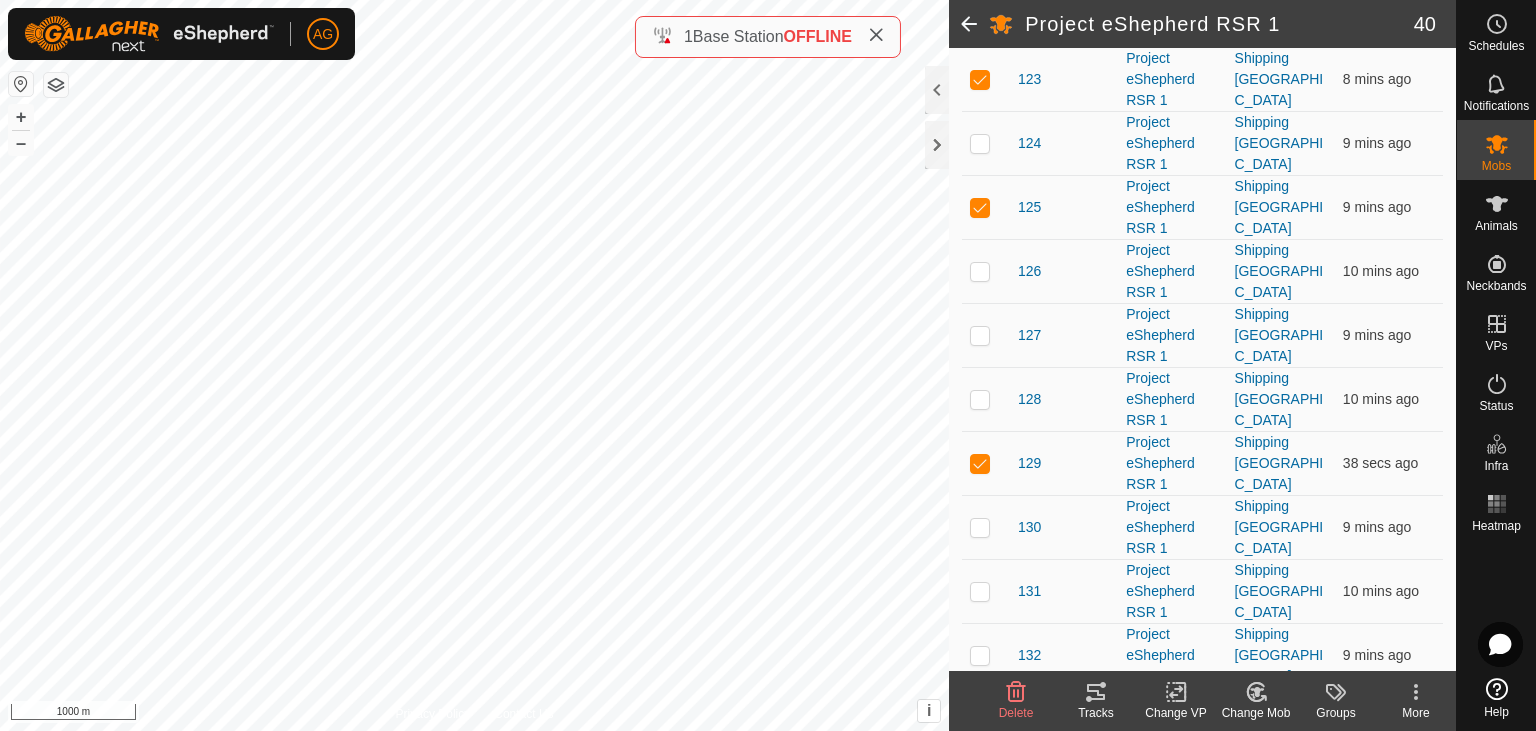 scroll, scrollTop: 678, scrollLeft: 0, axis: vertical 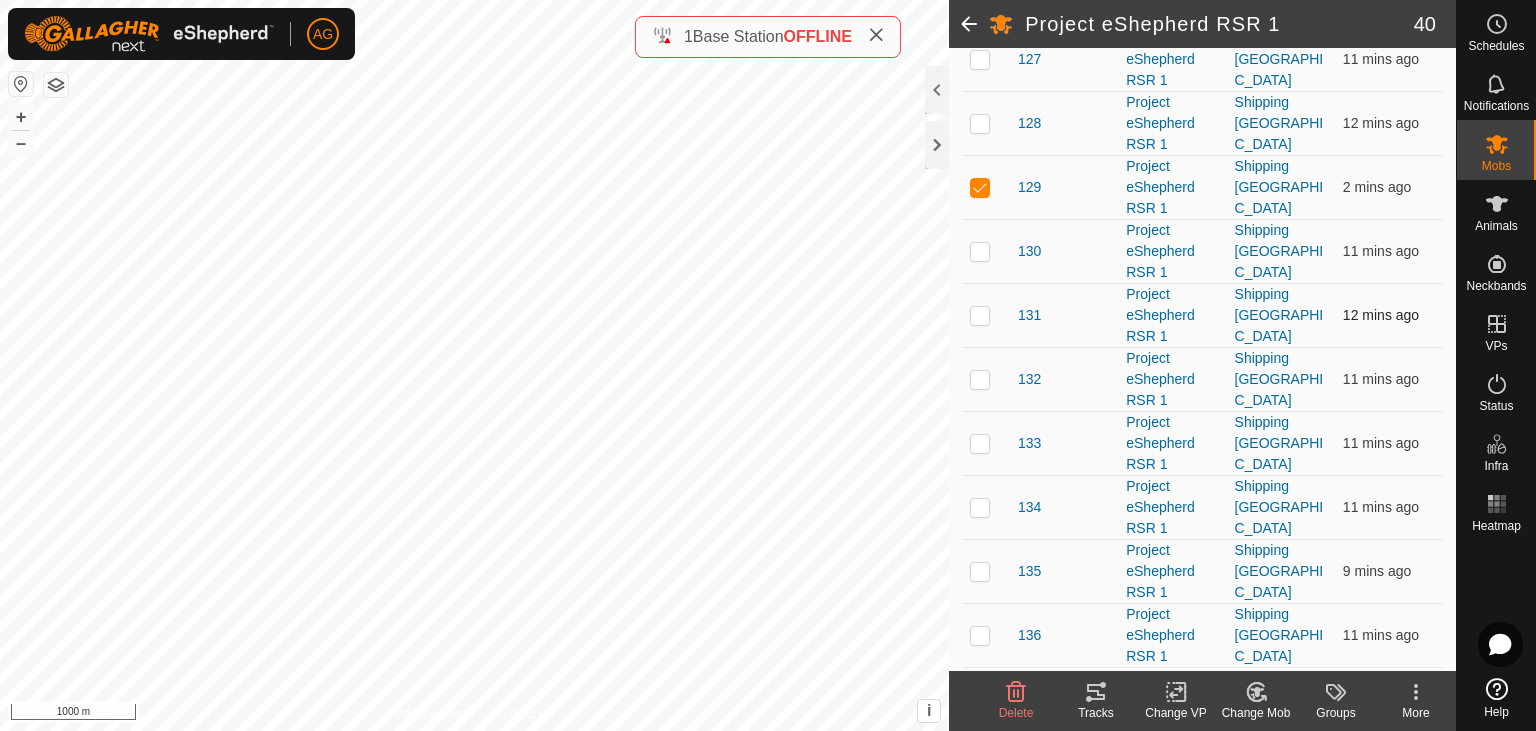 click at bounding box center [986, 315] 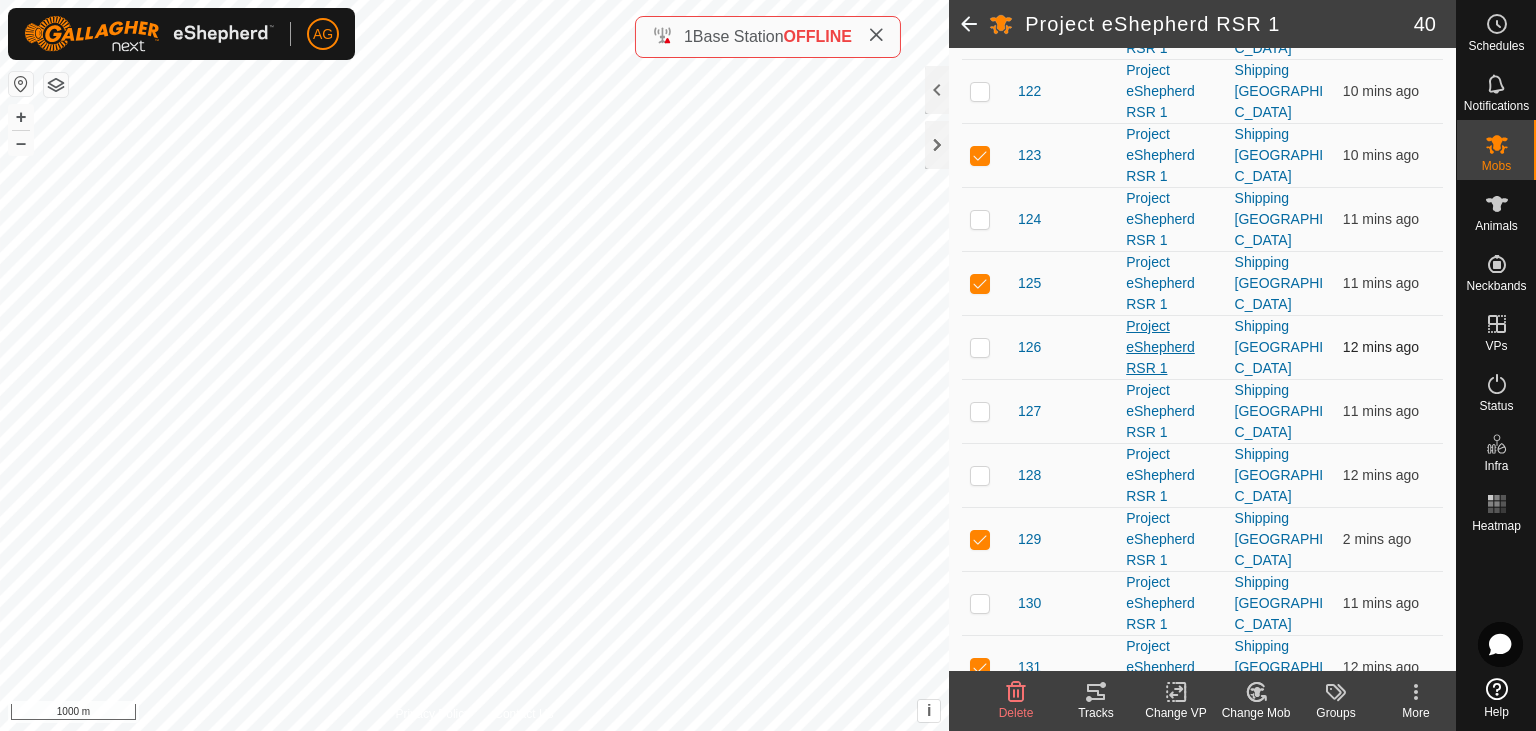 scroll, scrollTop: 331, scrollLeft: 0, axis: vertical 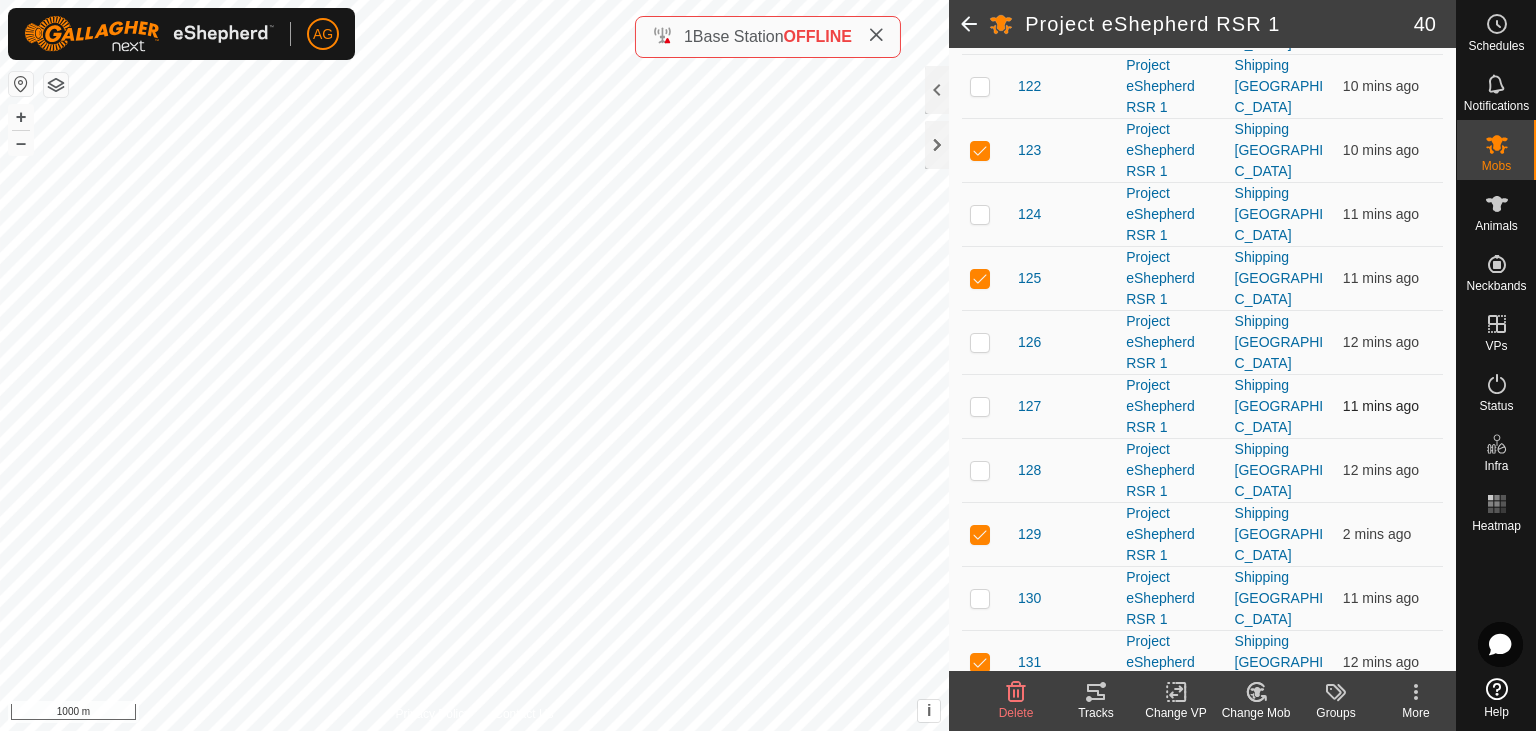 click at bounding box center (980, 406) 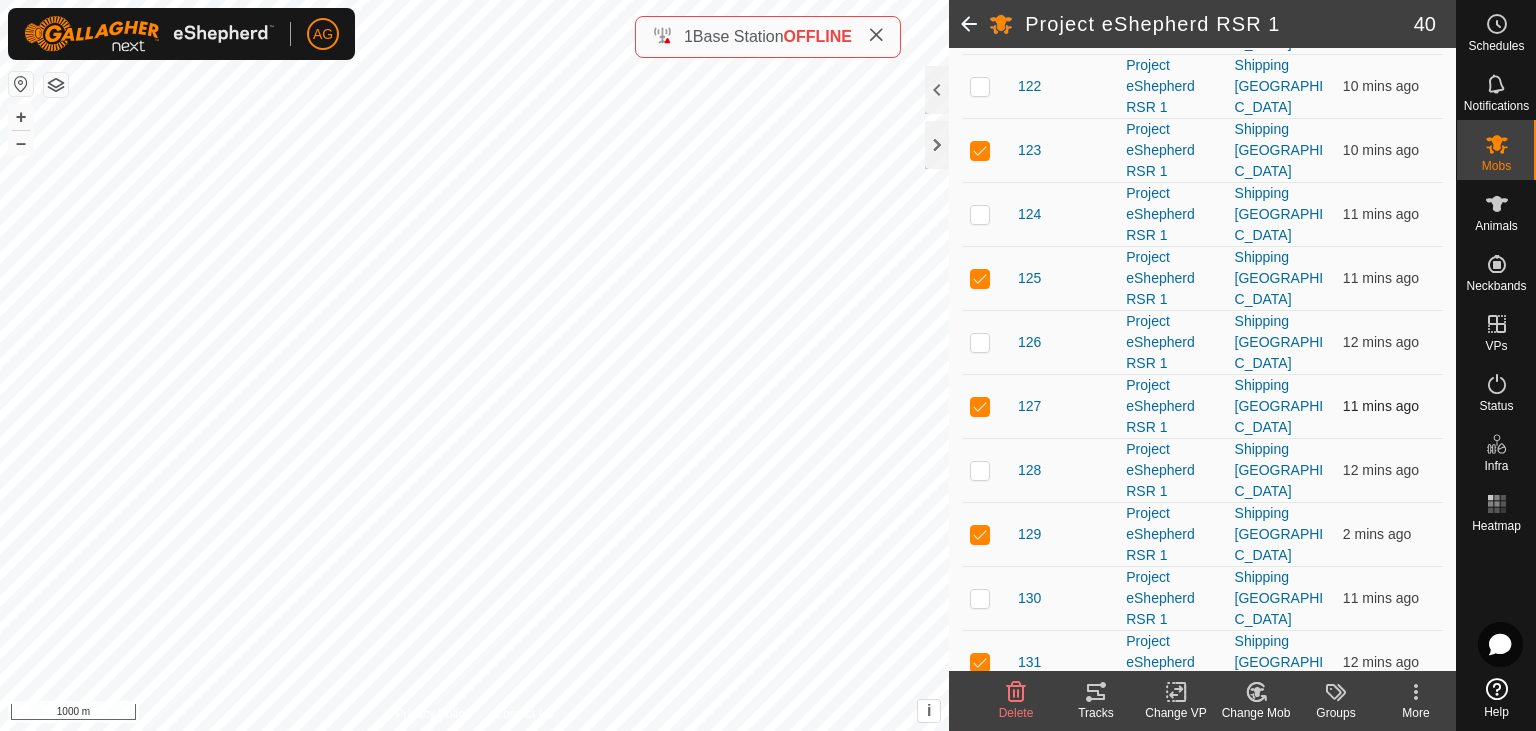 click at bounding box center [986, 406] 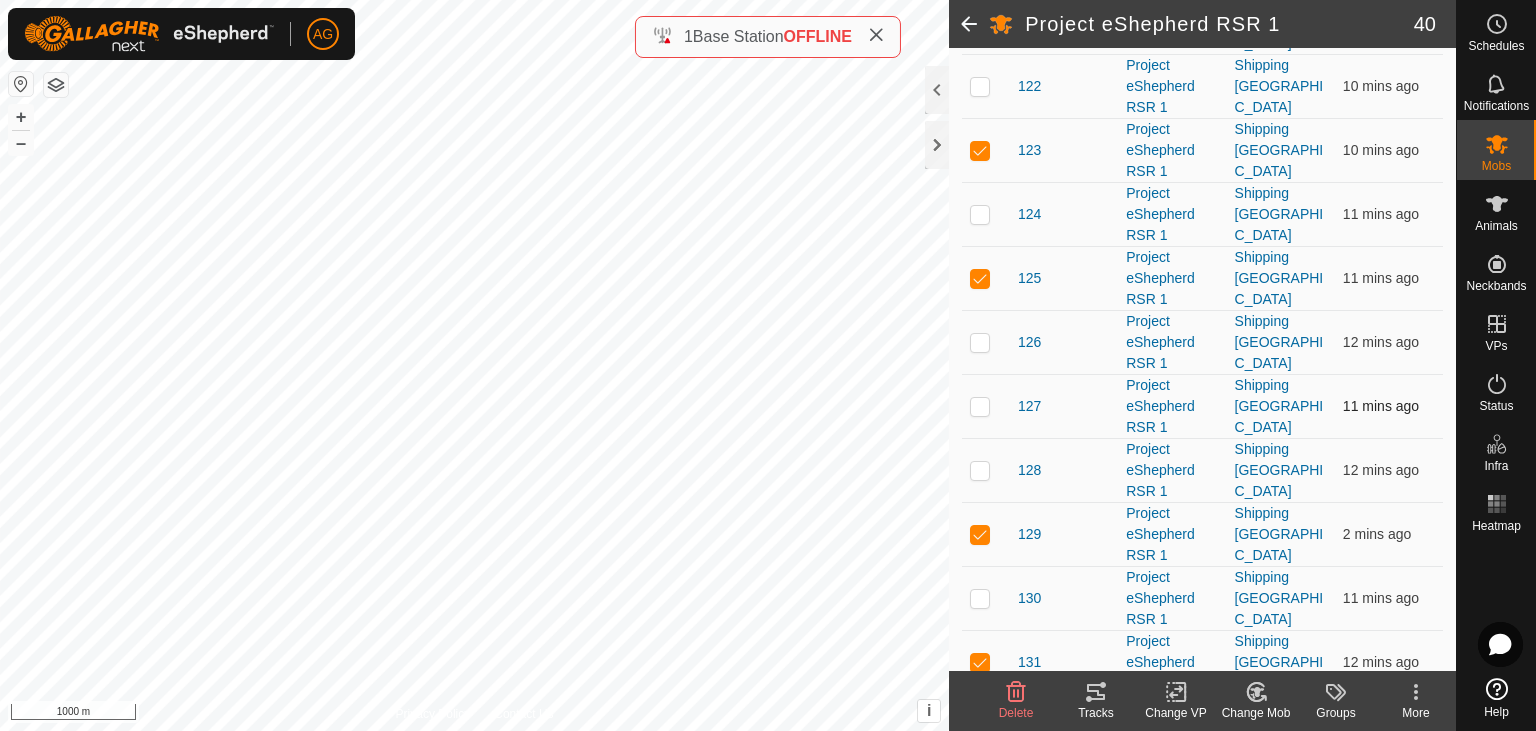 scroll, scrollTop: 702, scrollLeft: 0, axis: vertical 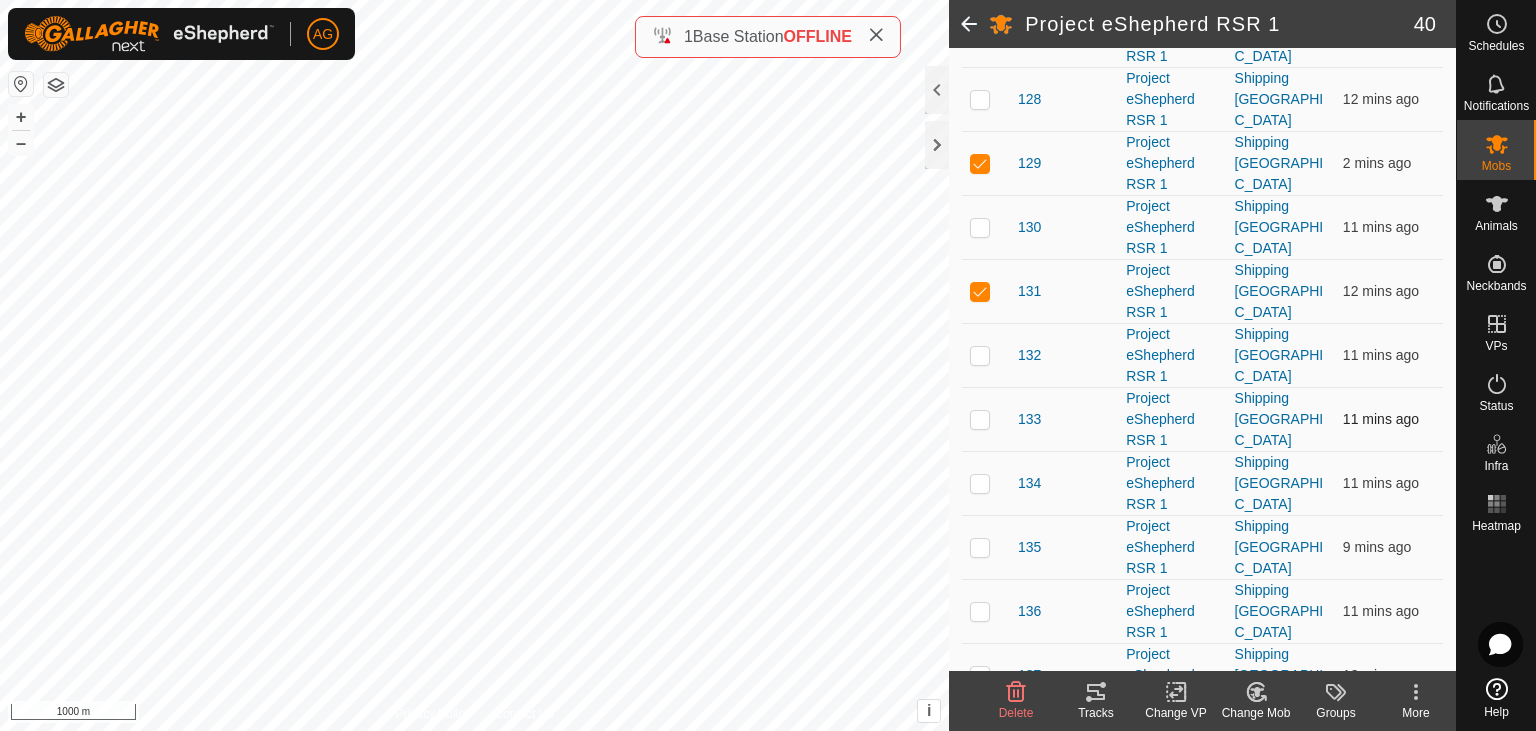 click at bounding box center (980, 419) 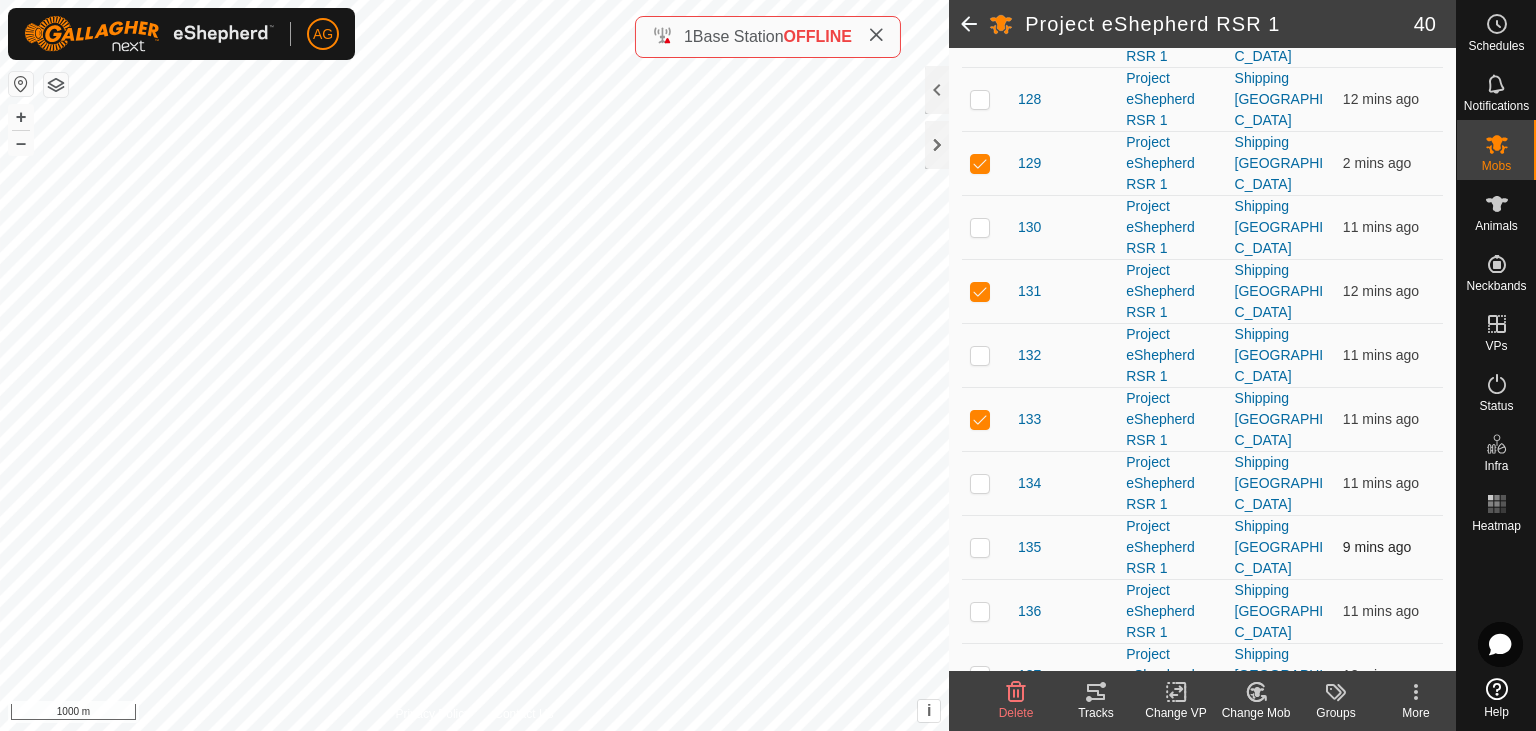 click at bounding box center (980, 547) 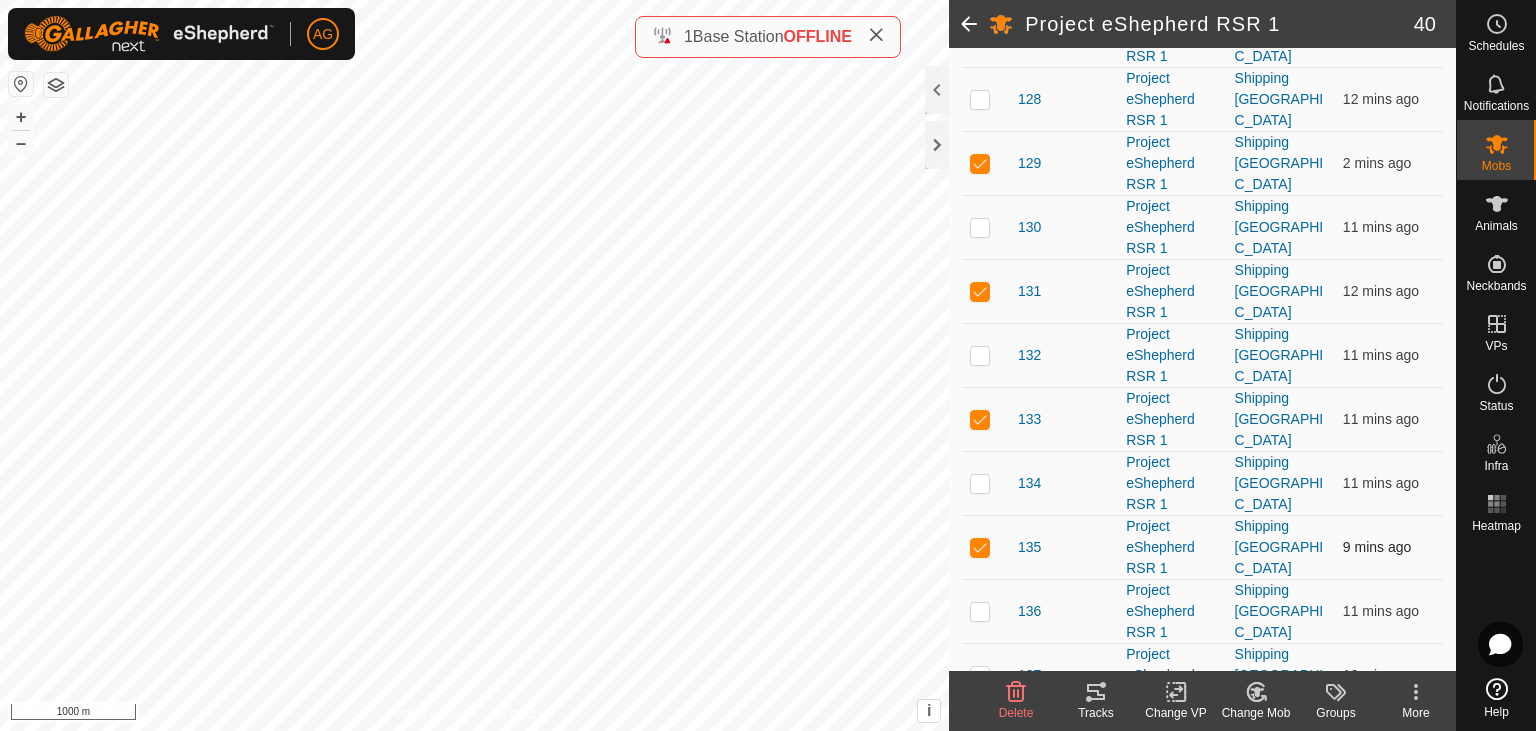 scroll, scrollTop: 861, scrollLeft: 0, axis: vertical 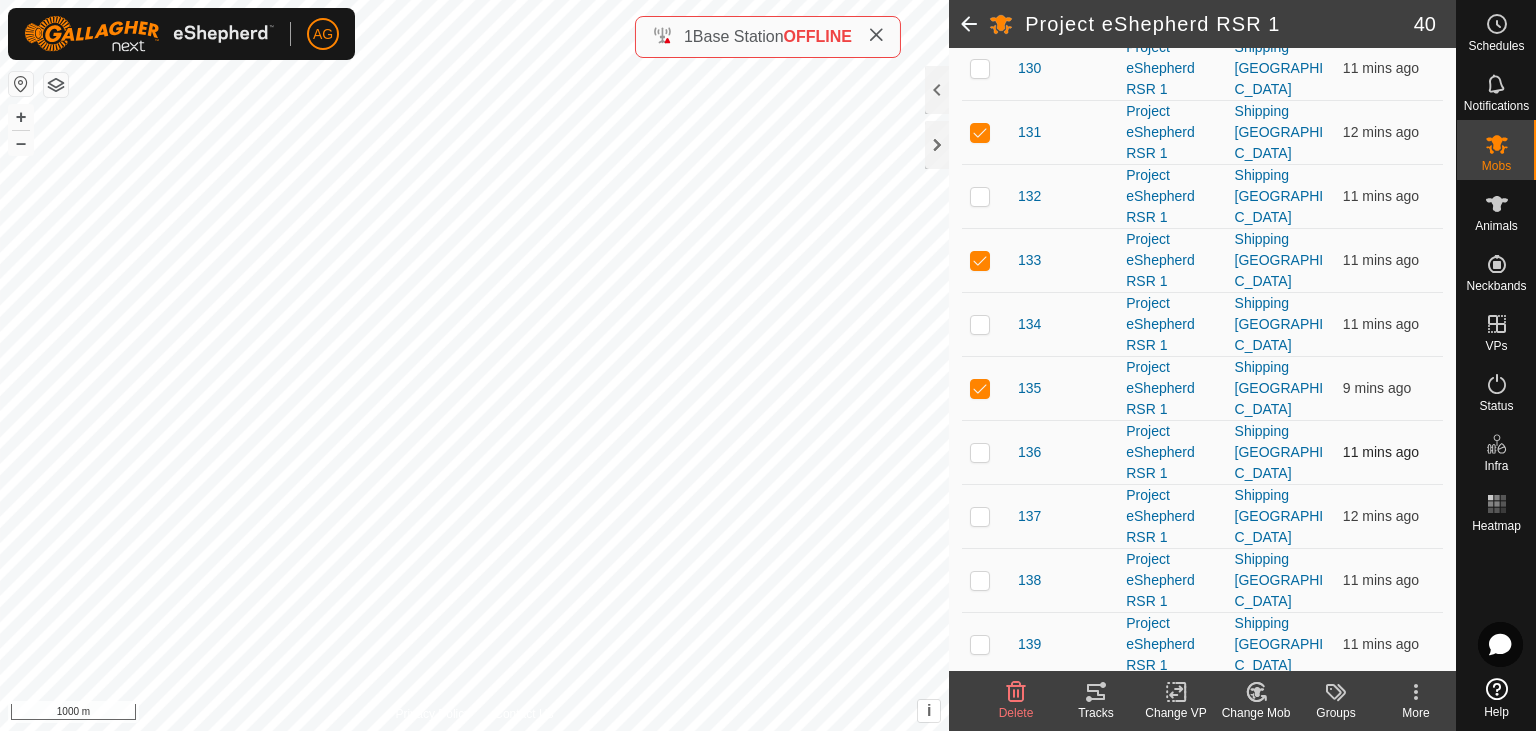 click at bounding box center [980, 452] 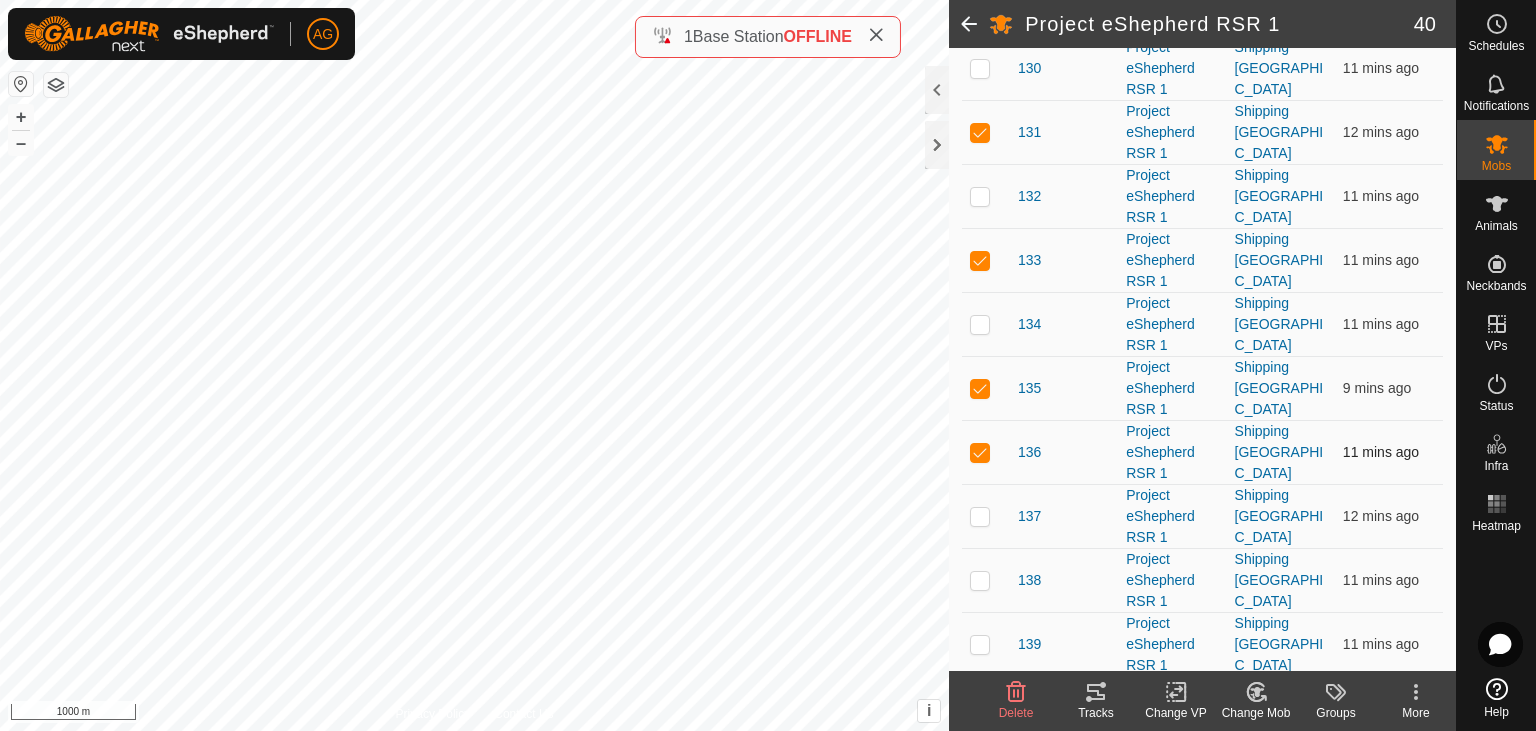 scroll, scrollTop: 949, scrollLeft: 0, axis: vertical 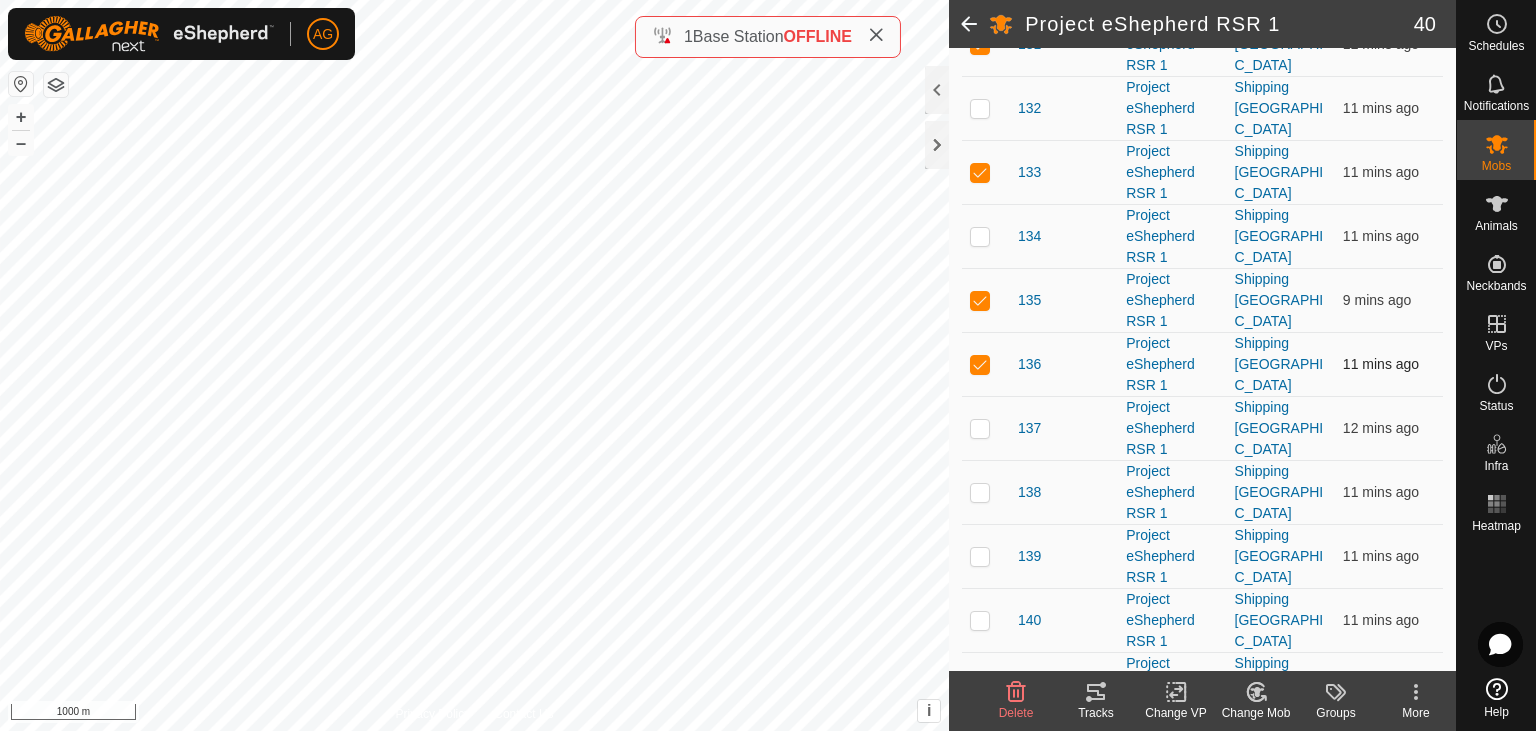 click at bounding box center [980, 428] 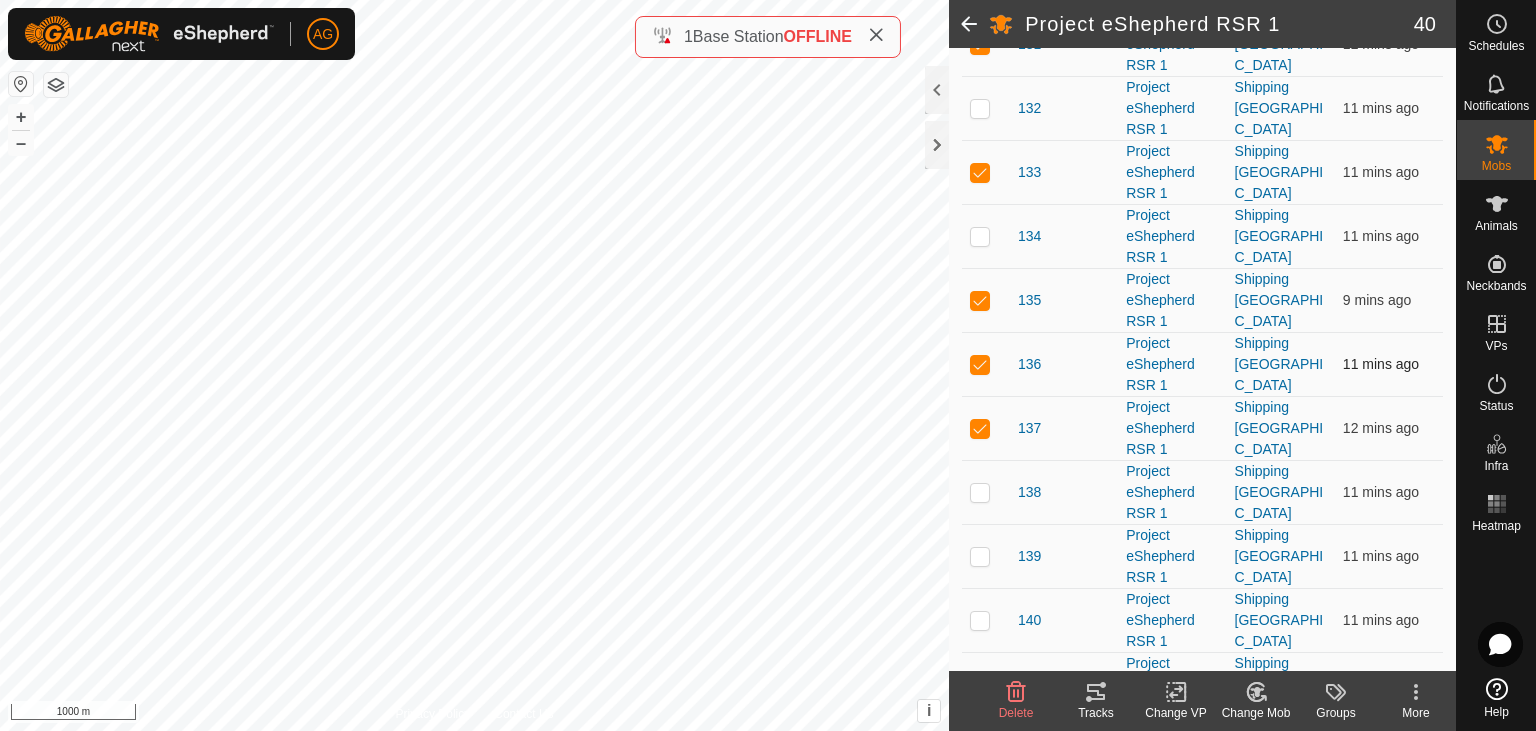click at bounding box center [980, 364] 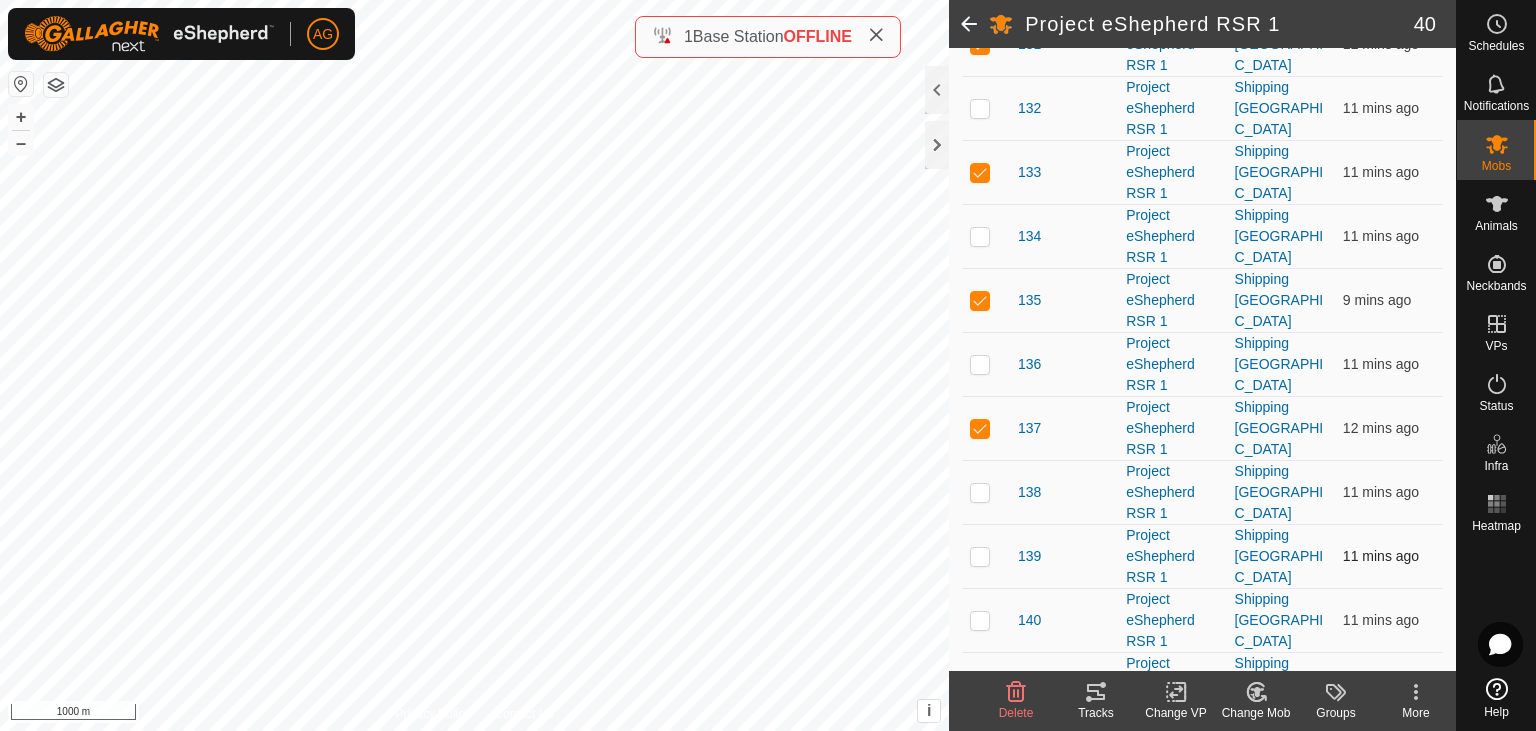 click at bounding box center [980, 556] 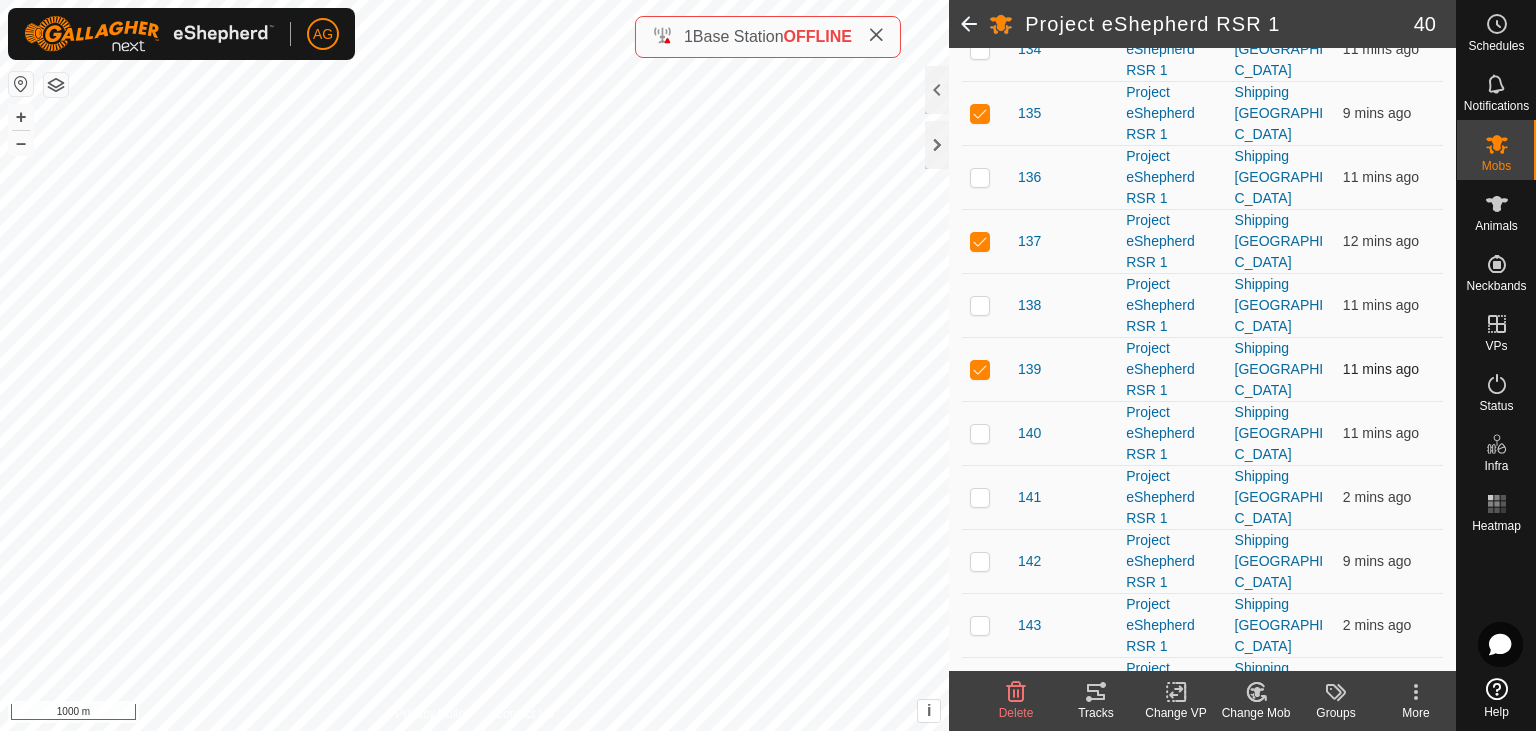 scroll, scrollTop: 1166, scrollLeft: 0, axis: vertical 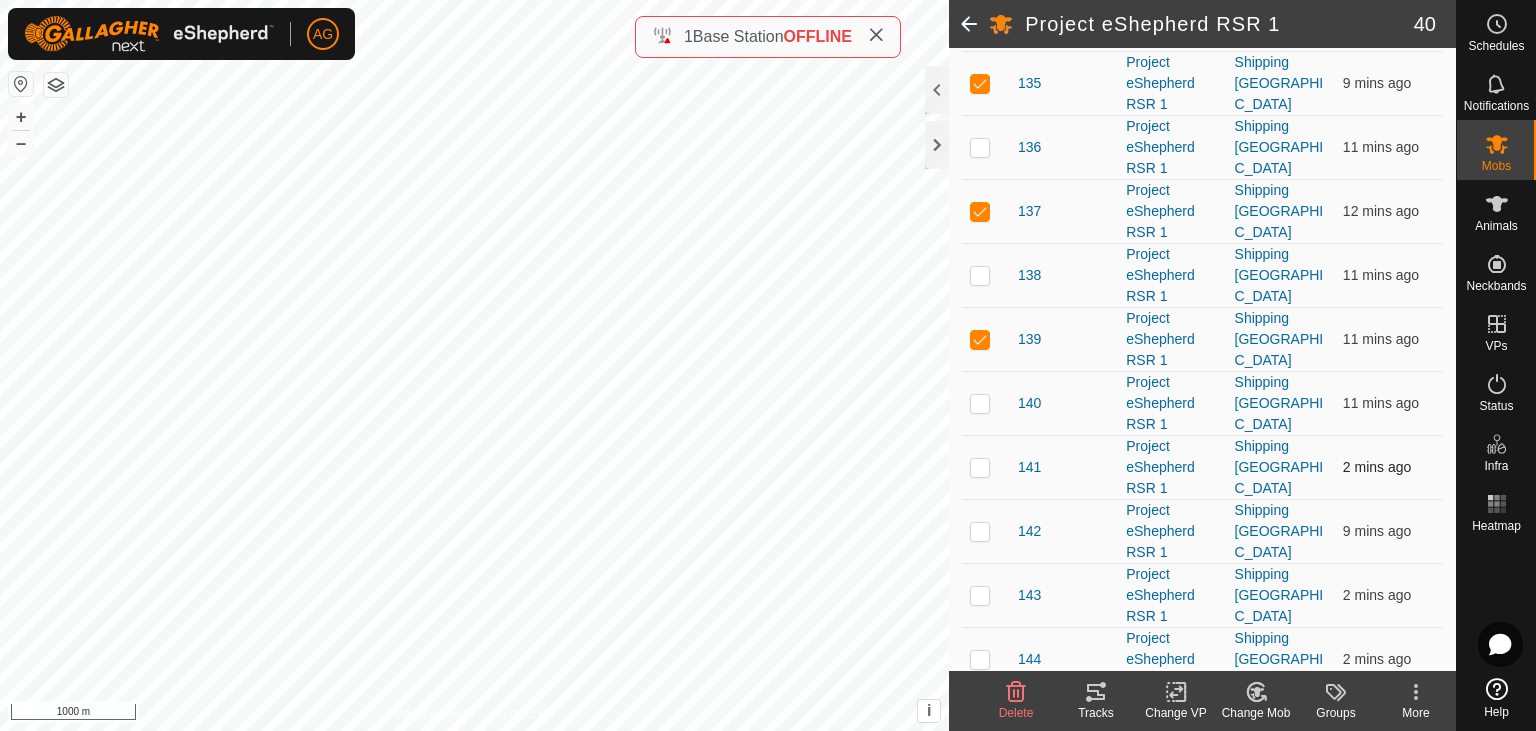 click at bounding box center [980, 467] 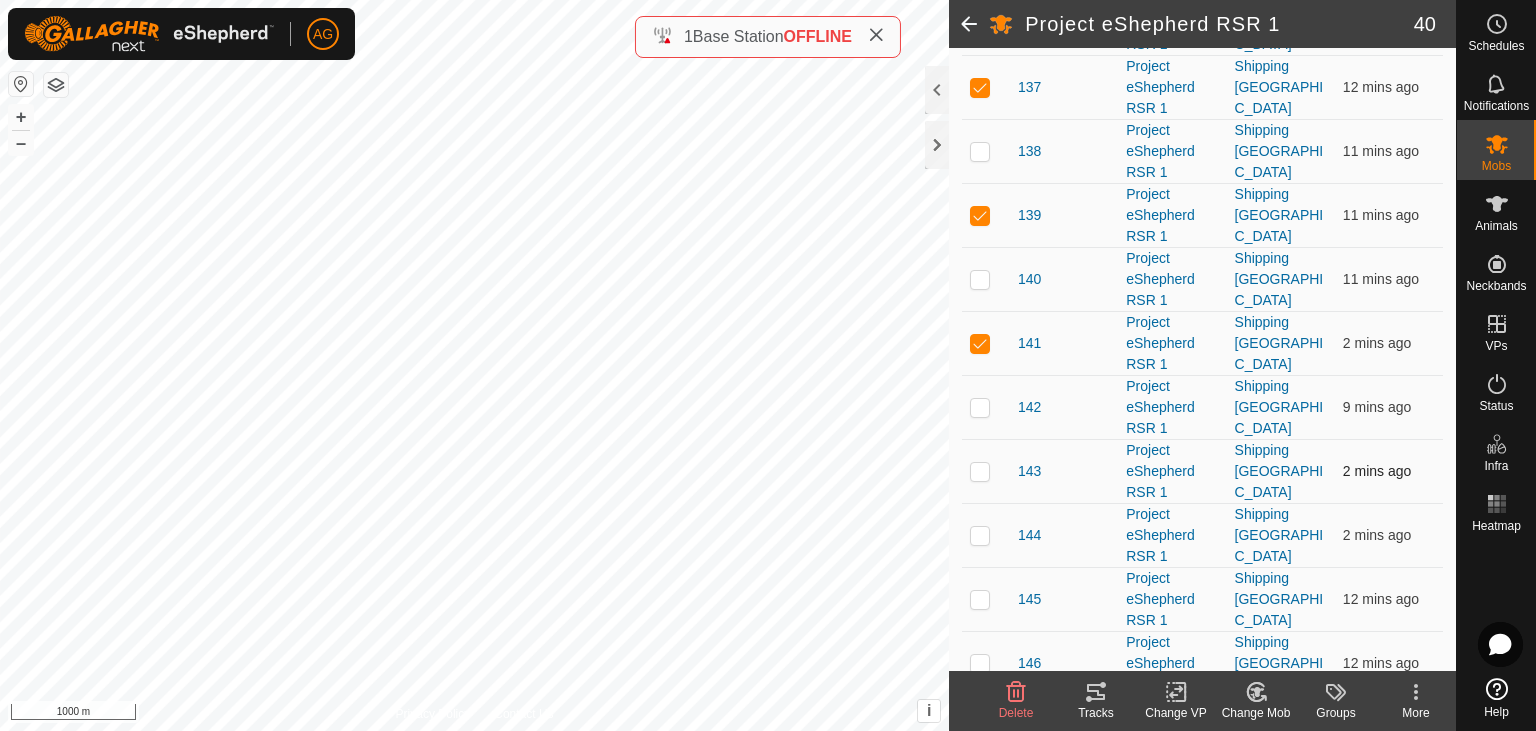 scroll, scrollTop: 1309, scrollLeft: 0, axis: vertical 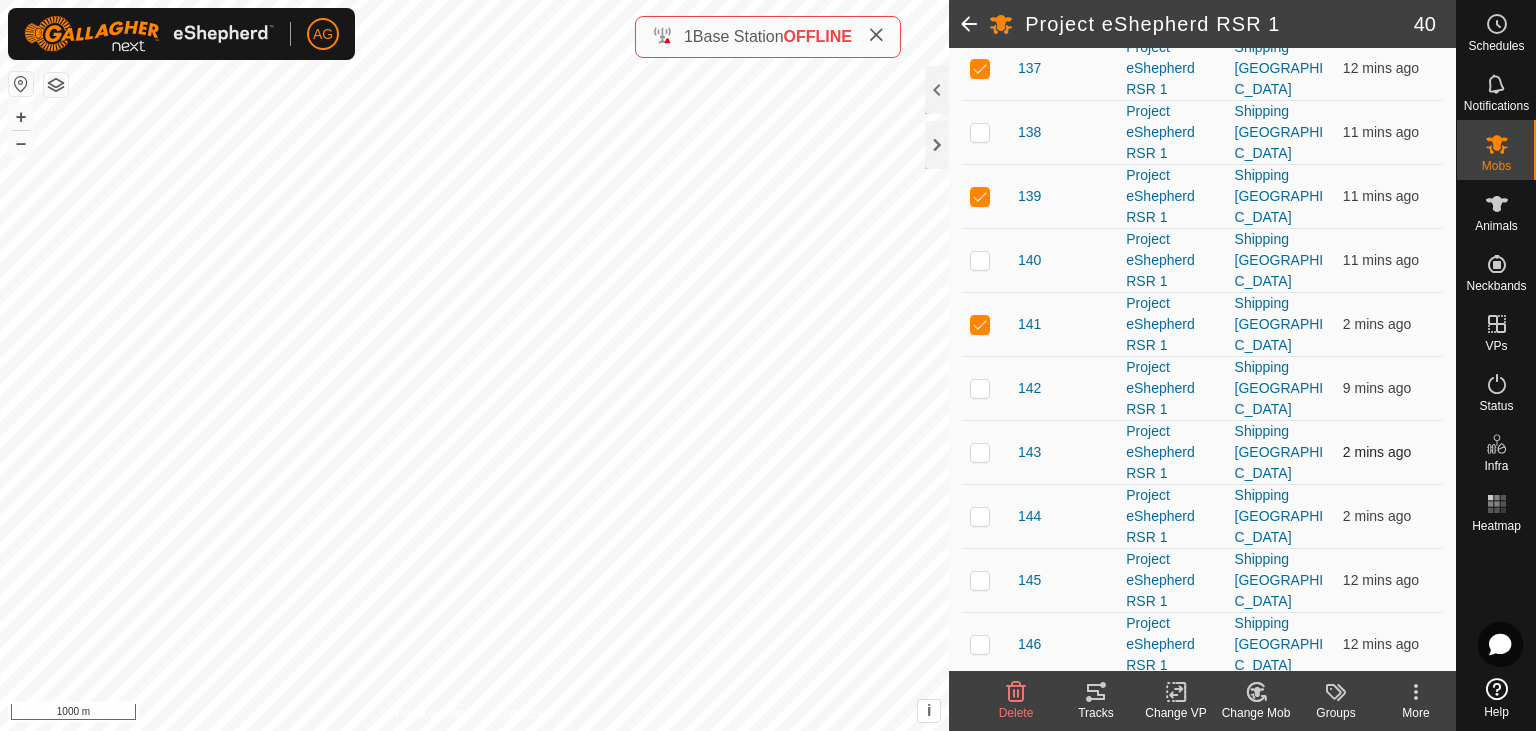 click at bounding box center (980, 452) 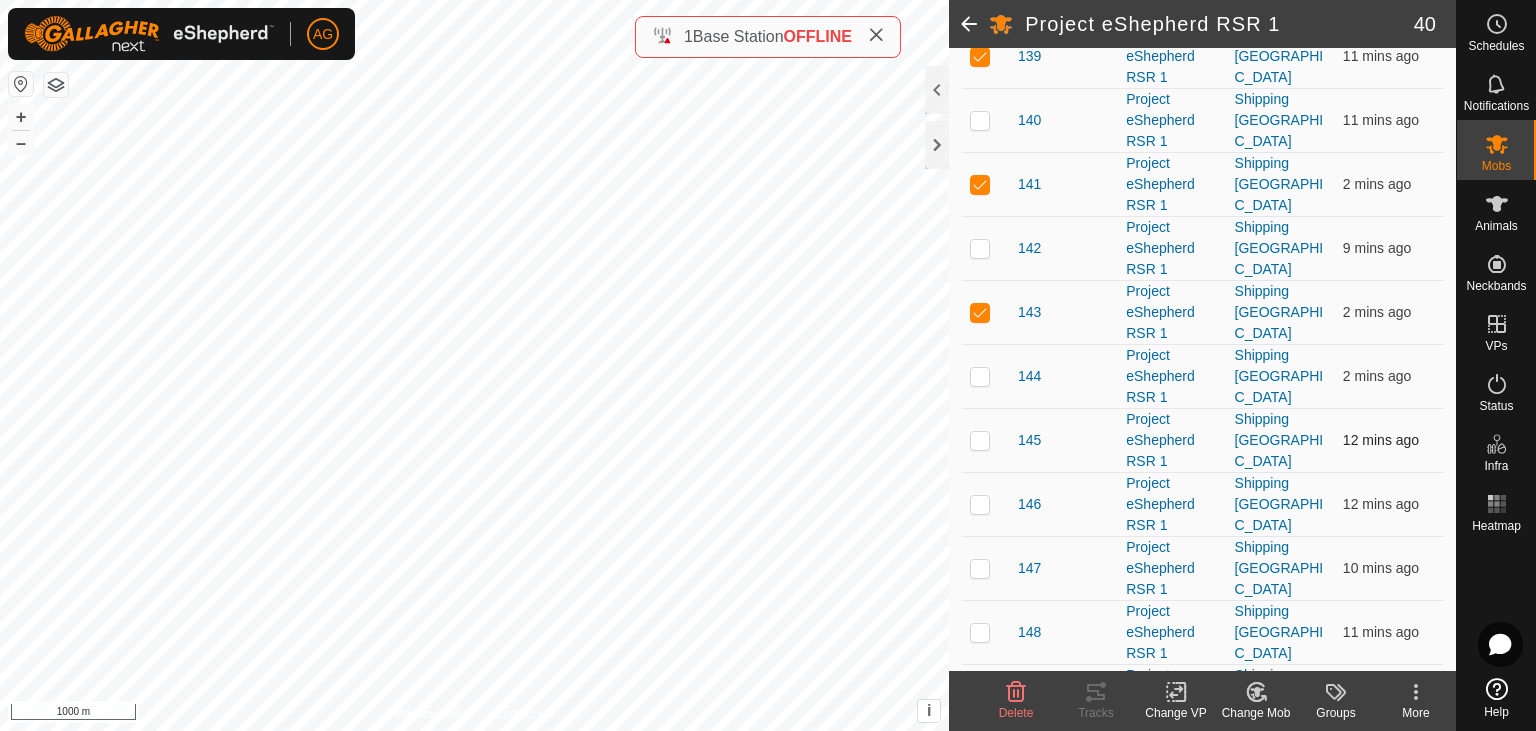 scroll, scrollTop: 1450, scrollLeft: 0, axis: vertical 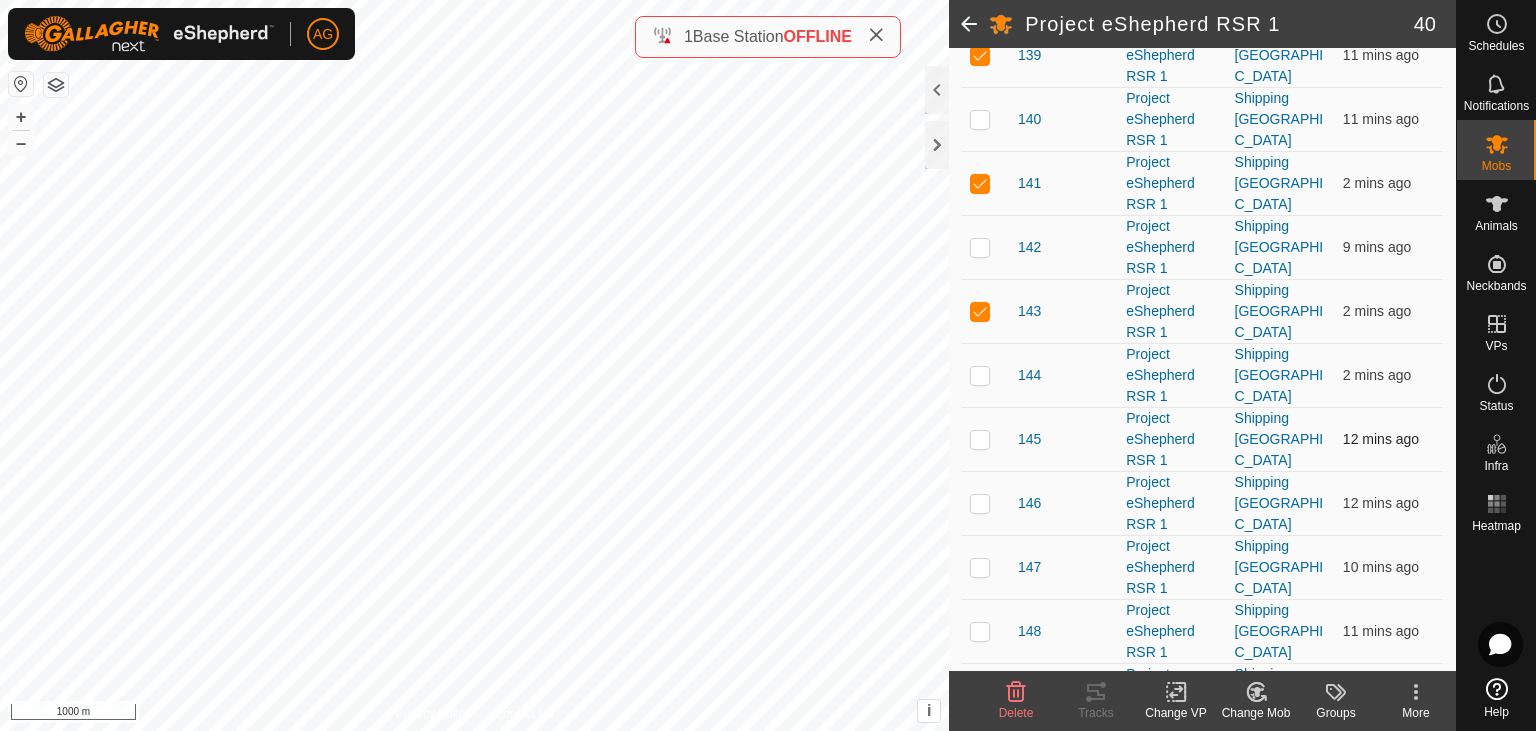 click at bounding box center (980, 439) 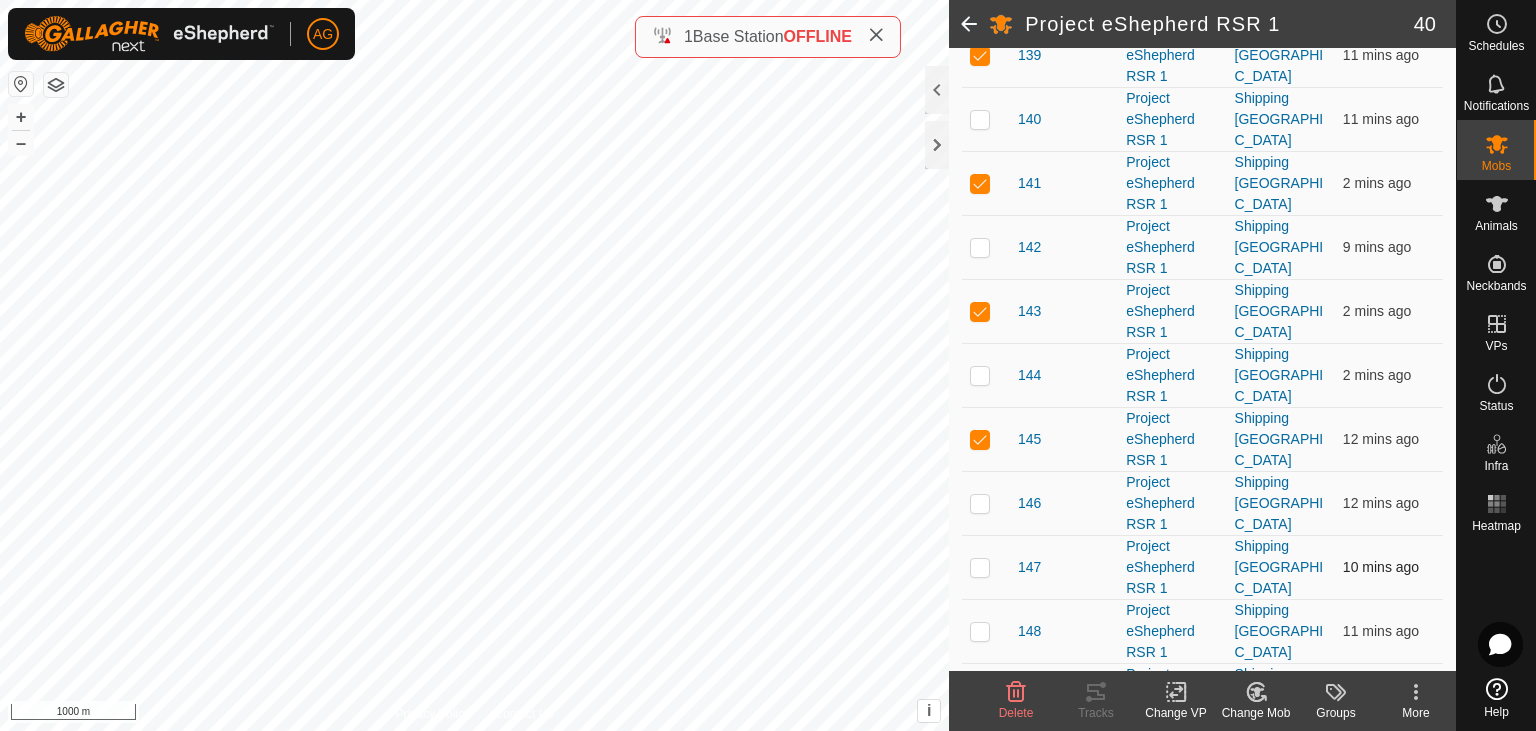 click at bounding box center [980, 567] 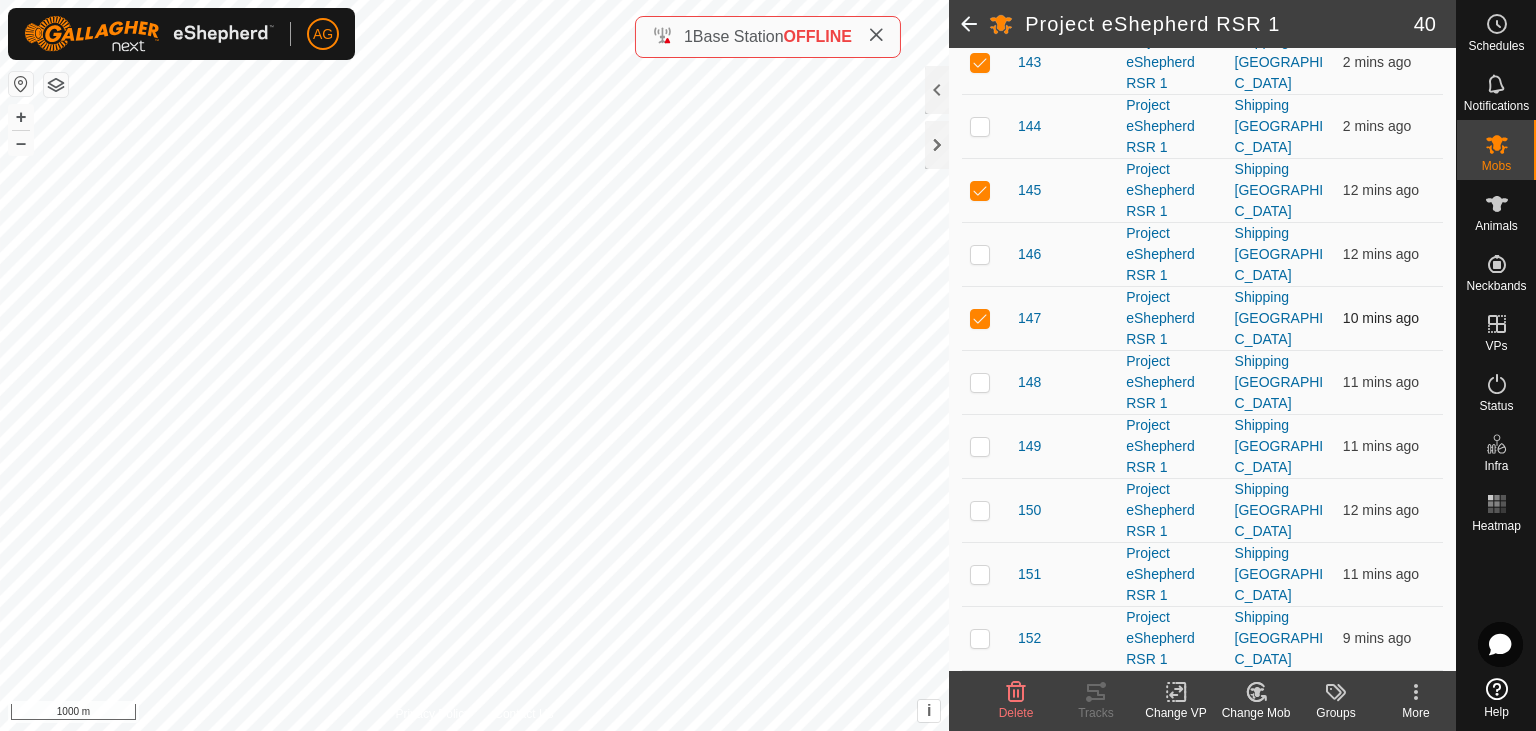 scroll, scrollTop: 1702, scrollLeft: 0, axis: vertical 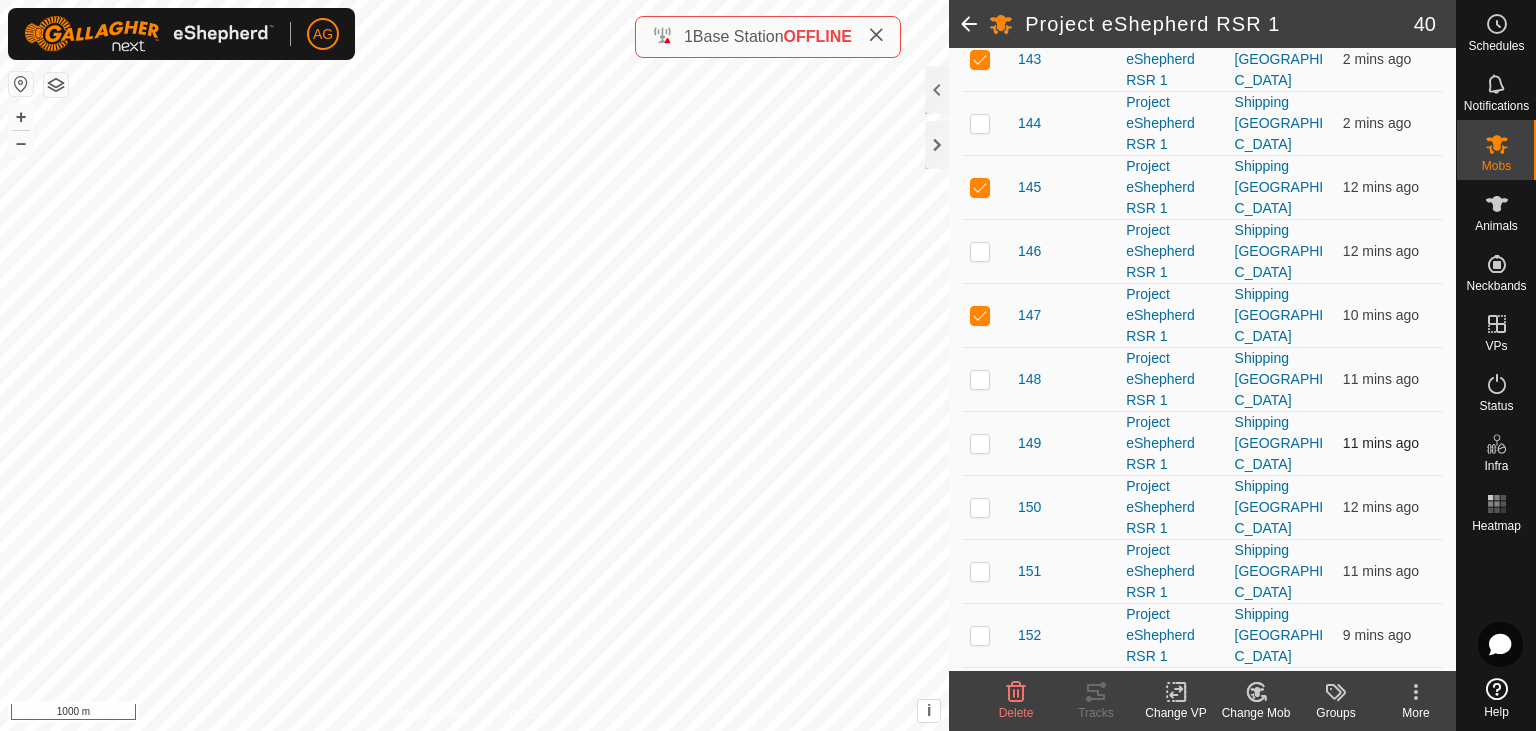 click at bounding box center [980, 443] 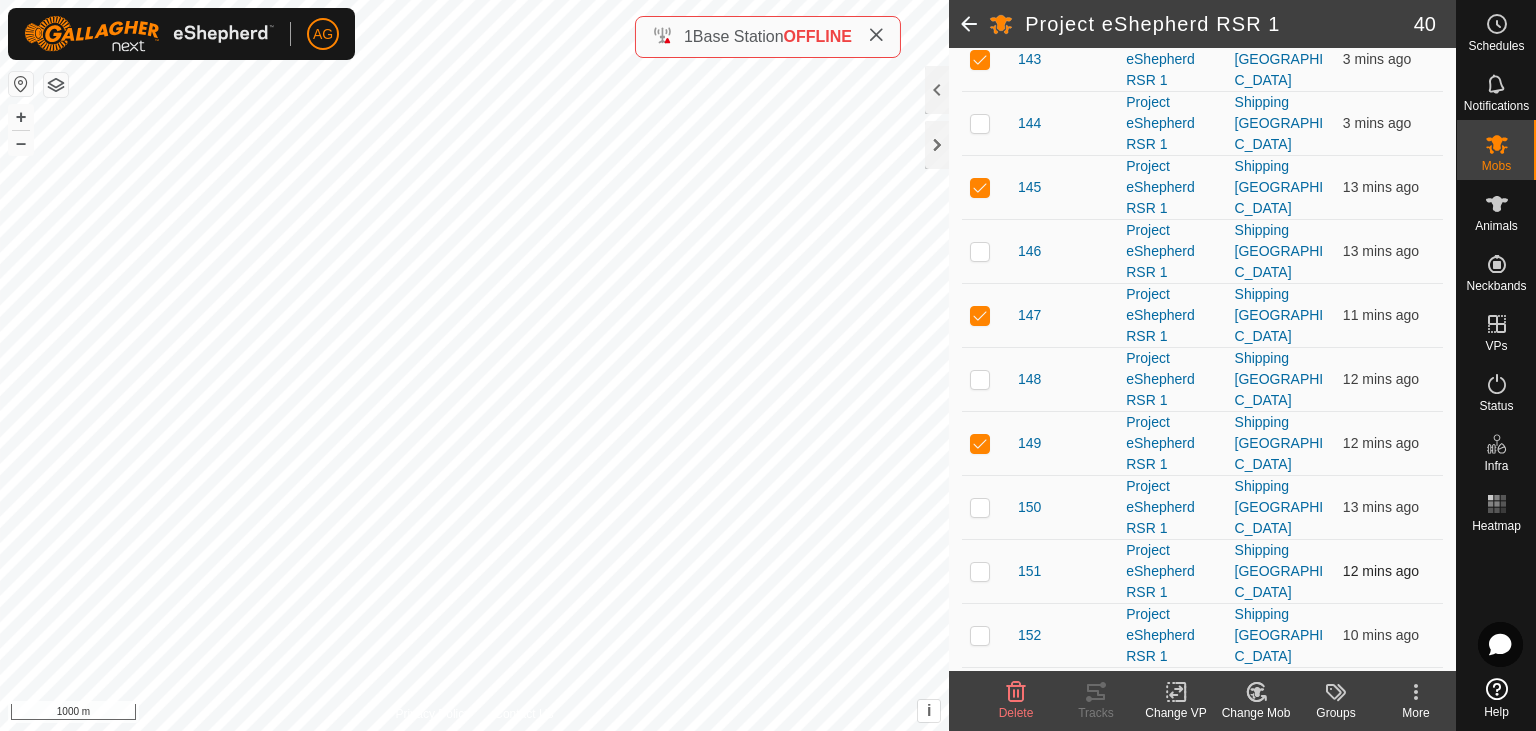 click at bounding box center [980, 571] 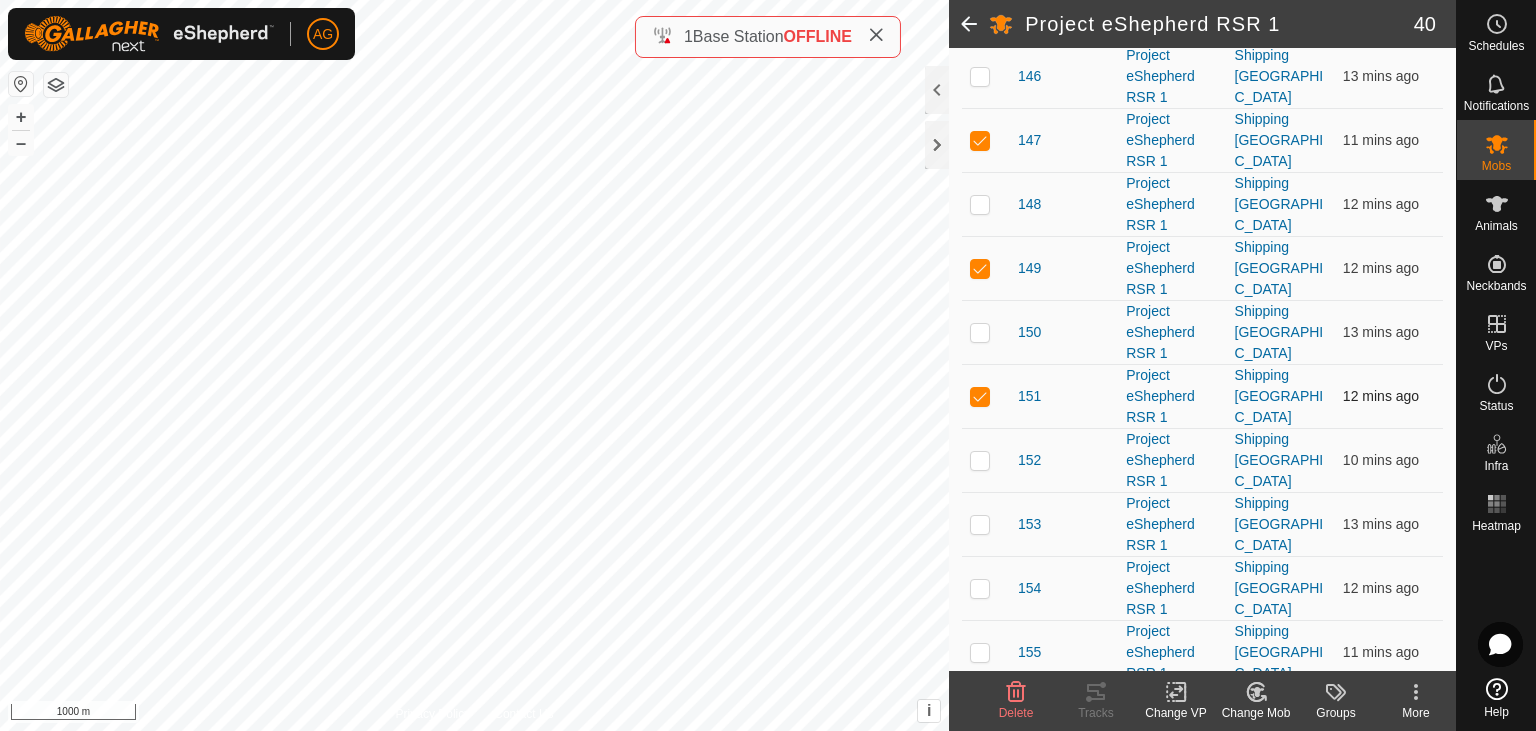 scroll, scrollTop: 1925, scrollLeft: 0, axis: vertical 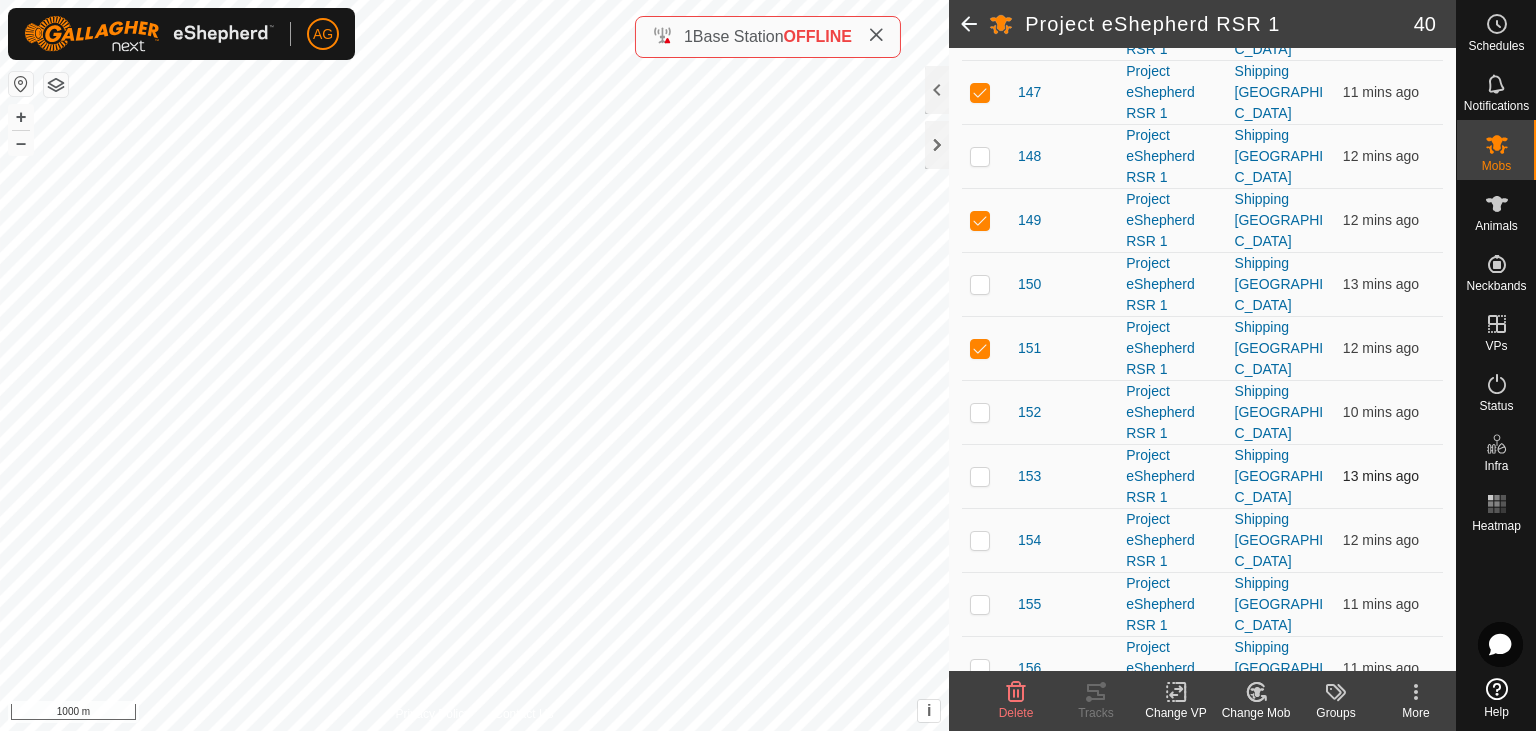 click at bounding box center [986, 476] 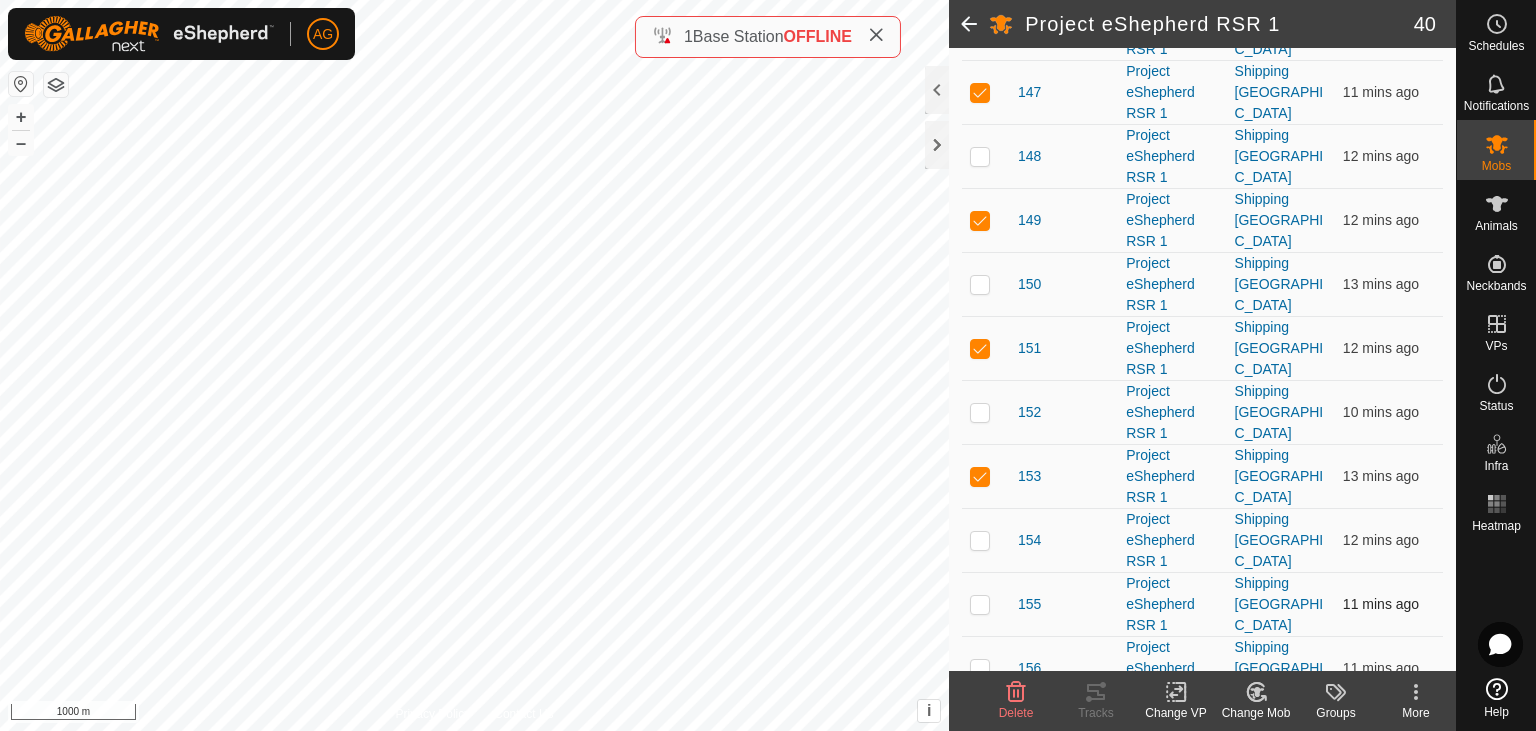 click at bounding box center (980, 604) 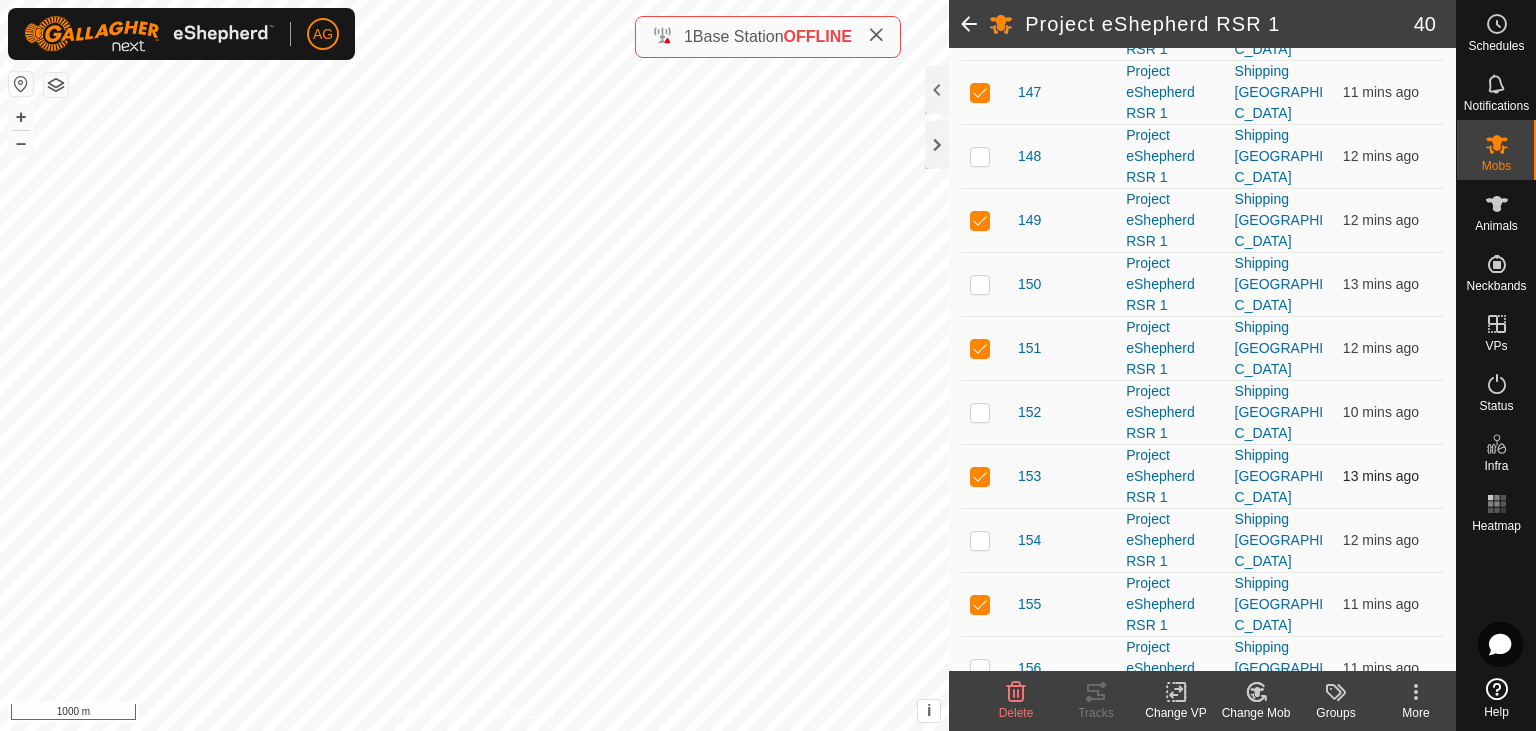 click at bounding box center (986, 476) 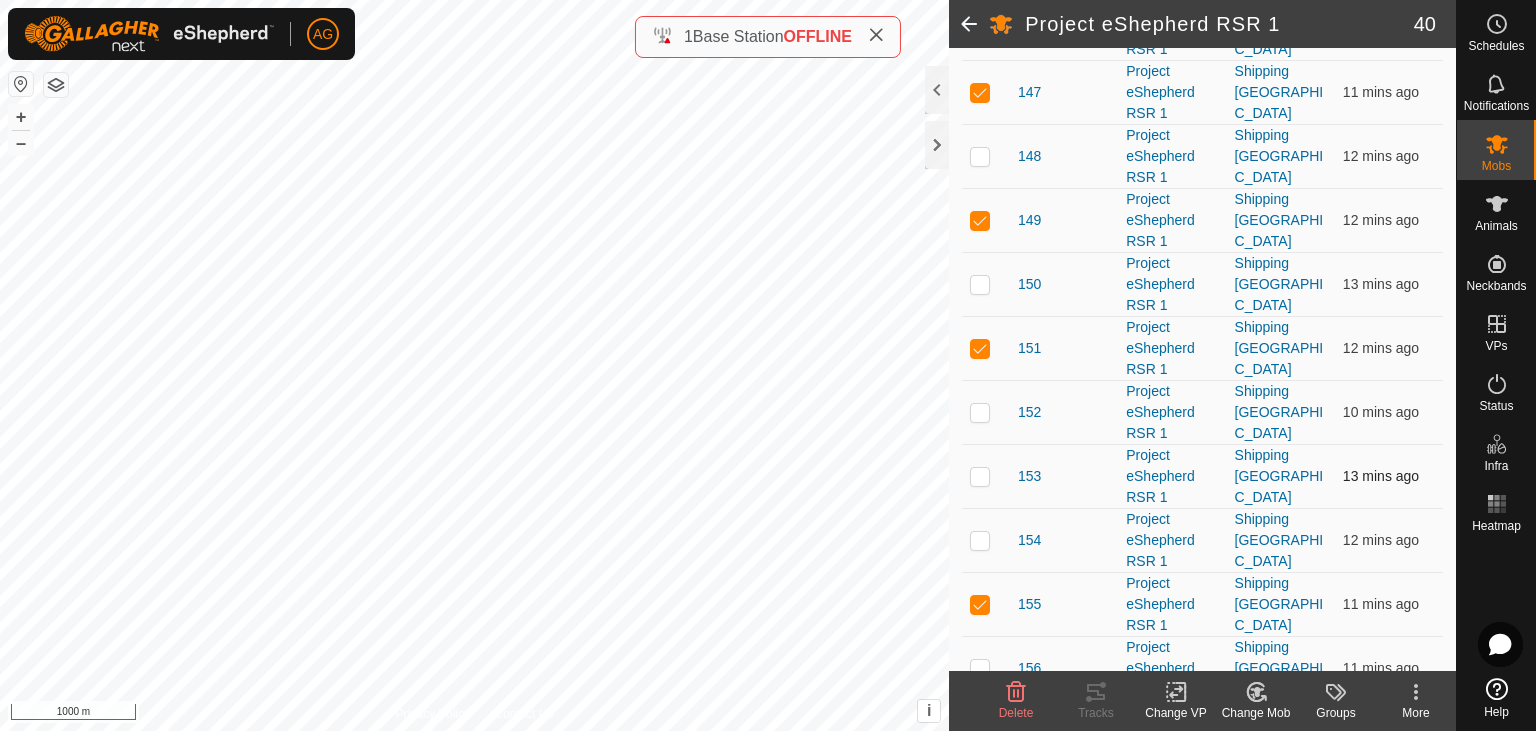 scroll, scrollTop: 2167, scrollLeft: 0, axis: vertical 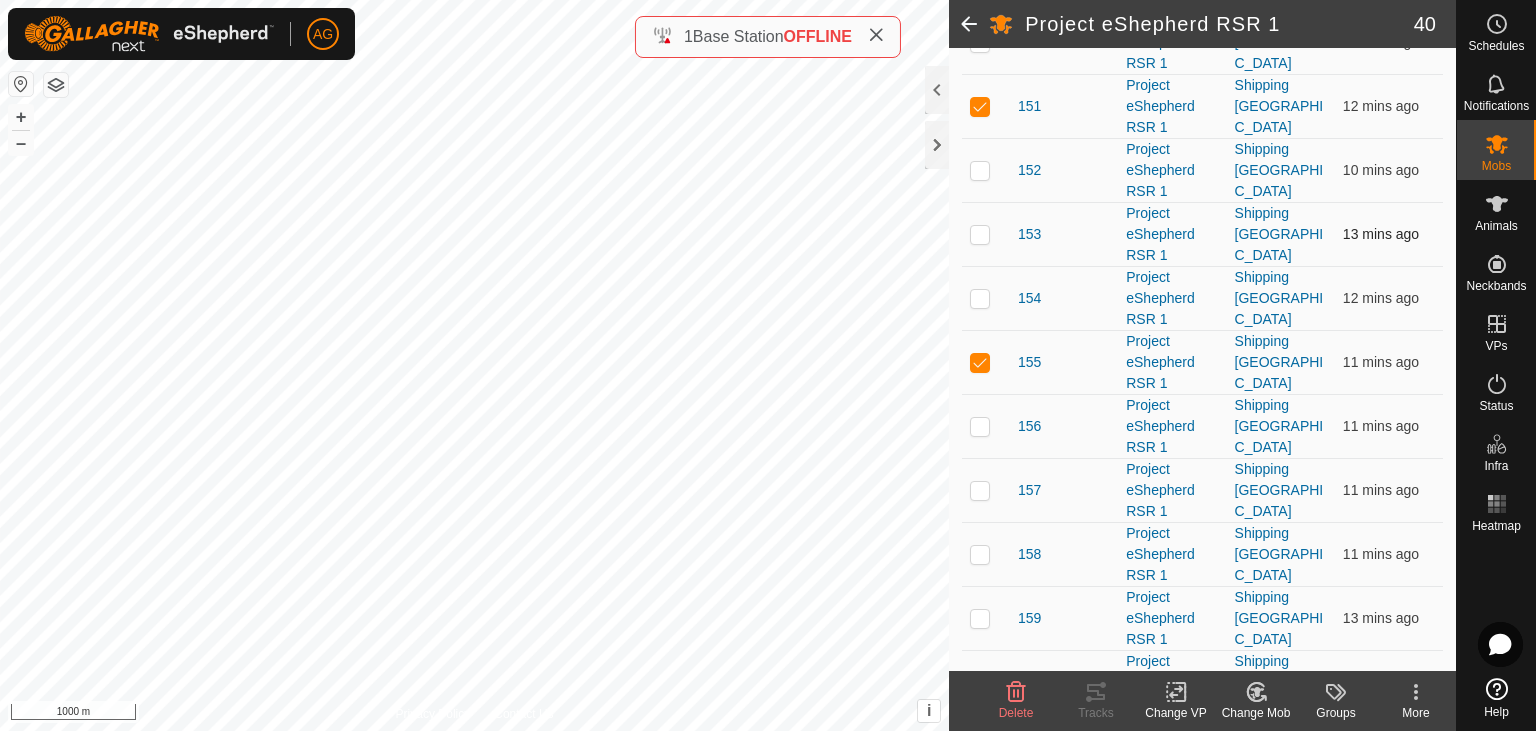 click at bounding box center [986, 234] 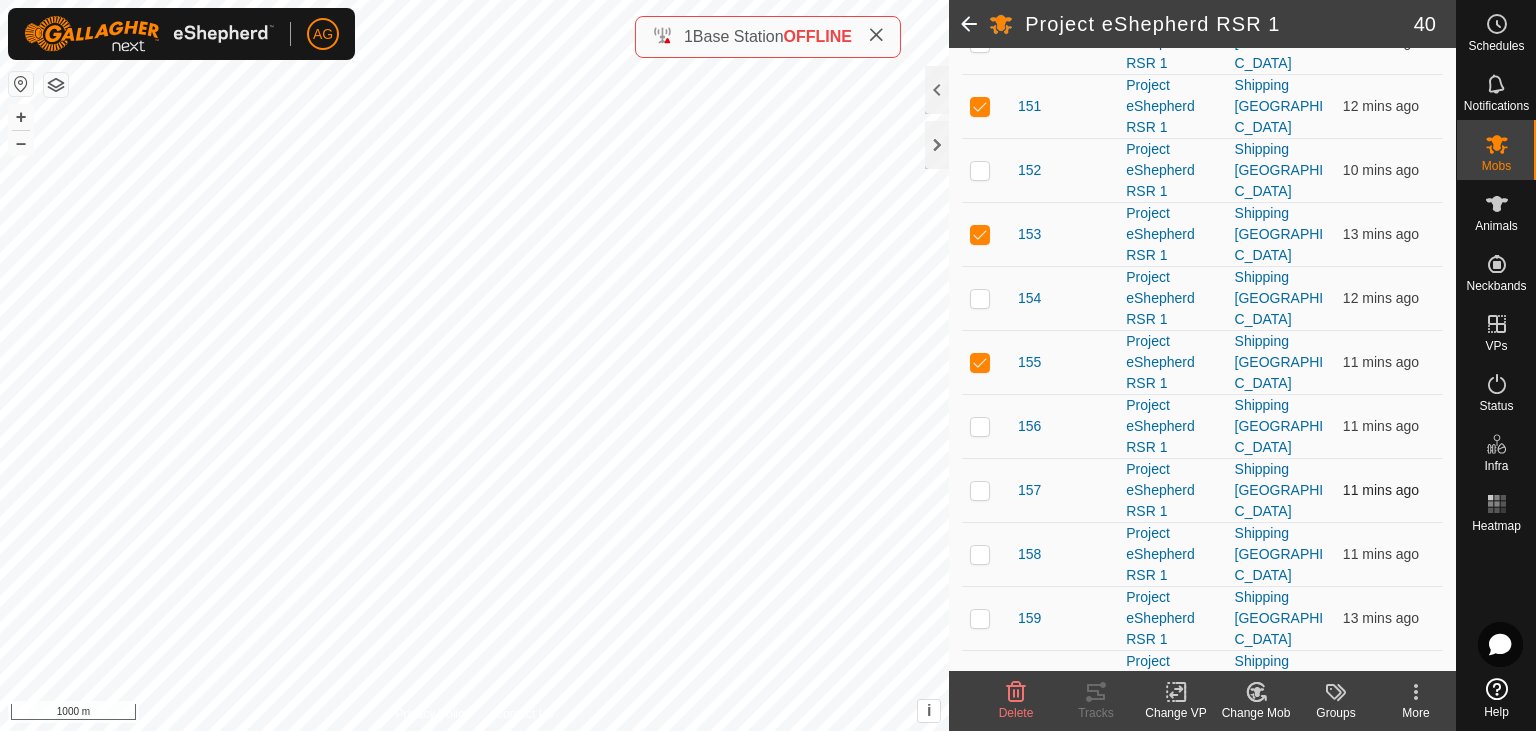 click at bounding box center (980, 490) 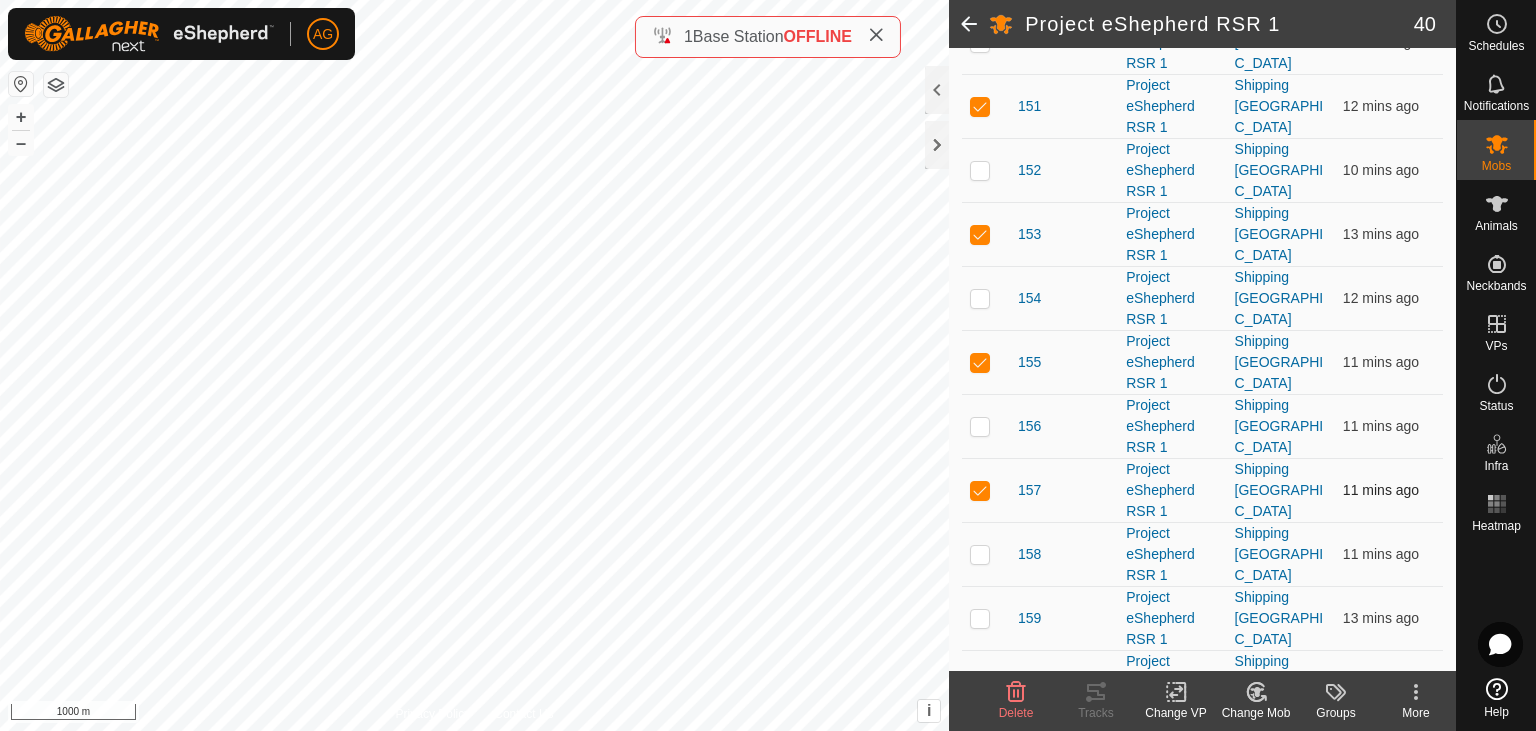 scroll, scrollTop: 2201, scrollLeft: 0, axis: vertical 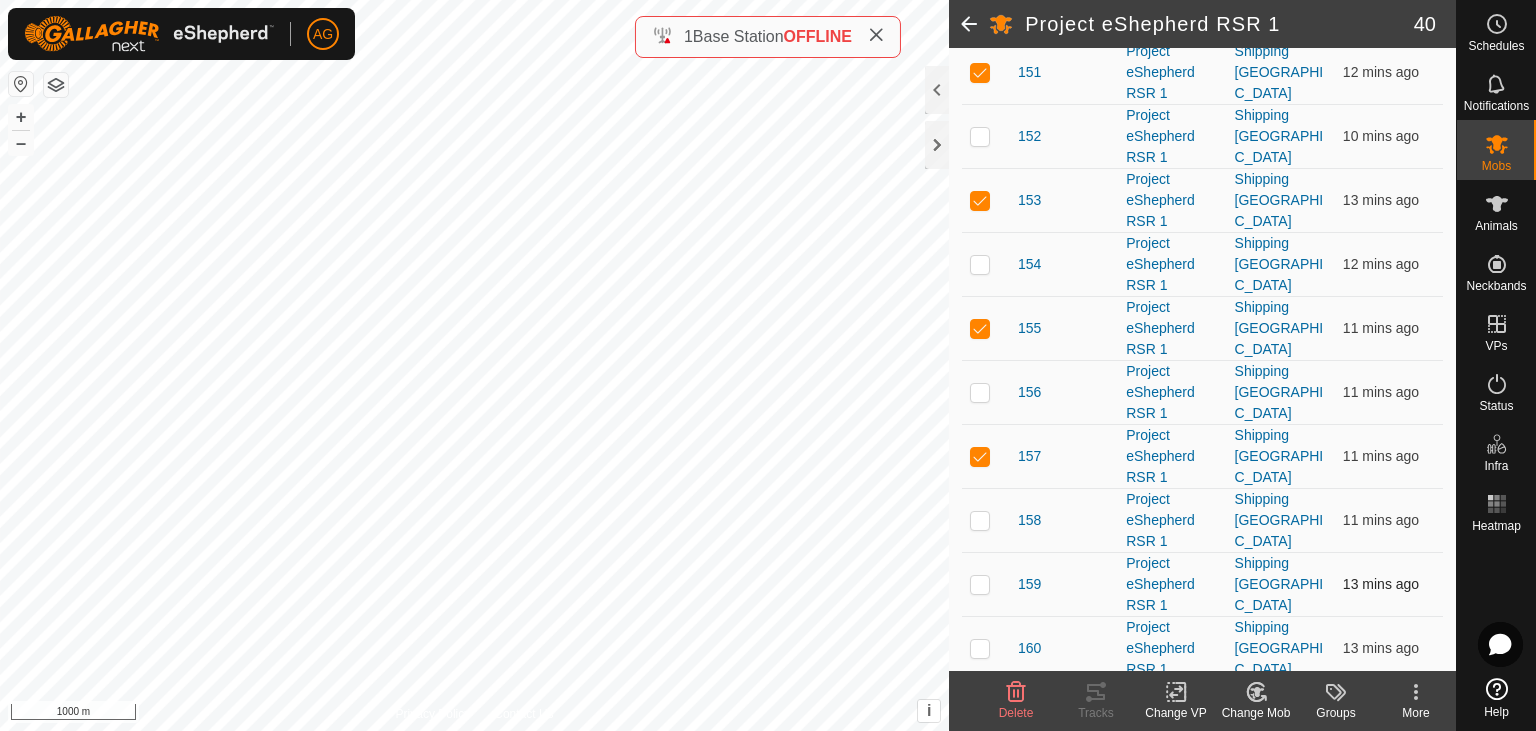 click at bounding box center [980, 584] 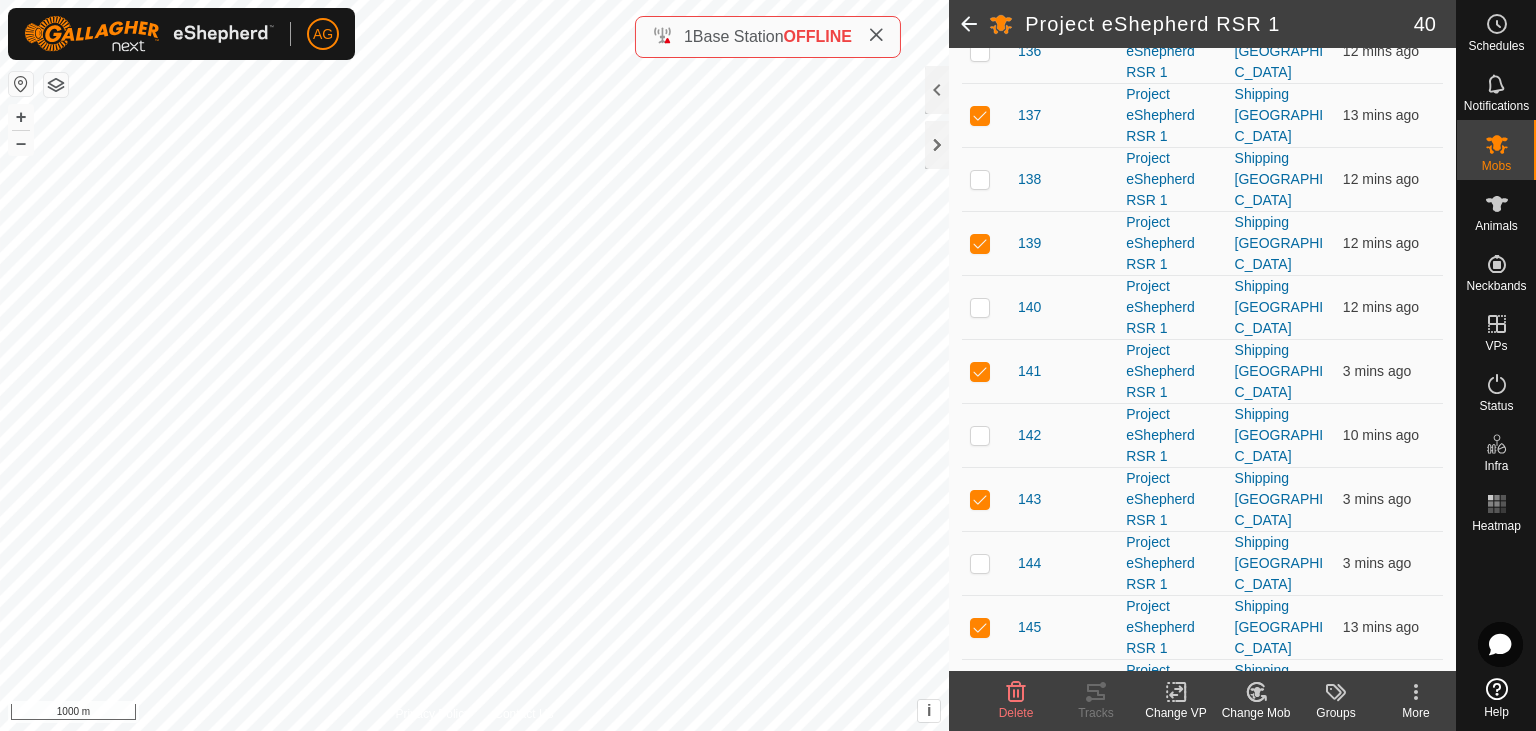 scroll, scrollTop: 386, scrollLeft: 0, axis: vertical 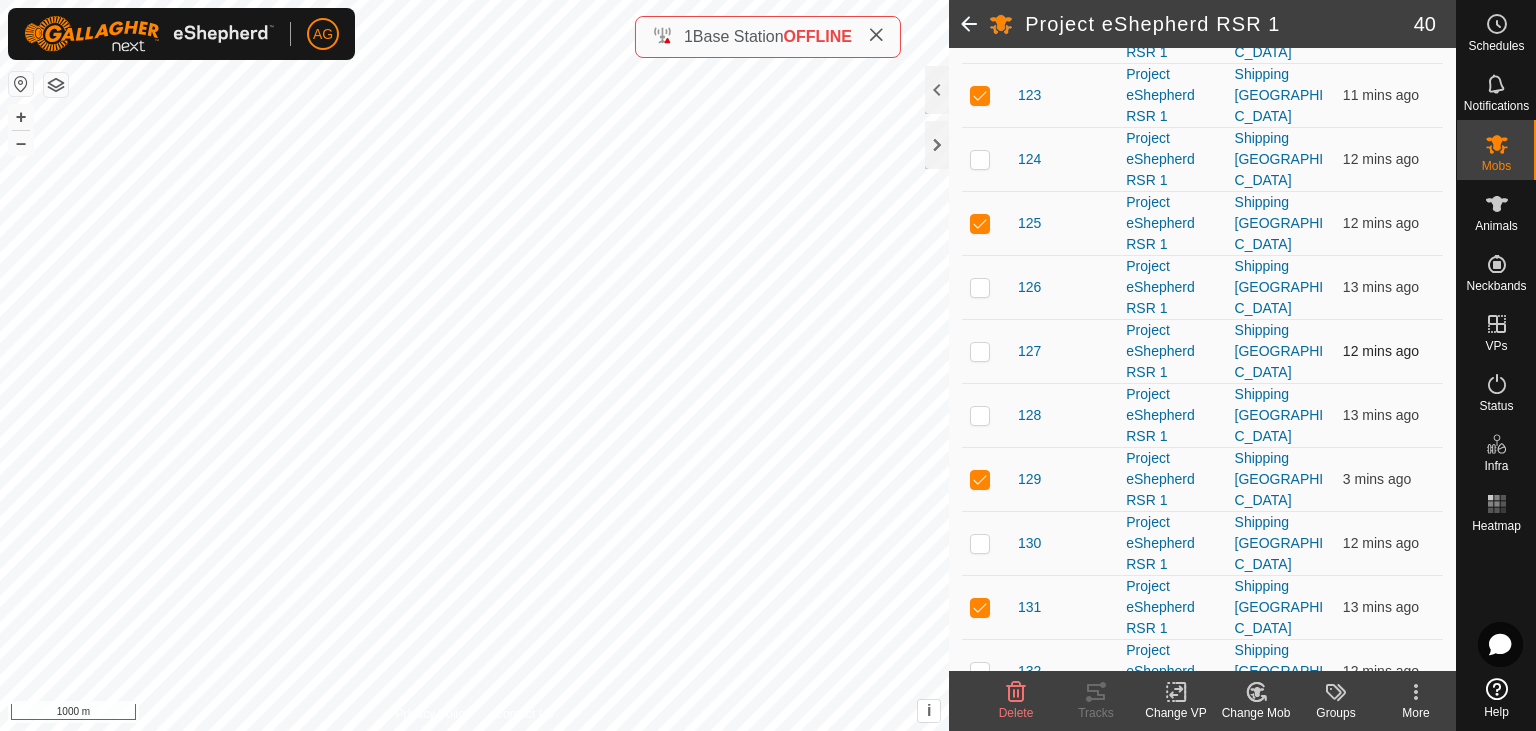 click at bounding box center [980, 351] 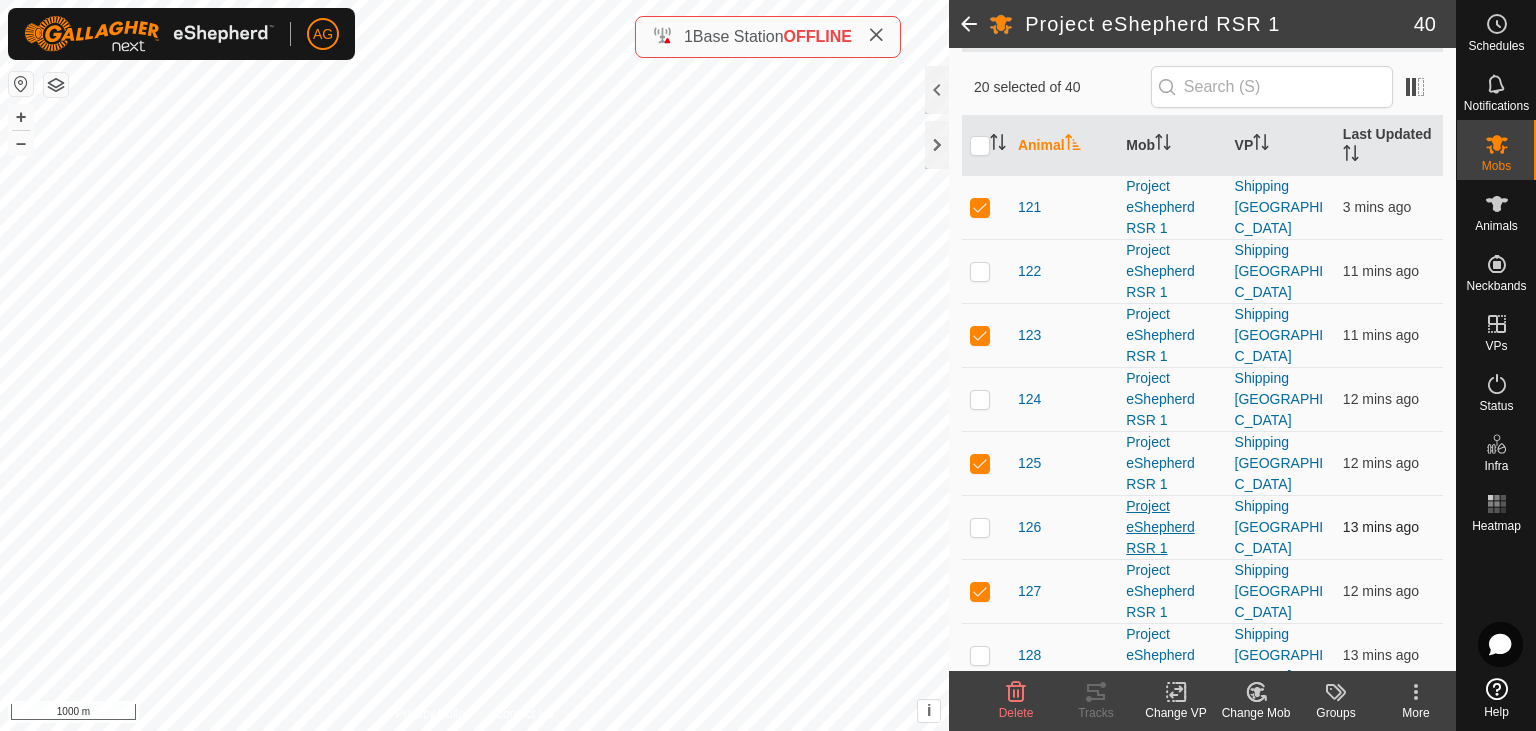 scroll, scrollTop: 142, scrollLeft: 0, axis: vertical 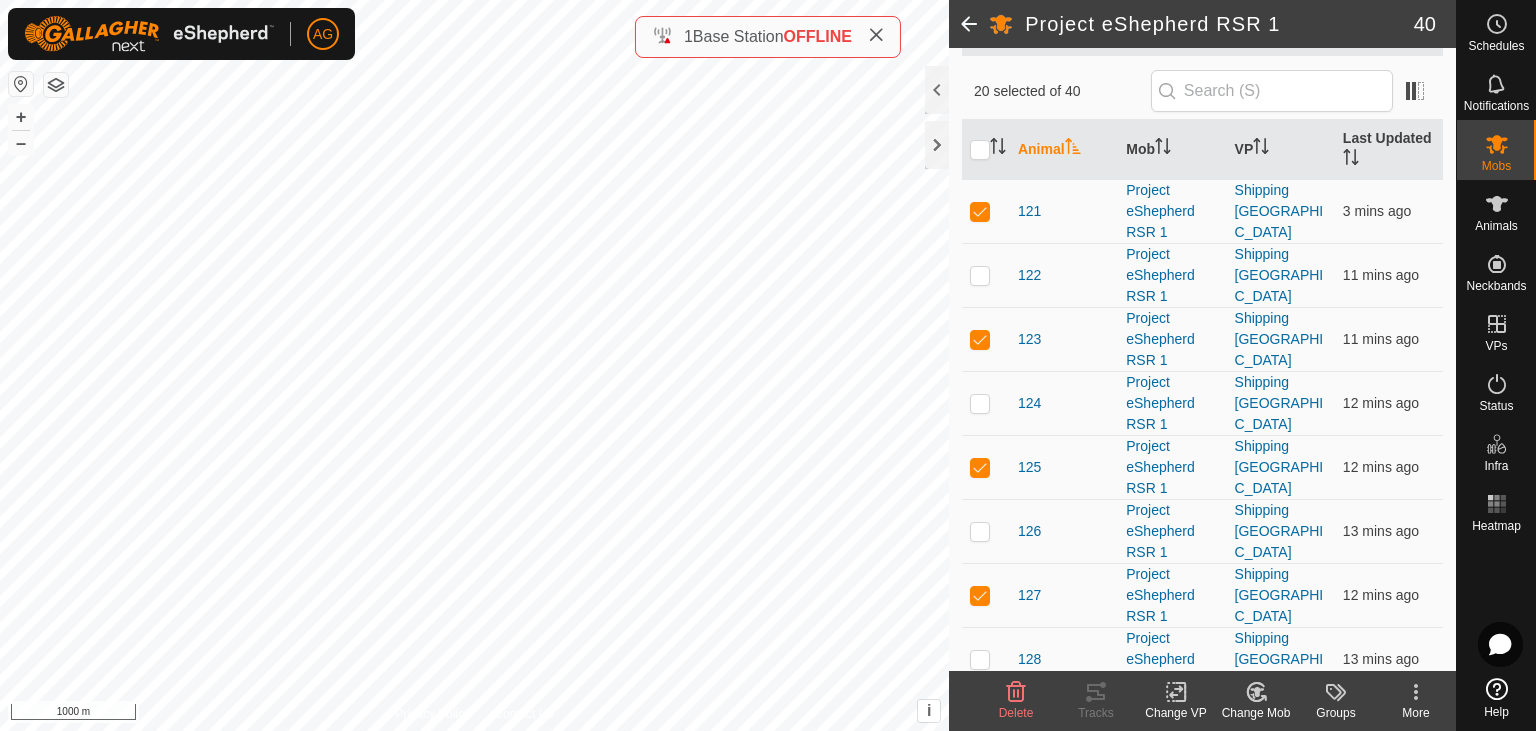 click 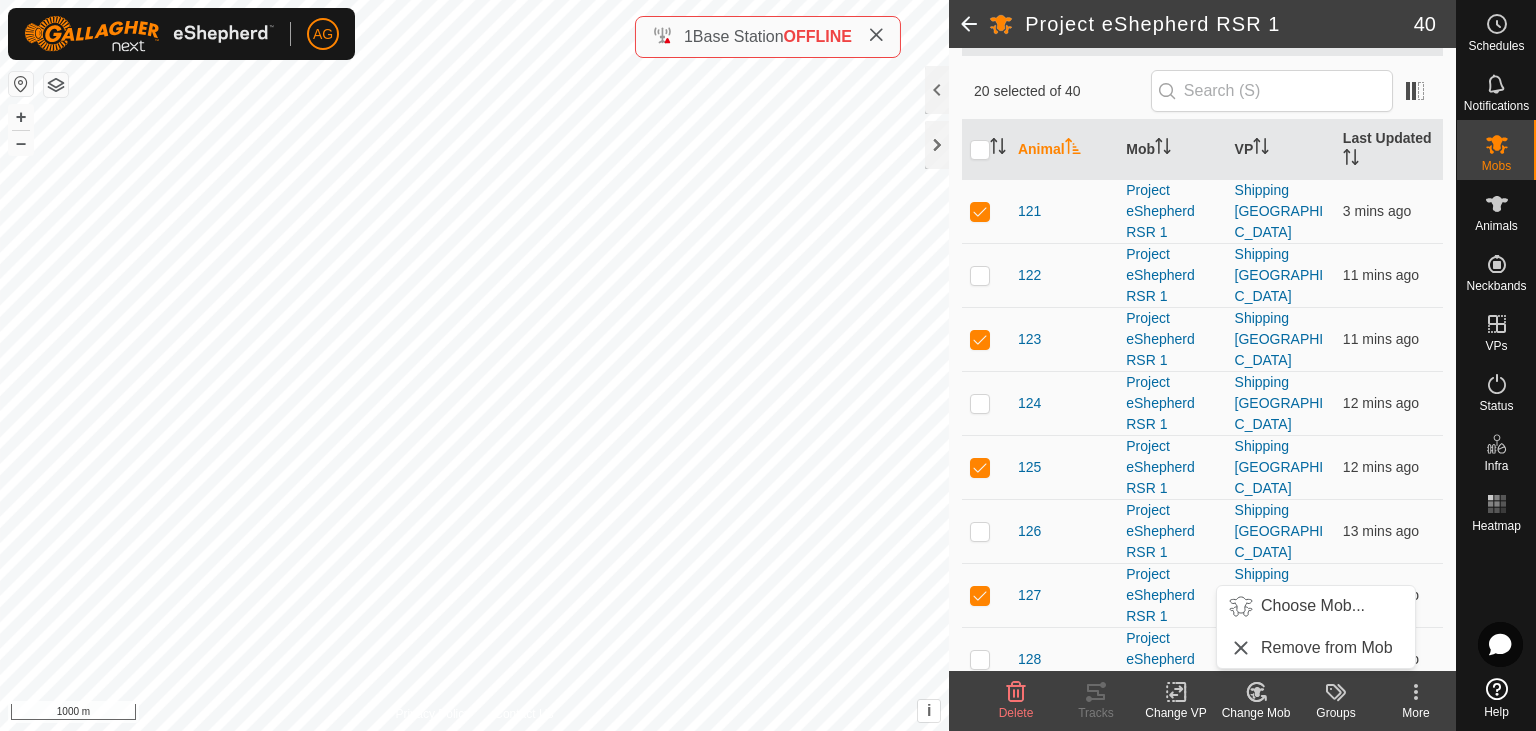 scroll, scrollTop: 142, scrollLeft: 0, axis: vertical 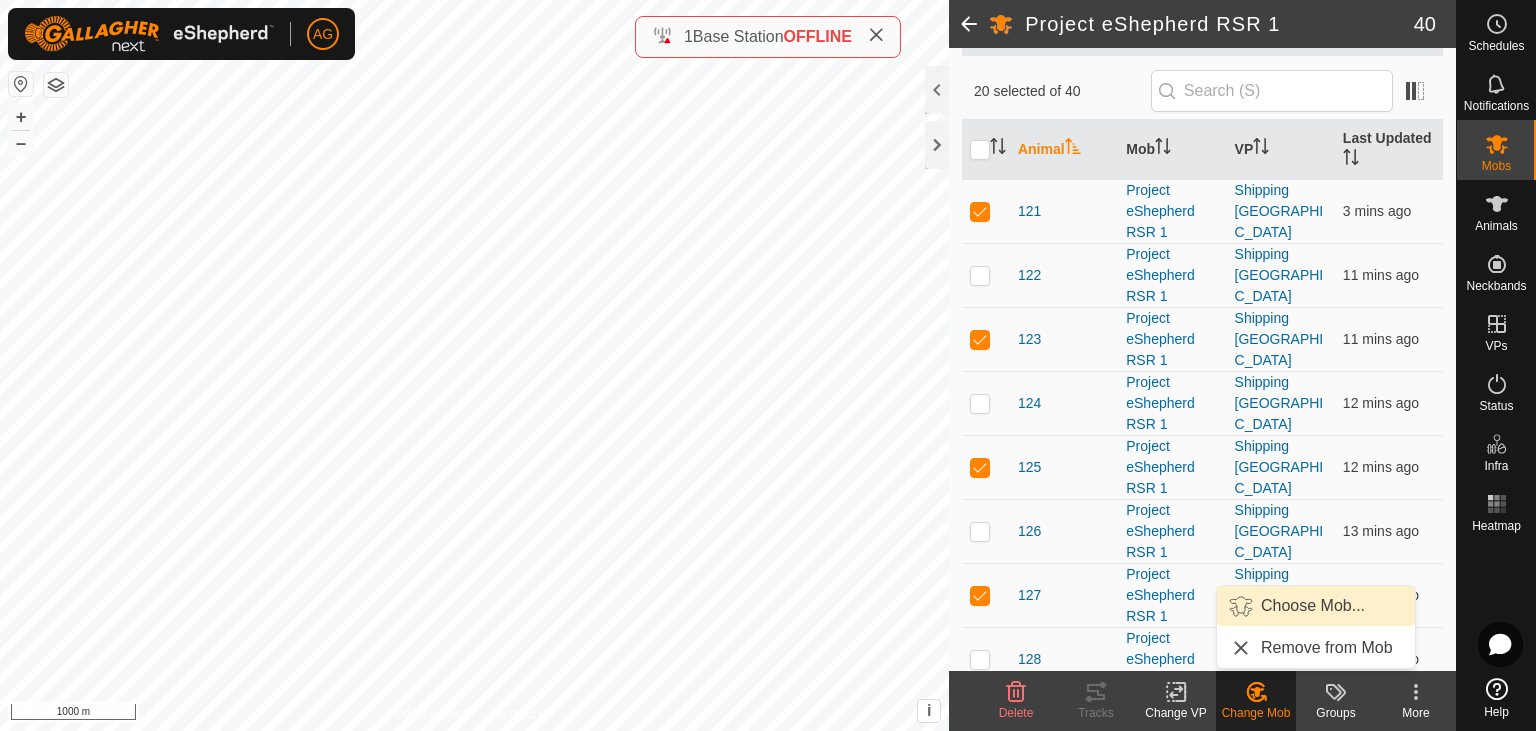 click on "Choose Mob..." at bounding box center (1316, 606) 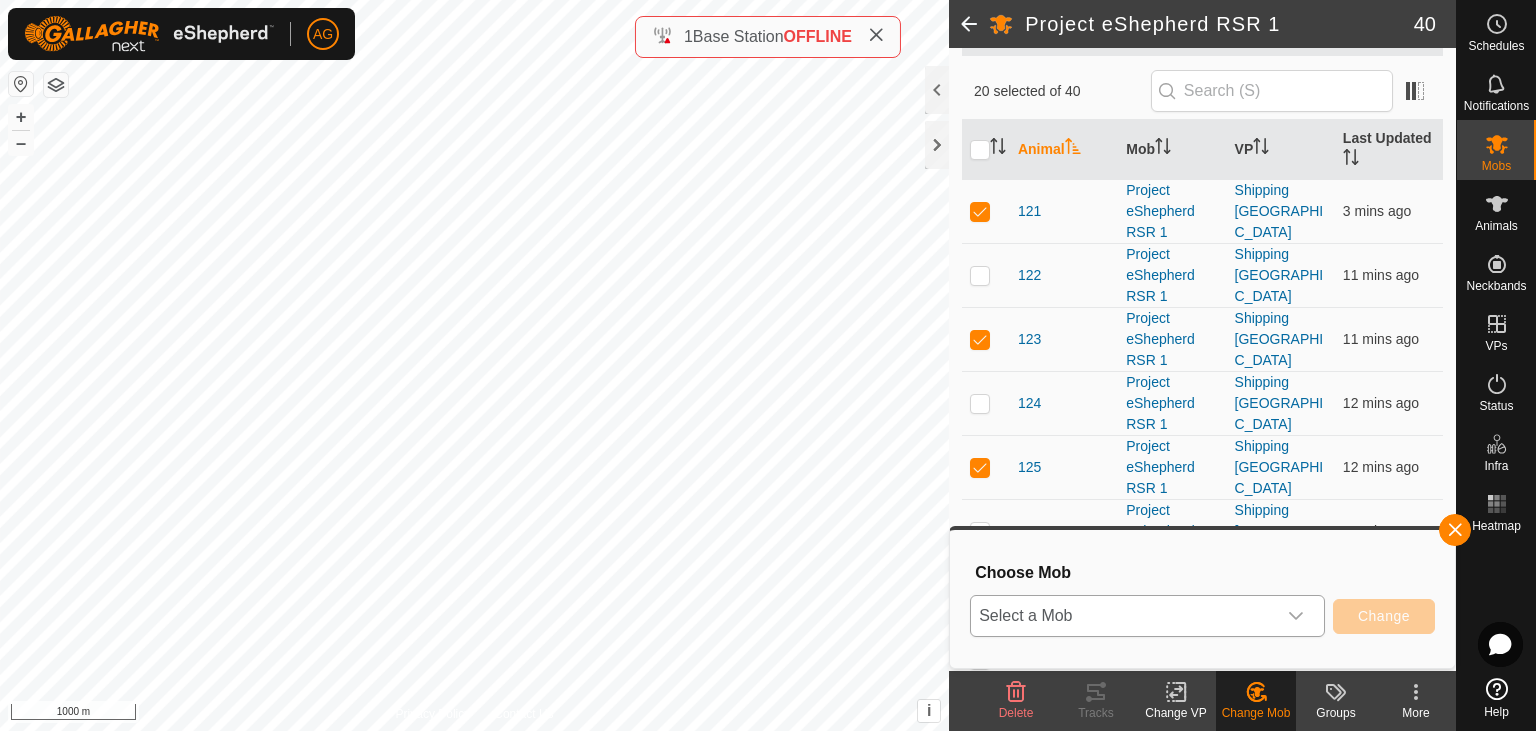 click 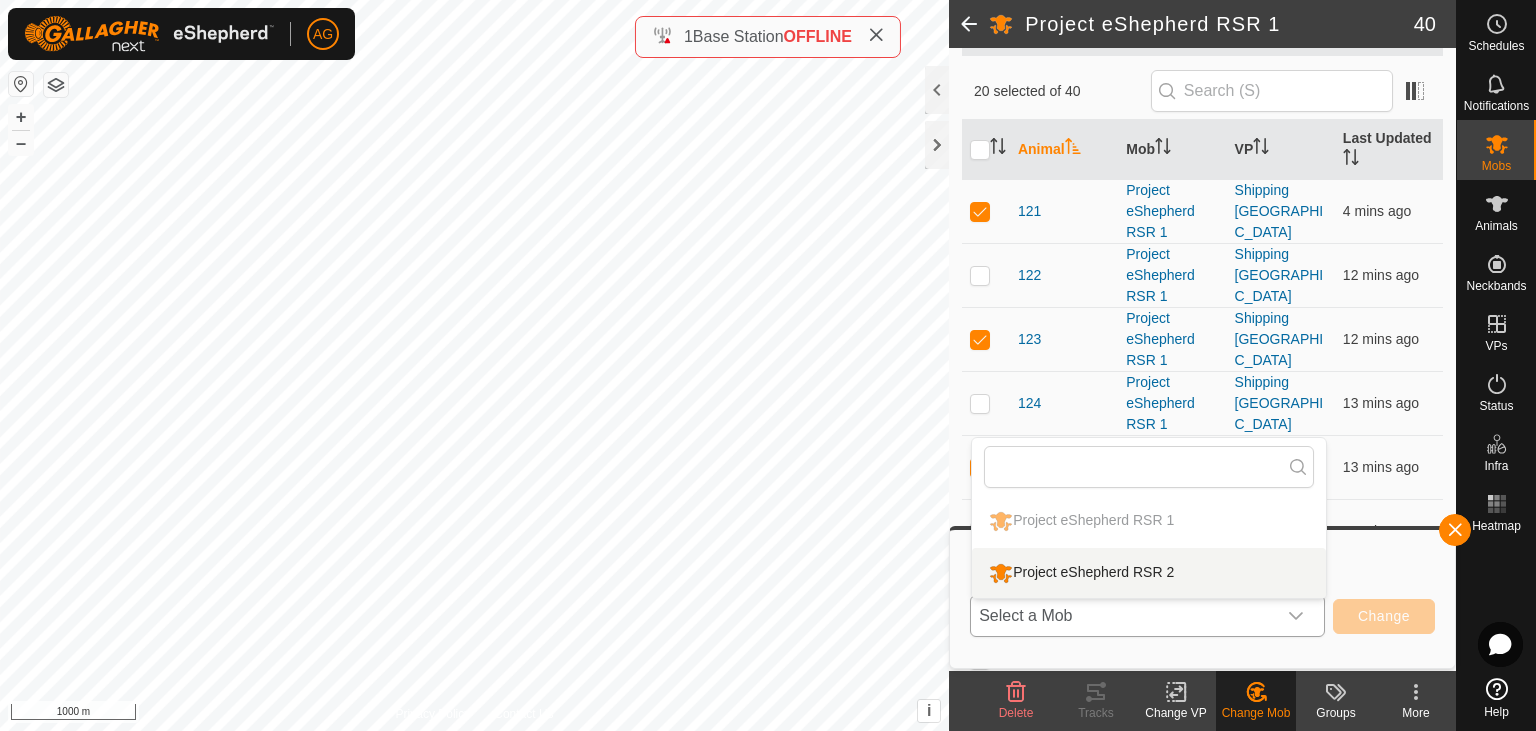 click on "Project eShepherd RSR 2" at bounding box center [1149, 573] 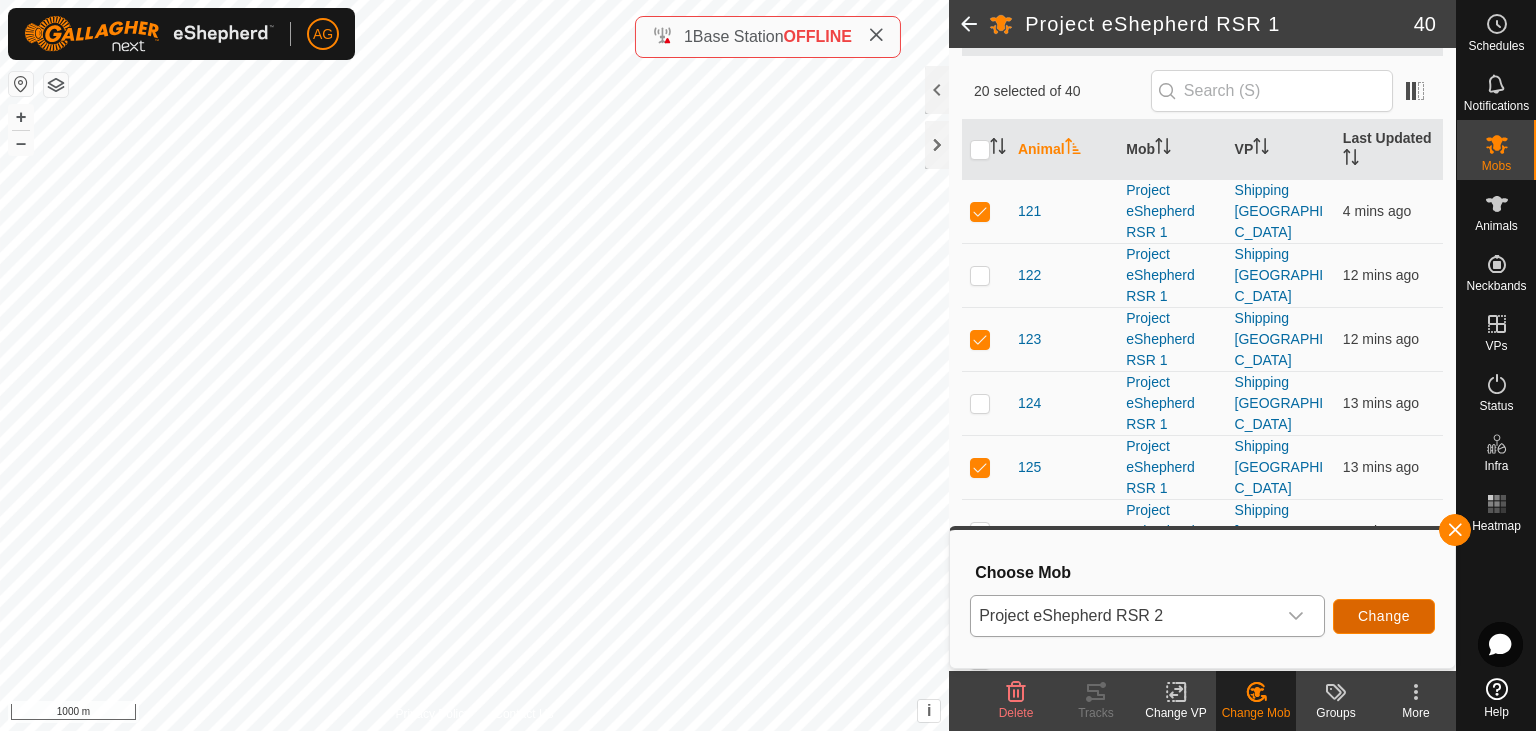 click on "Change" at bounding box center [1384, 616] 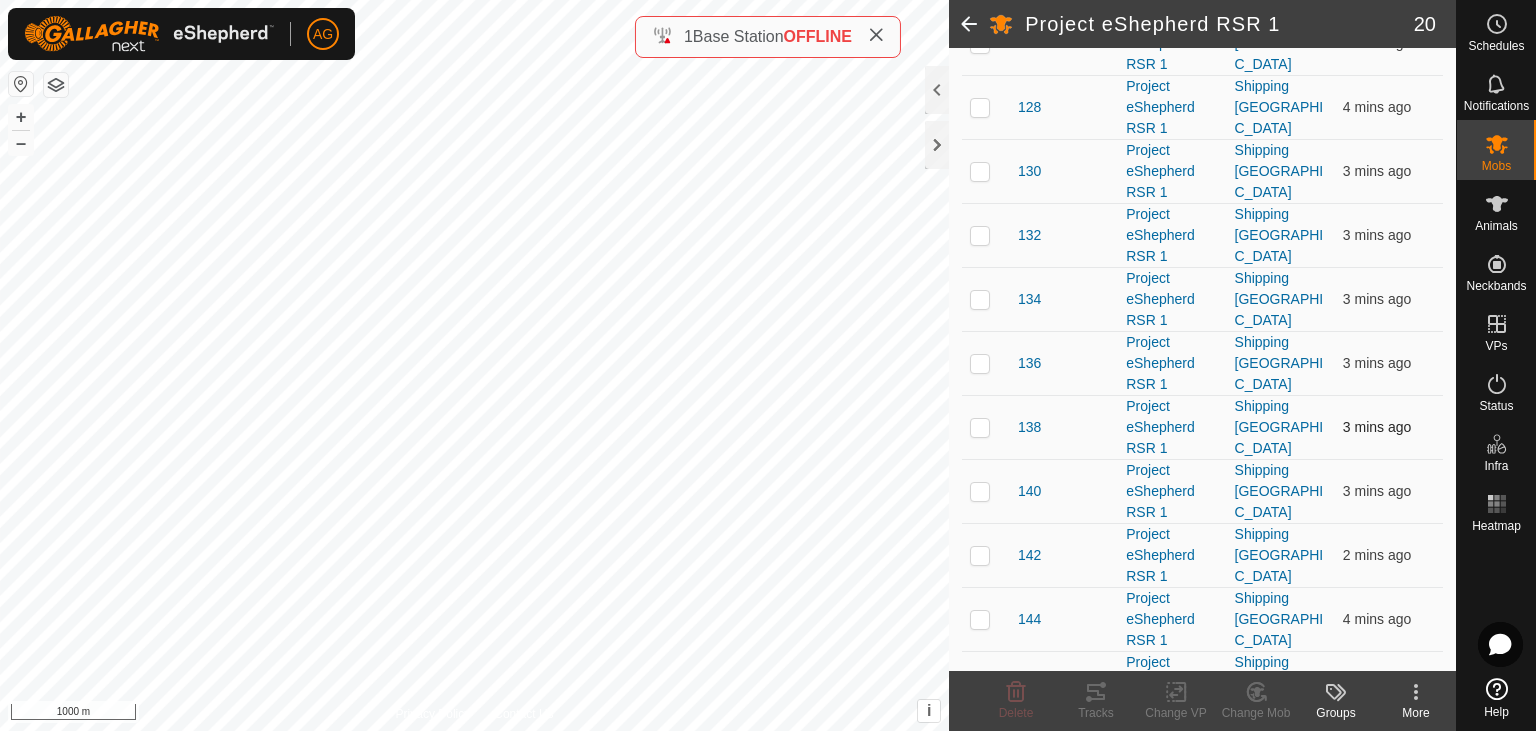 scroll, scrollTop: 0, scrollLeft: 0, axis: both 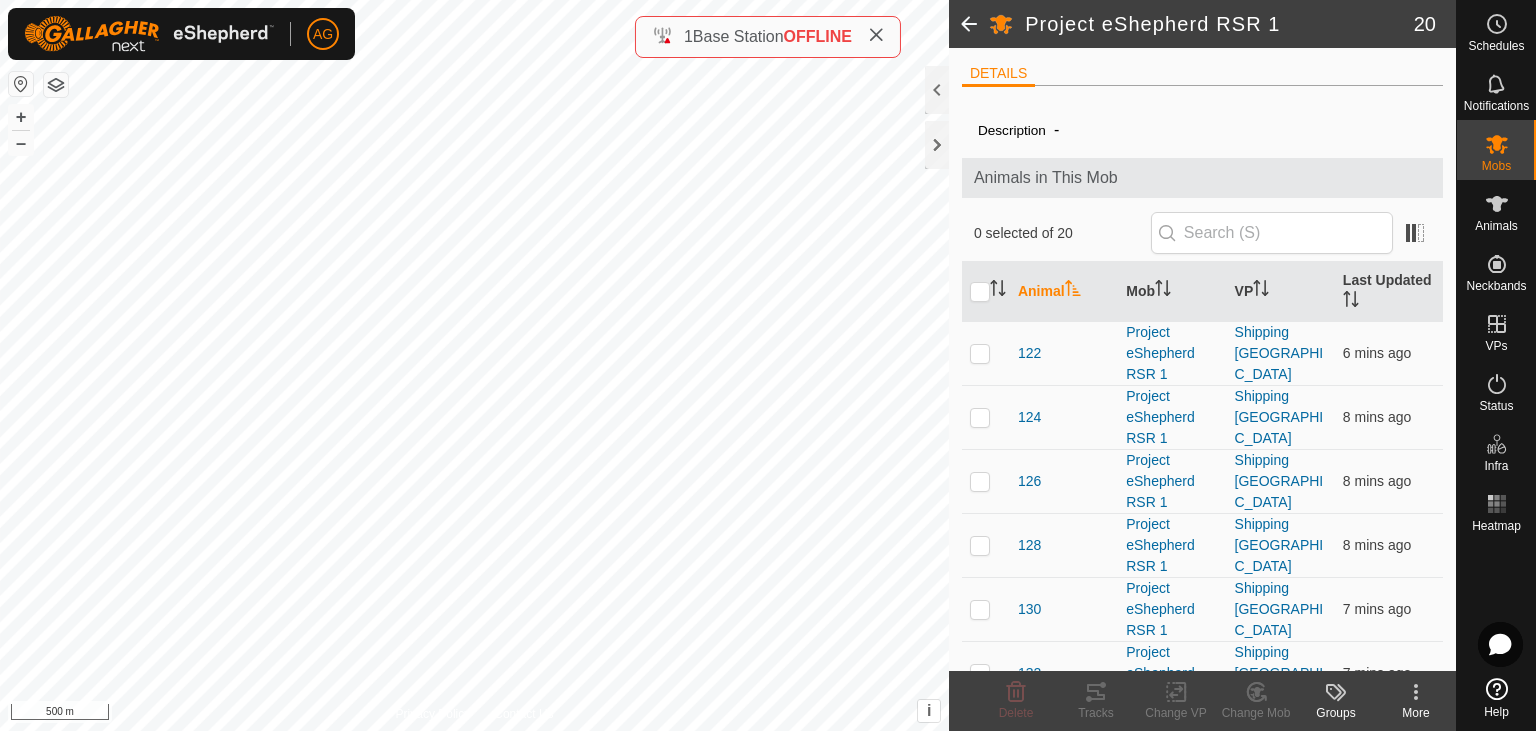click 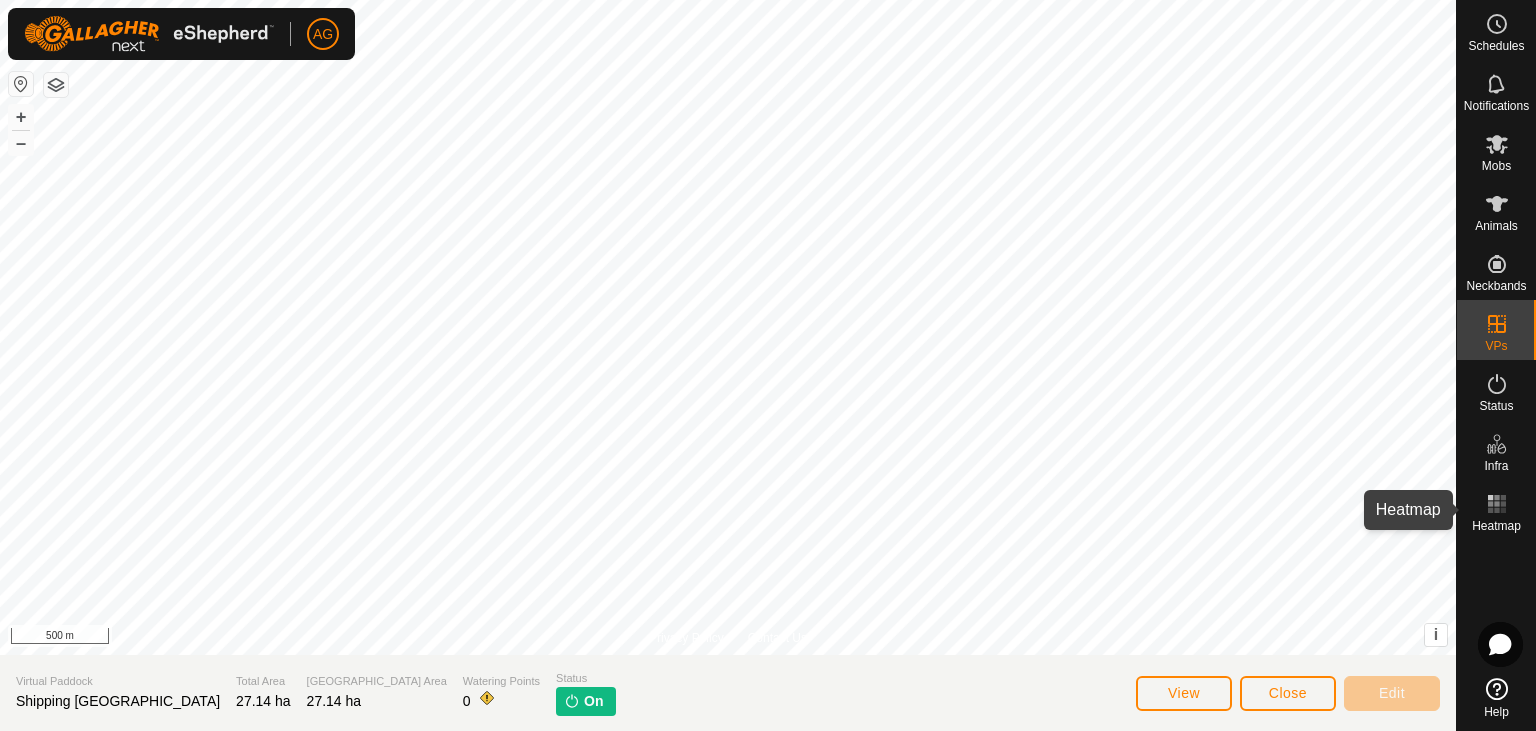 click 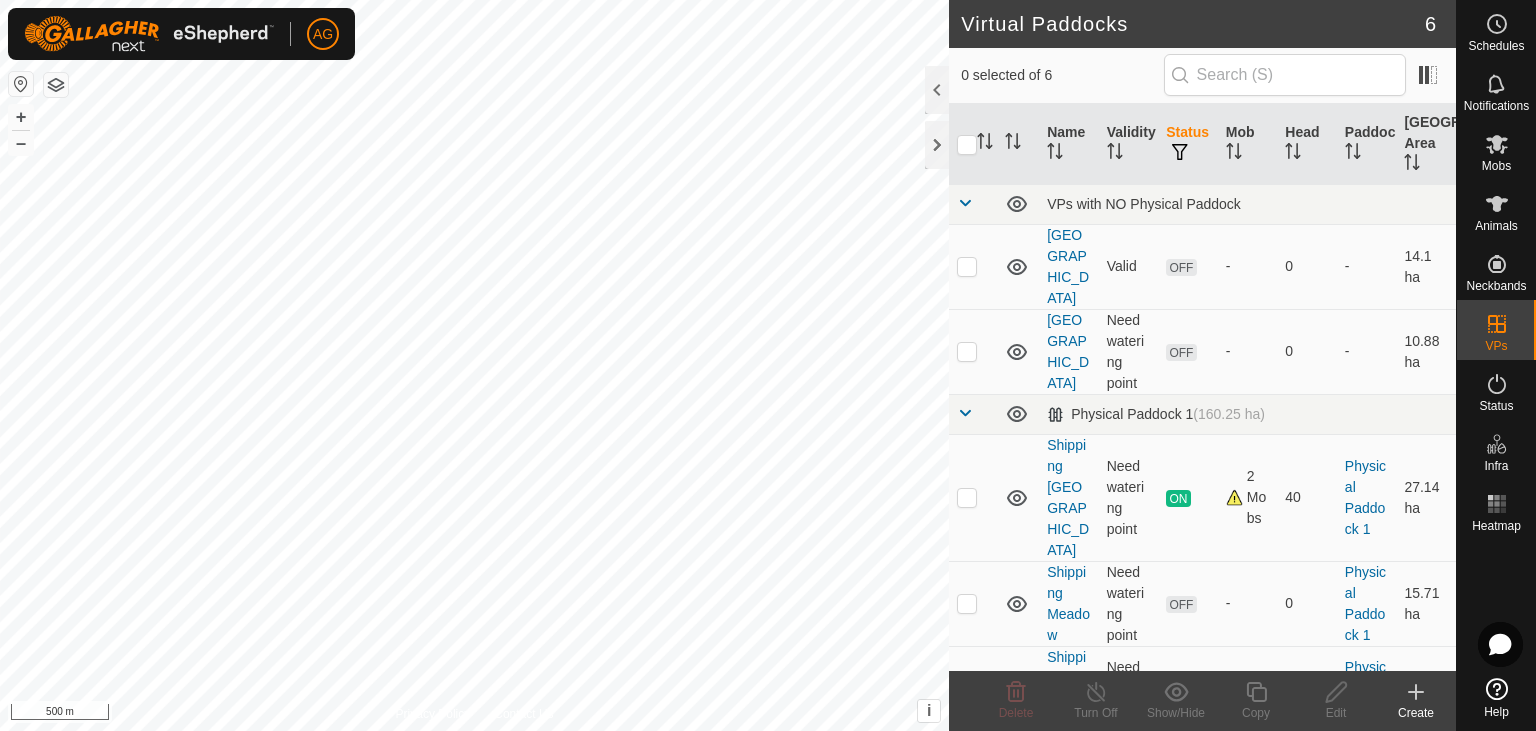 click 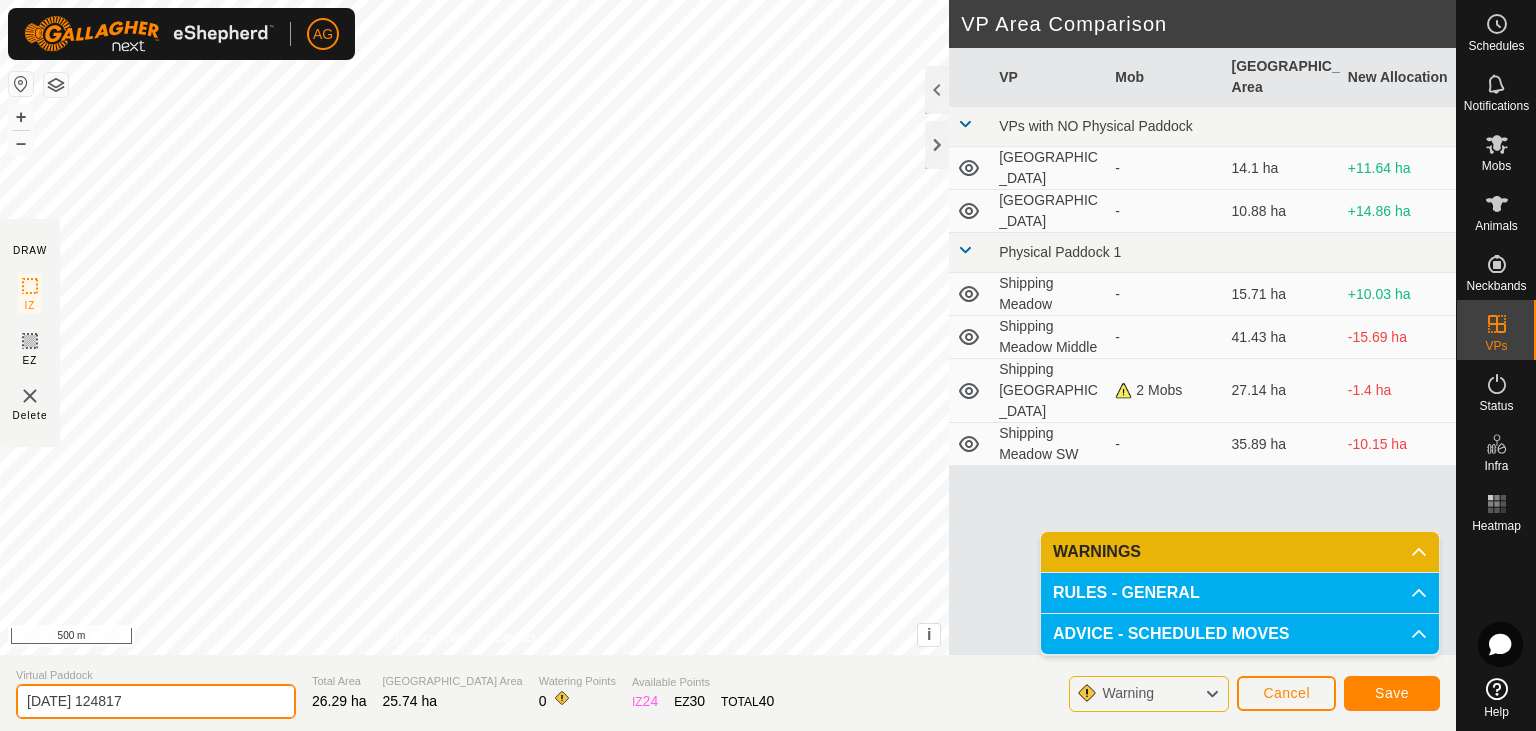 click on "[DATE] 124817" 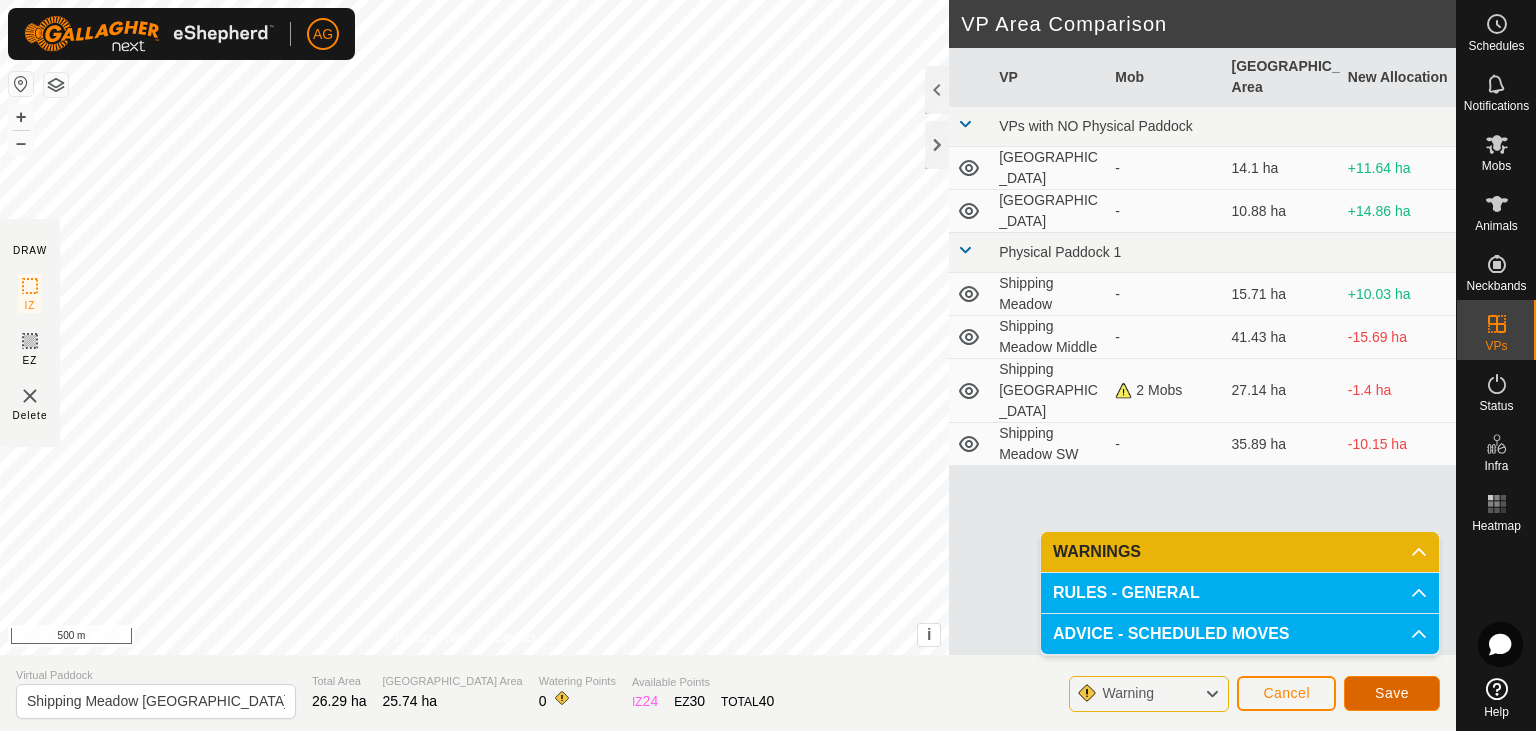 click on "Save" 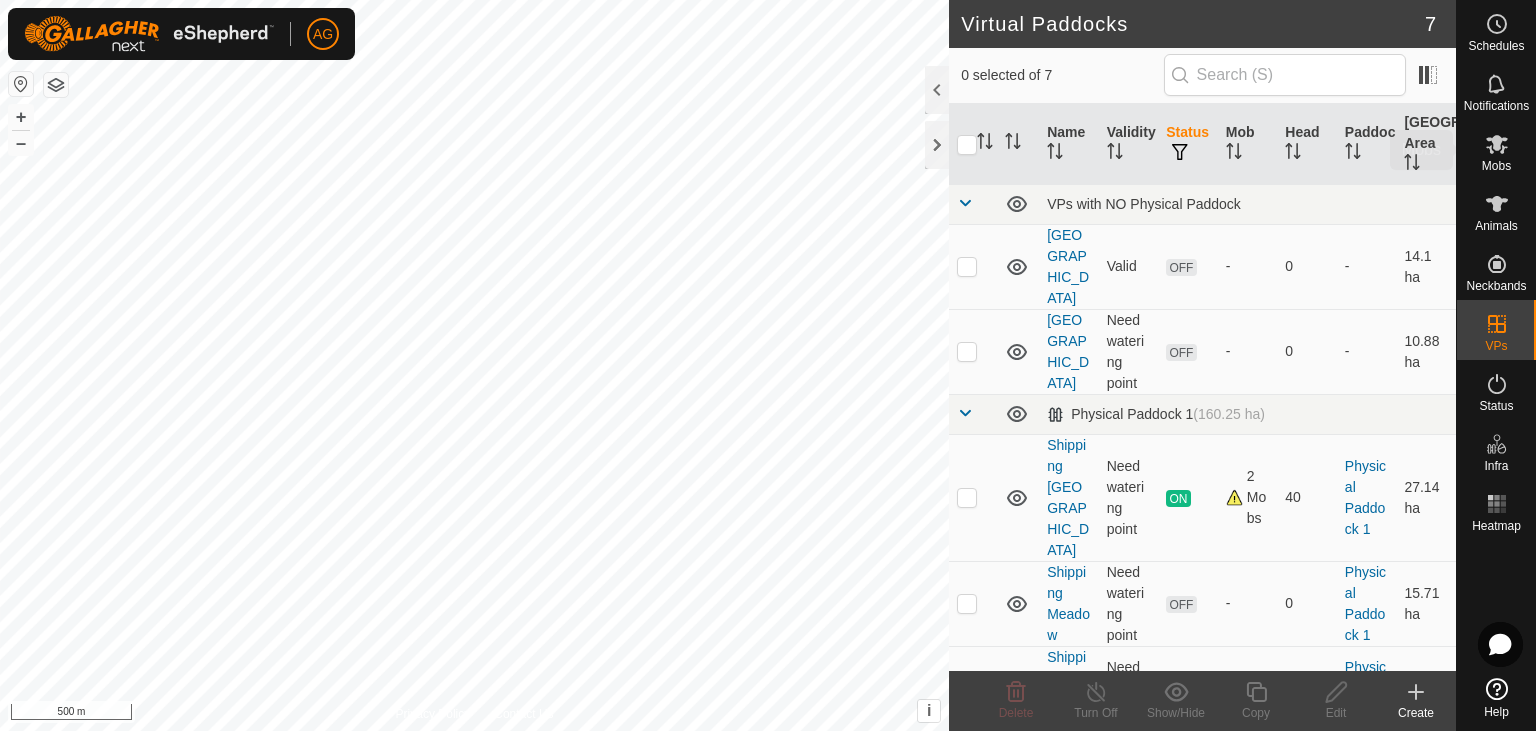 click on "Mobs" at bounding box center (1496, 166) 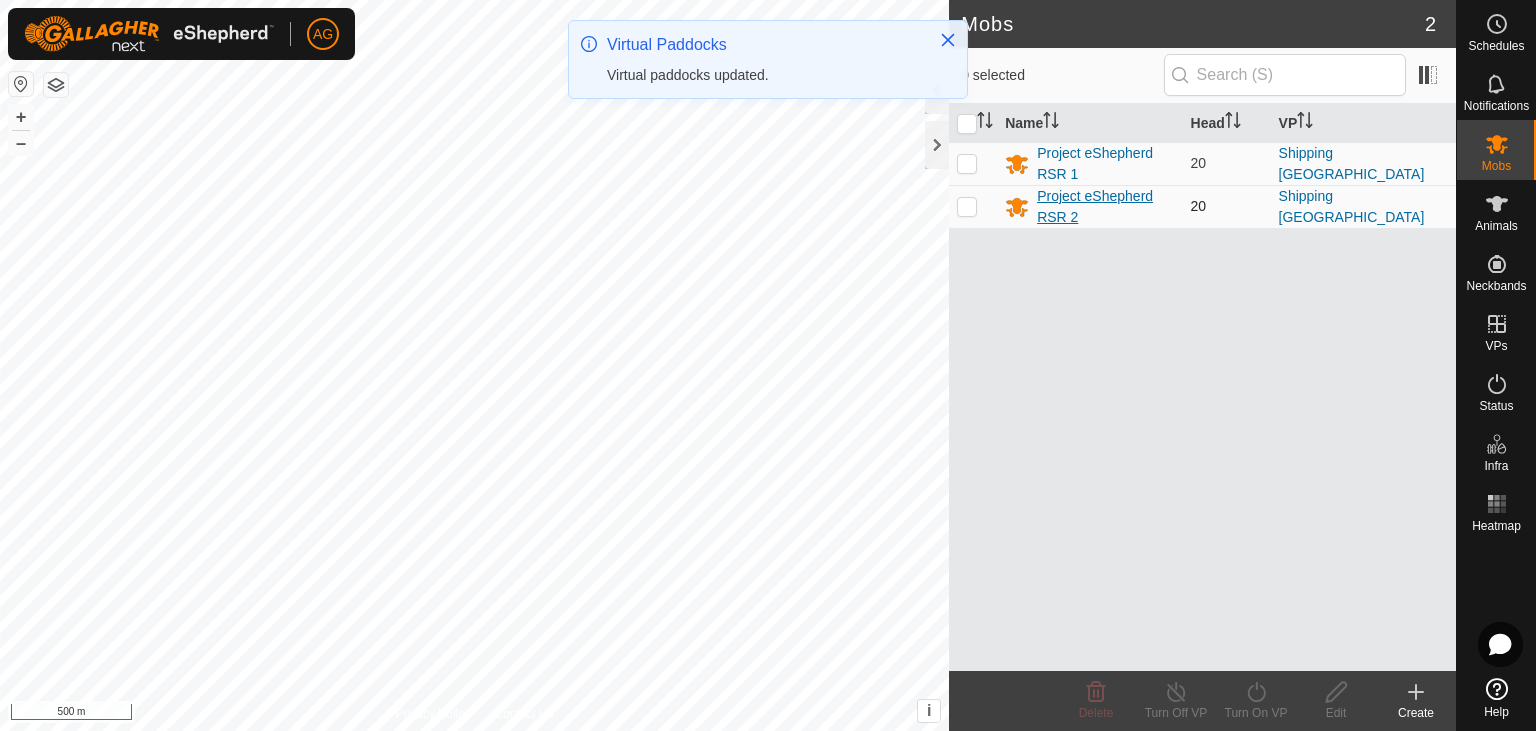 click on "Project eShepherd RSR 2" at bounding box center (1105, 207) 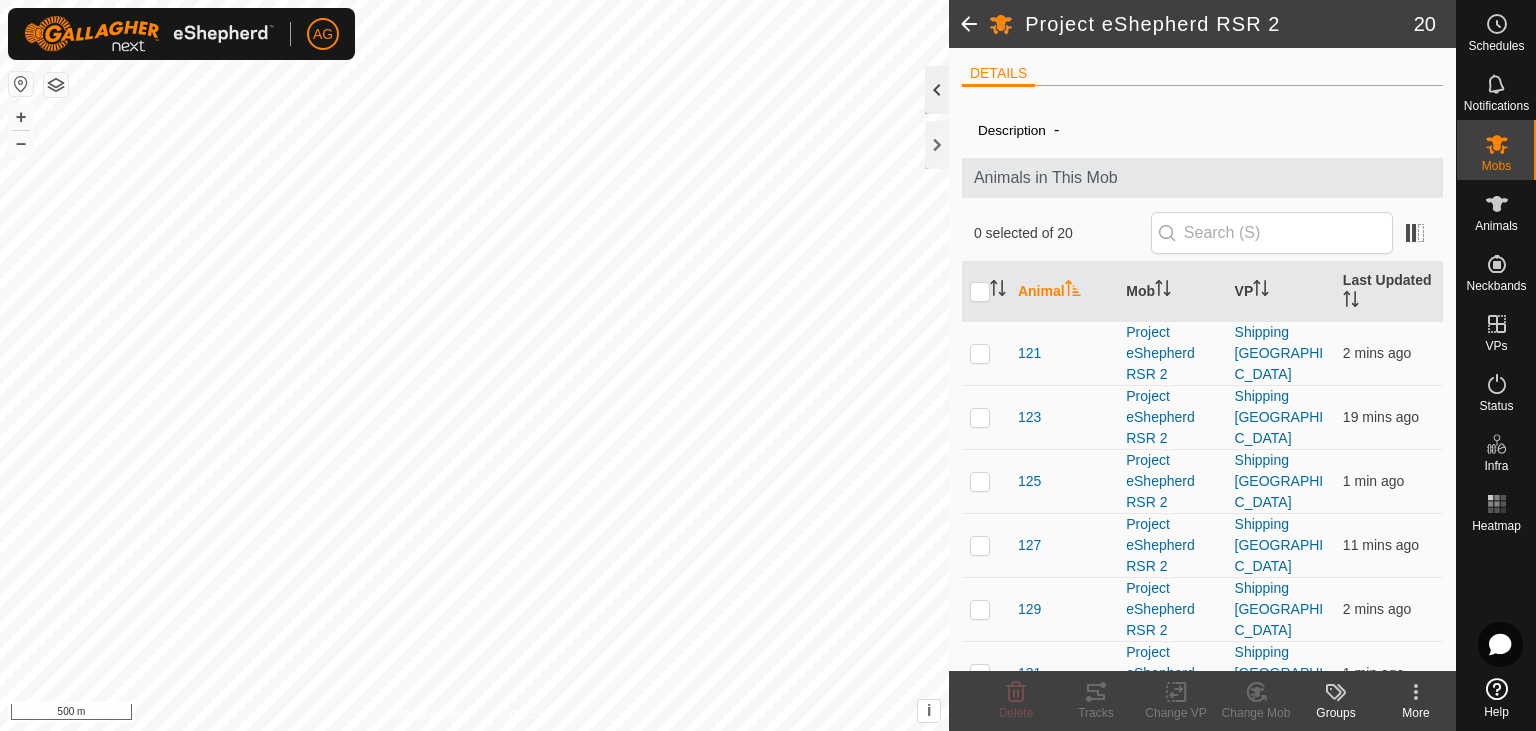 click 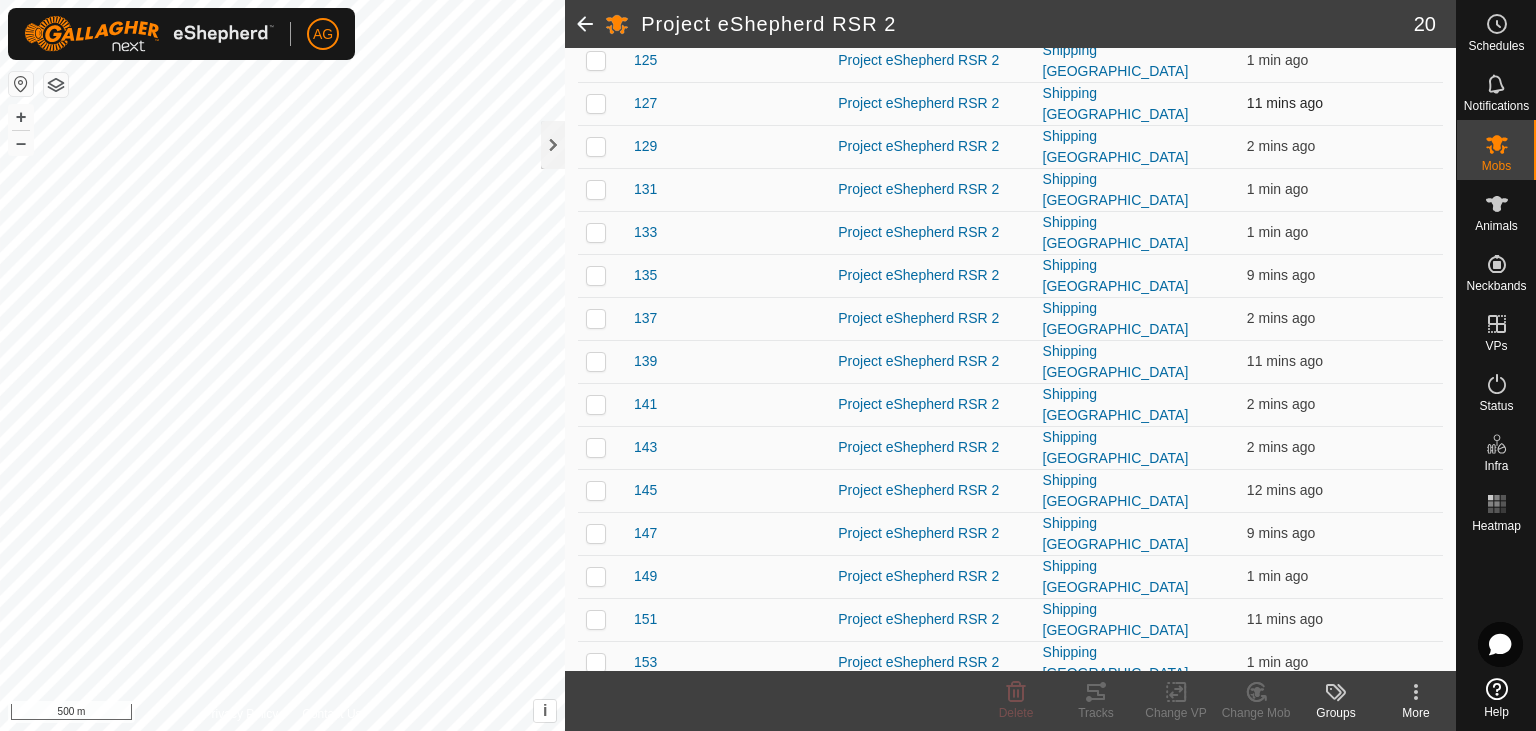 scroll, scrollTop: 389, scrollLeft: 0, axis: vertical 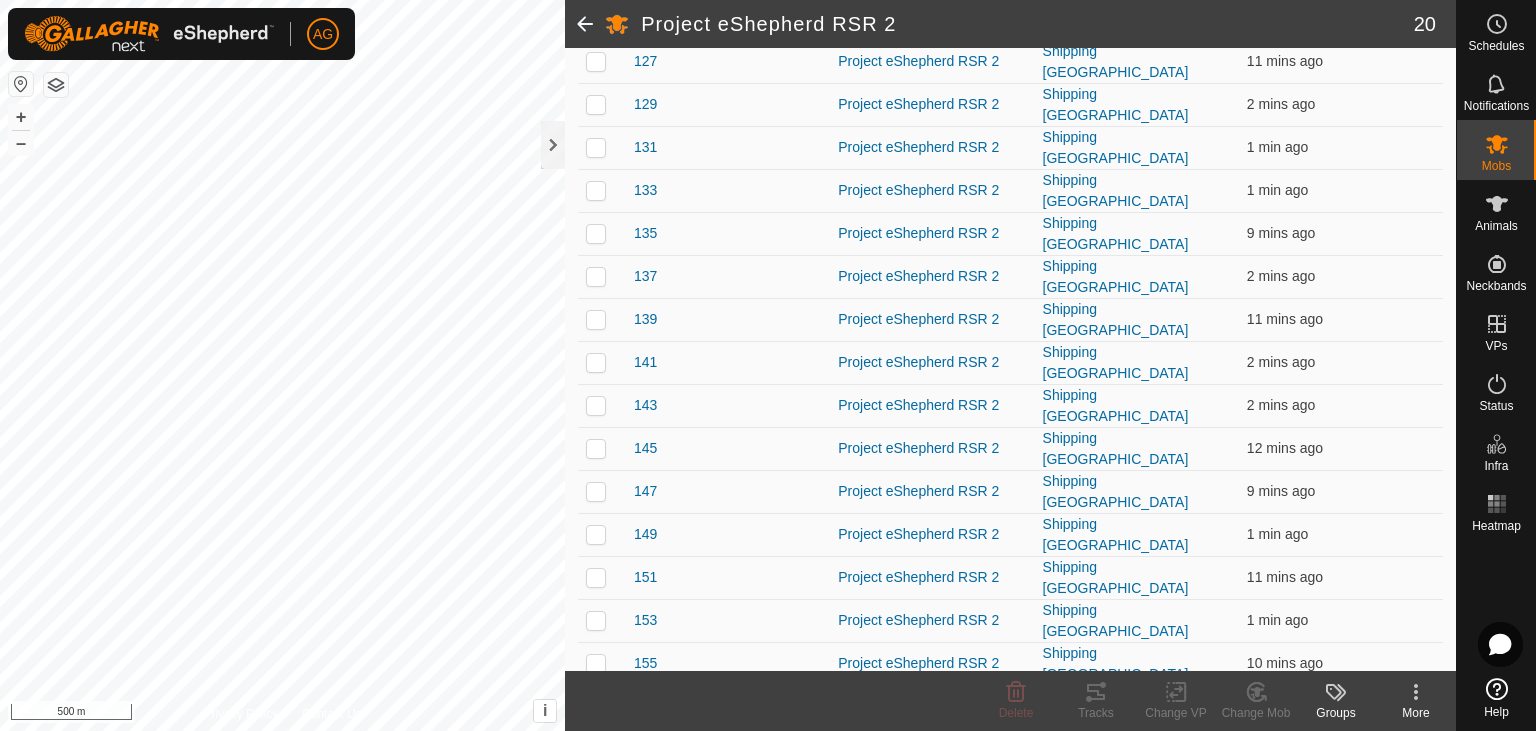 click on "More" 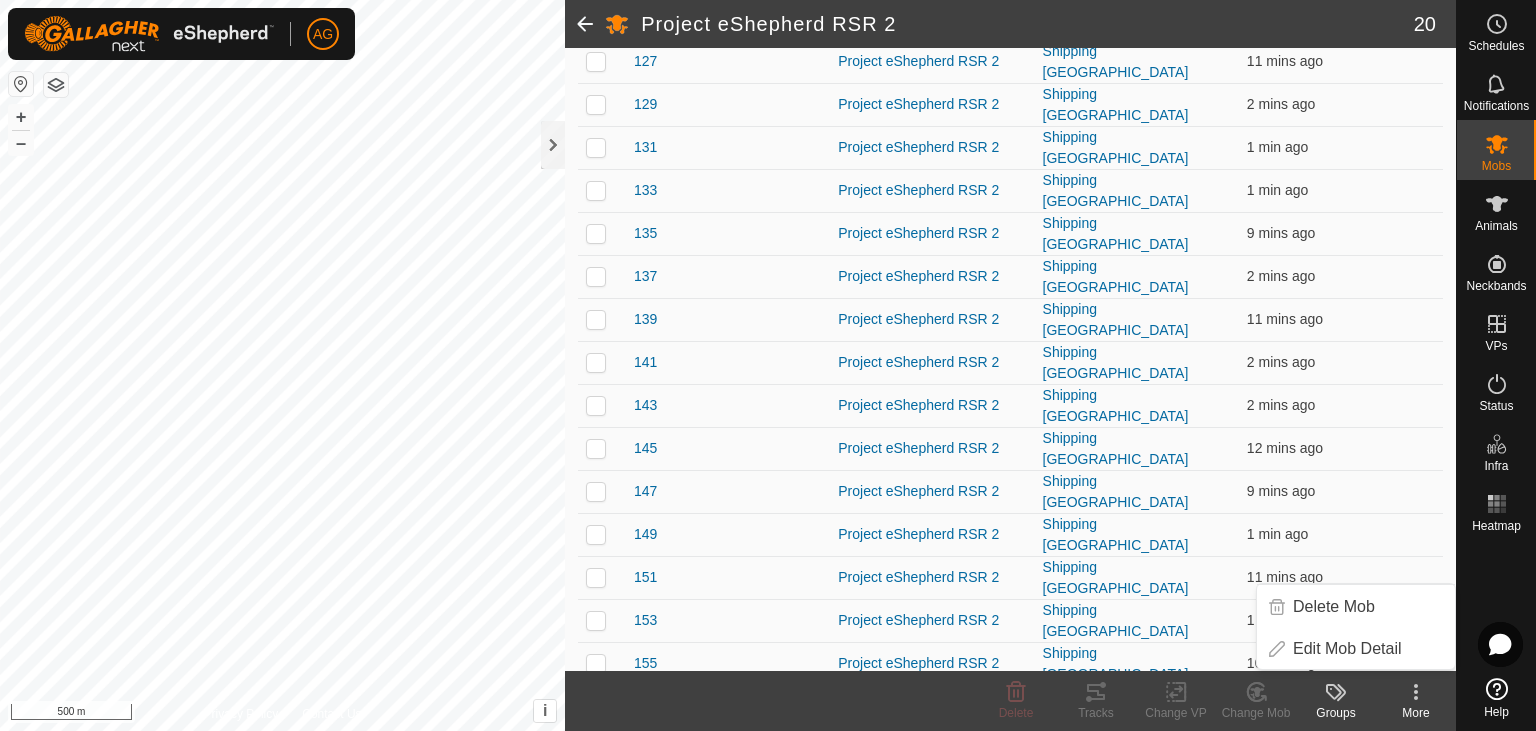 scroll, scrollTop: 389, scrollLeft: 0, axis: vertical 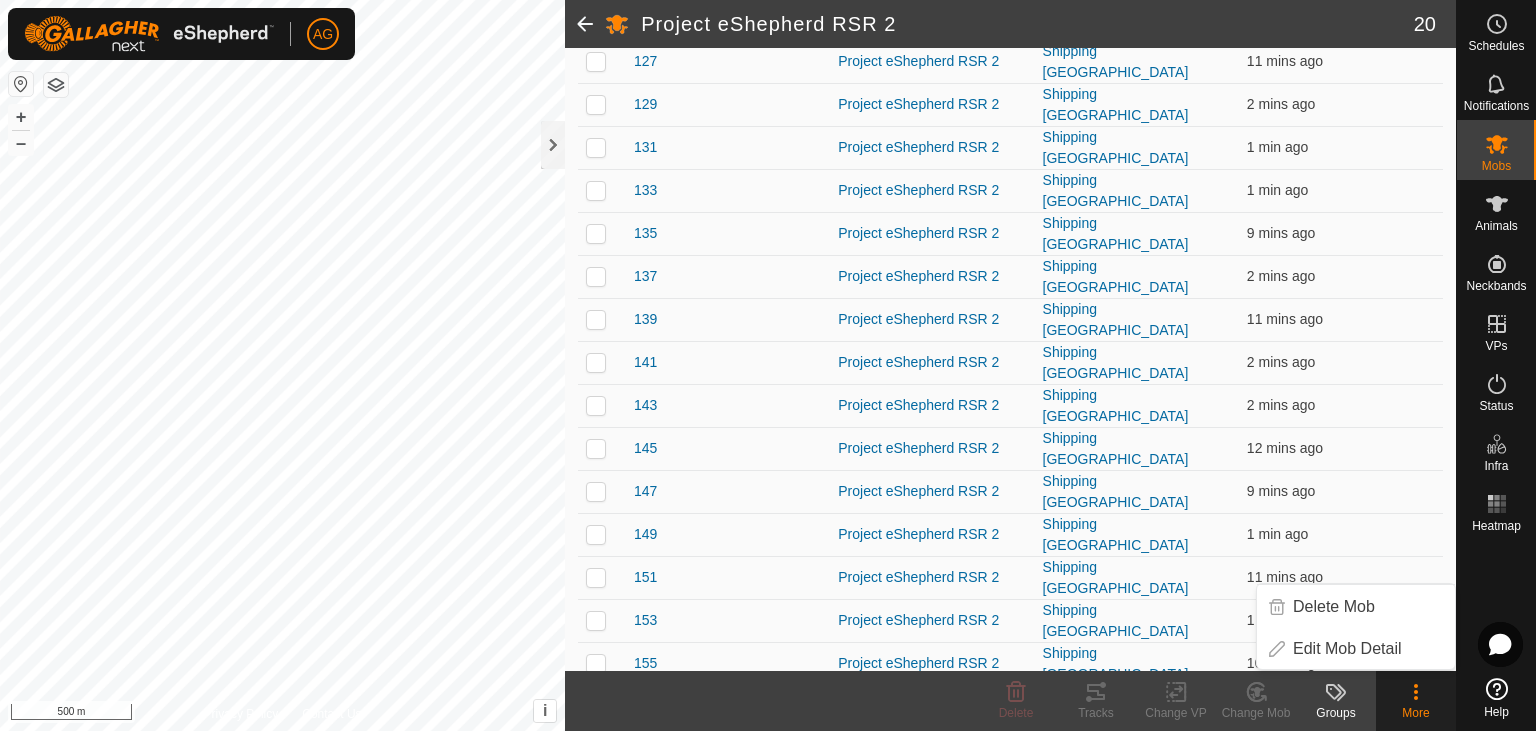 click 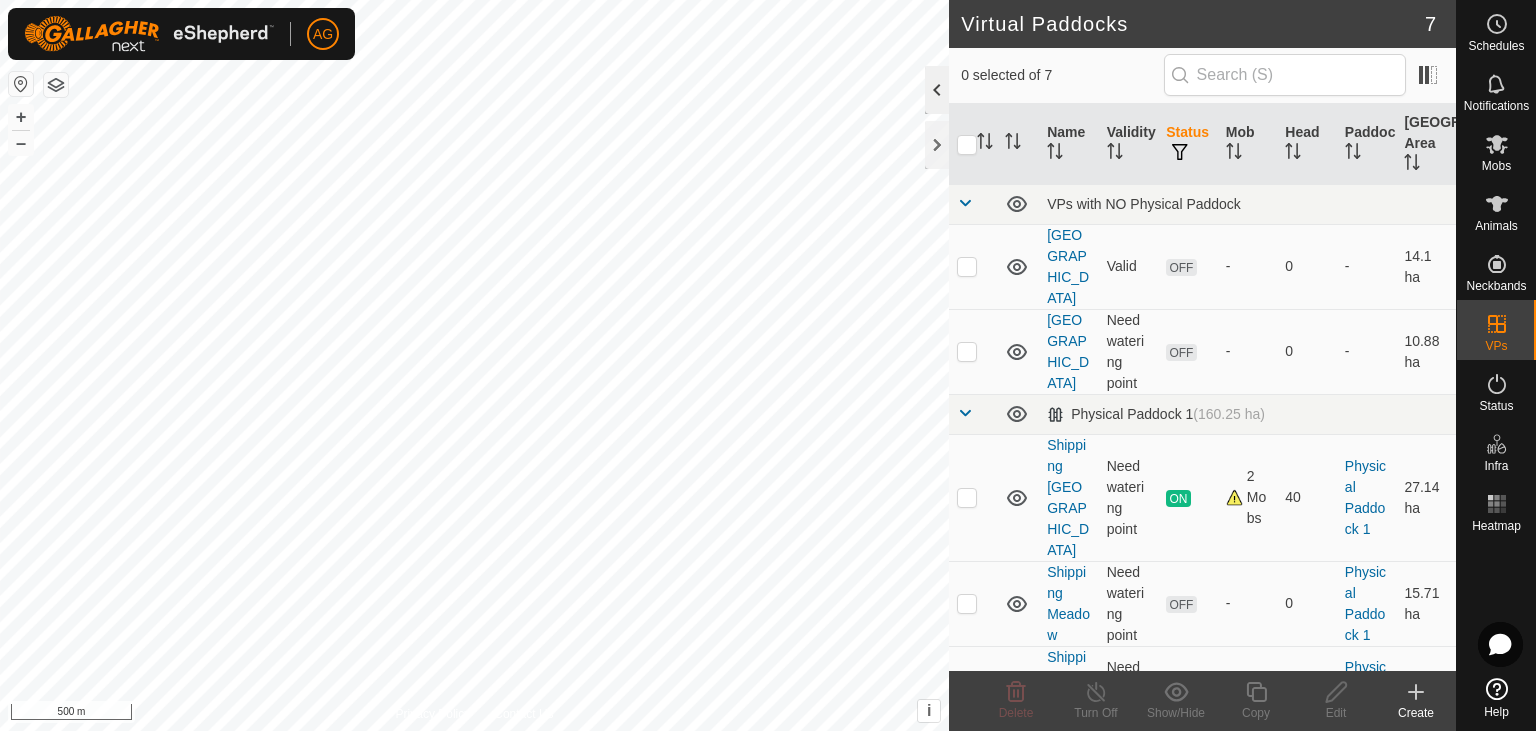 click 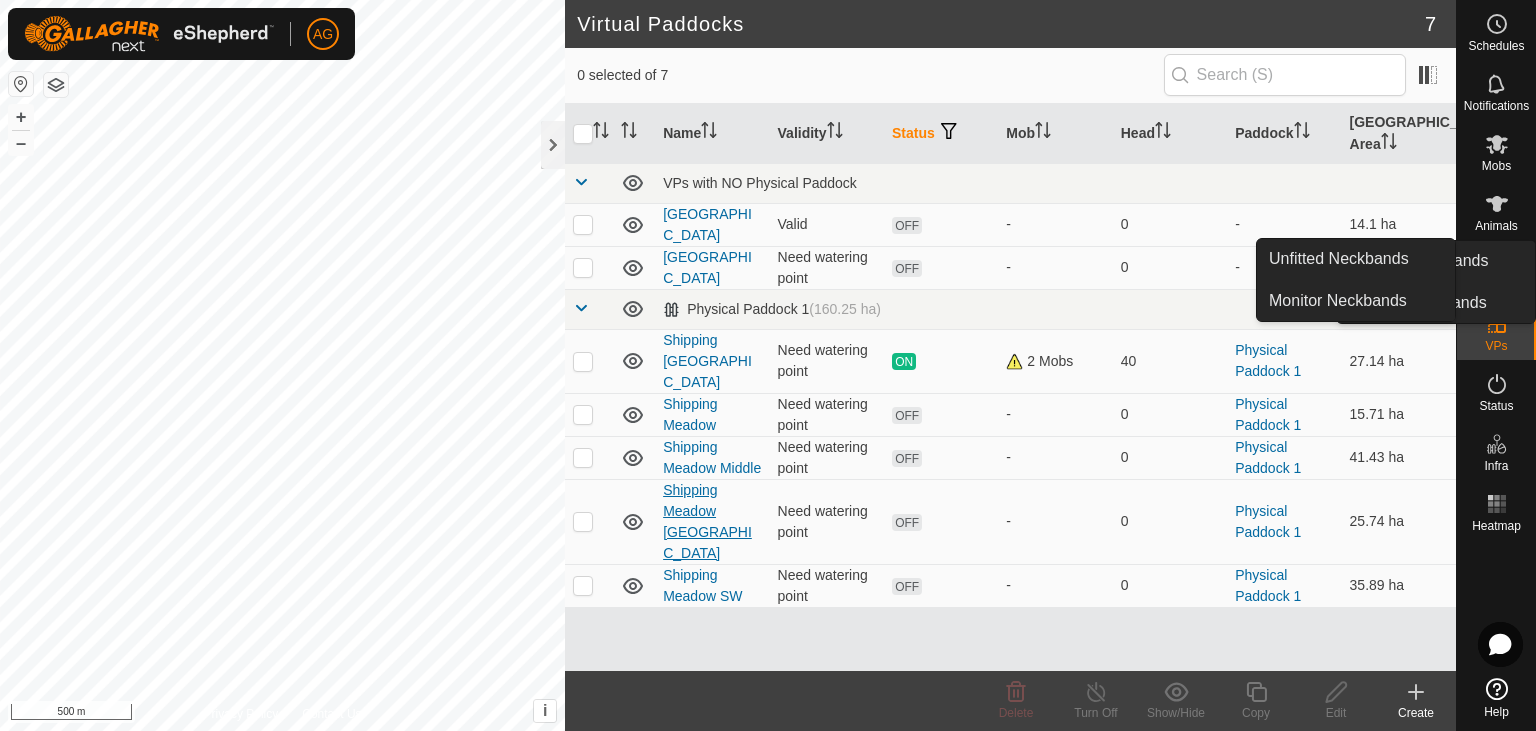 click on "Shipping Meadow [GEOGRAPHIC_DATA]" at bounding box center [707, 521] 